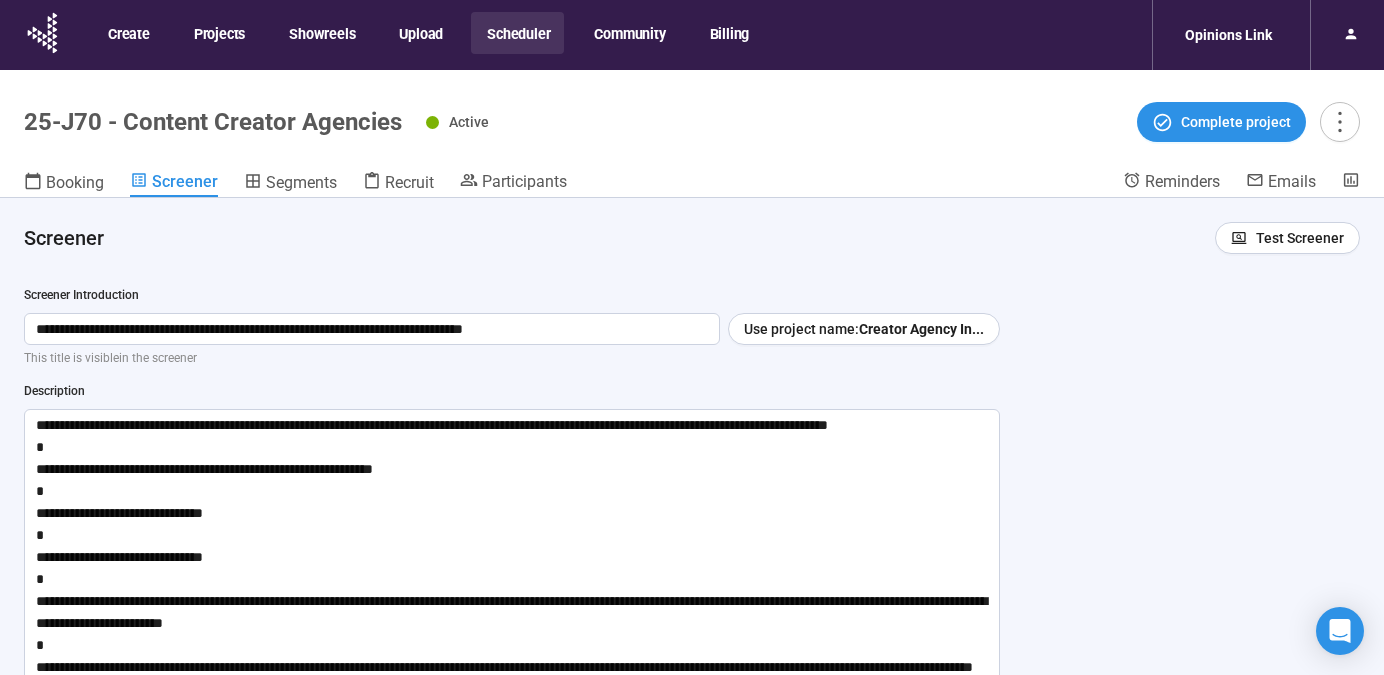 scroll, scrollTop: 70, scrollLeft: 0, axis: vertical 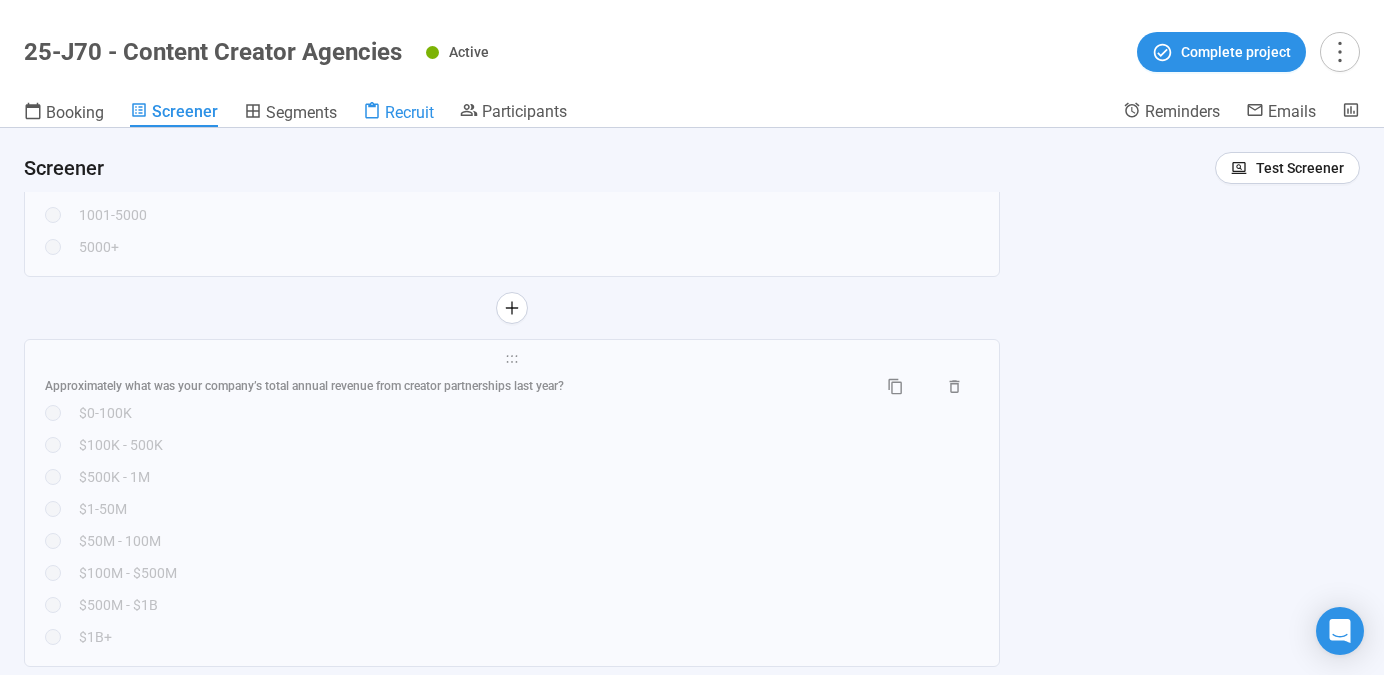 click on "Recruit" at bounding box center (409, 112) 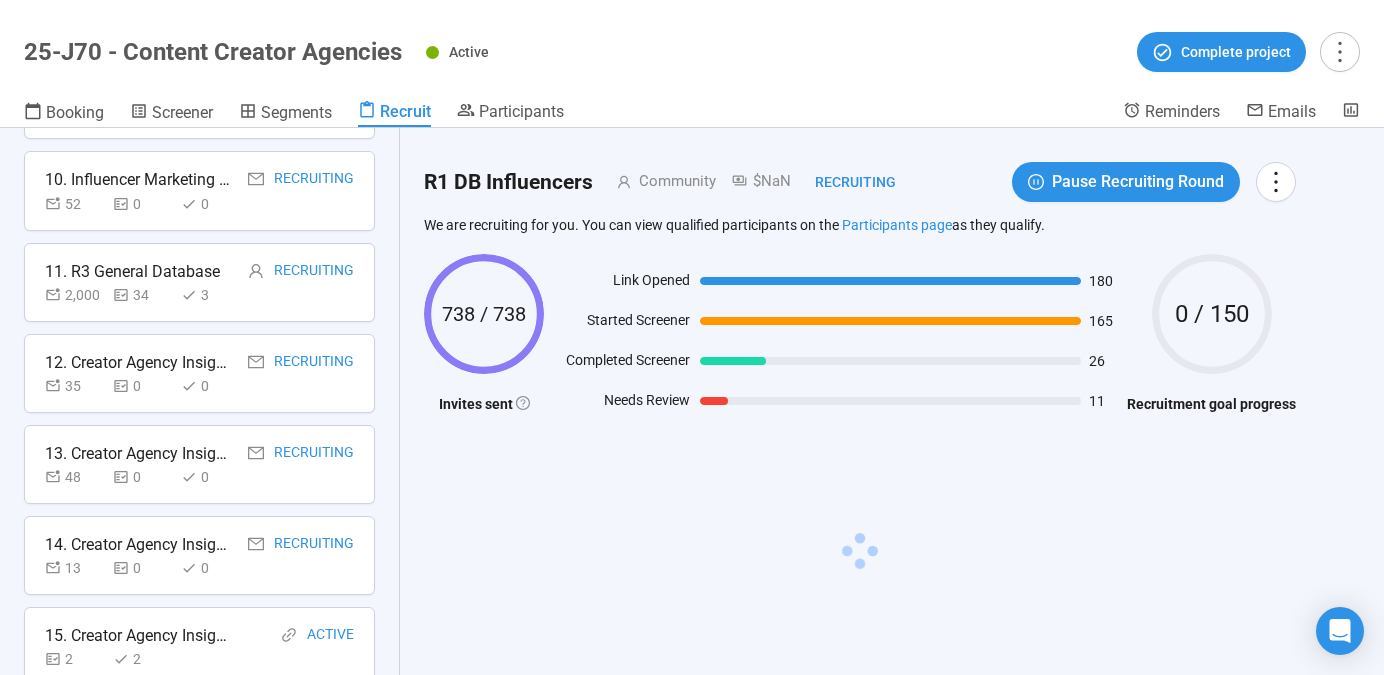 scroll, scrollTop: 1024, scrollLeft: 0, axis: vertical 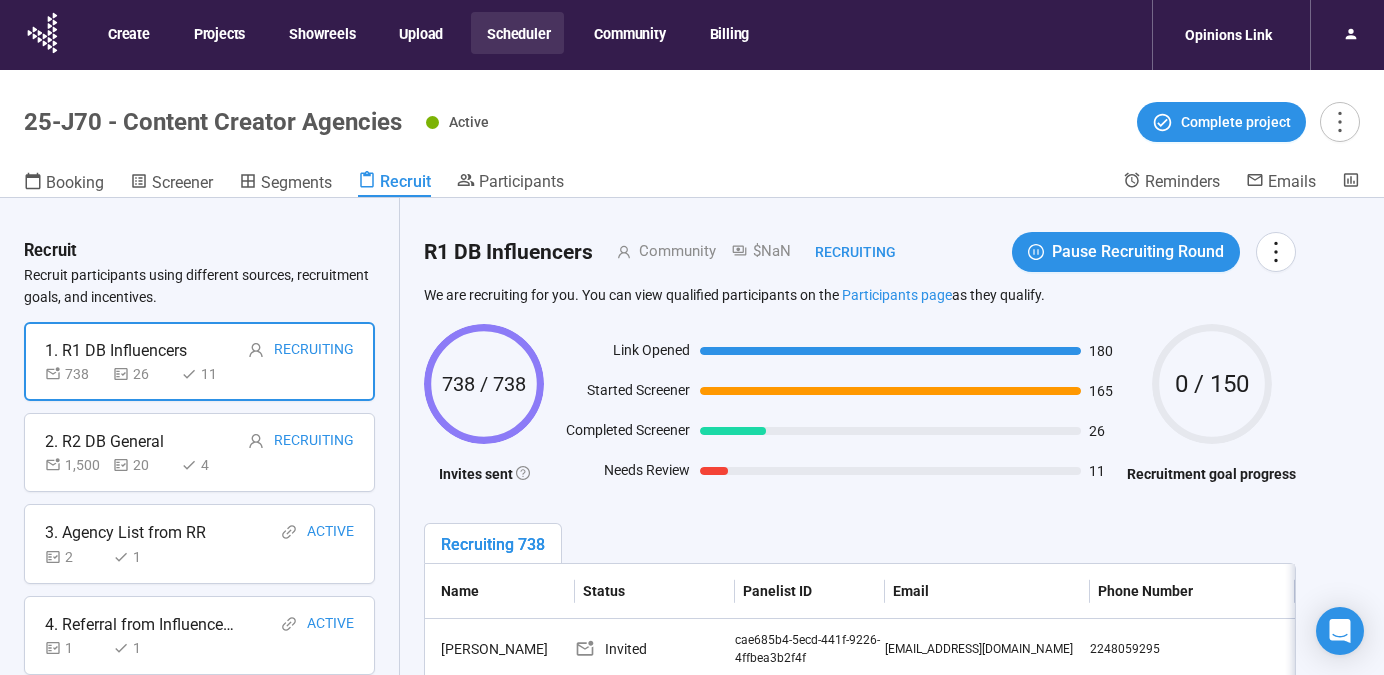 click on "Scheduler" at bounding box center (517, 33) 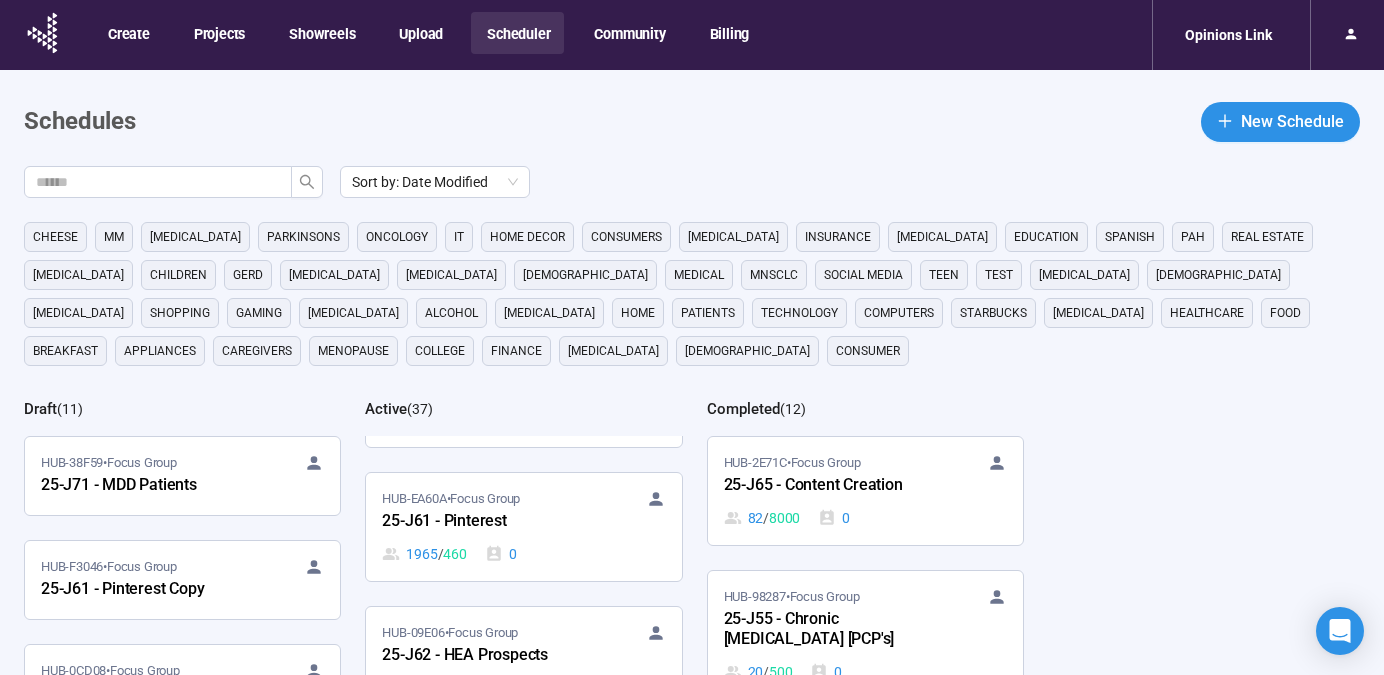 scroll, scrollTop: 3371, scrollLeft: 0, axis: vertical 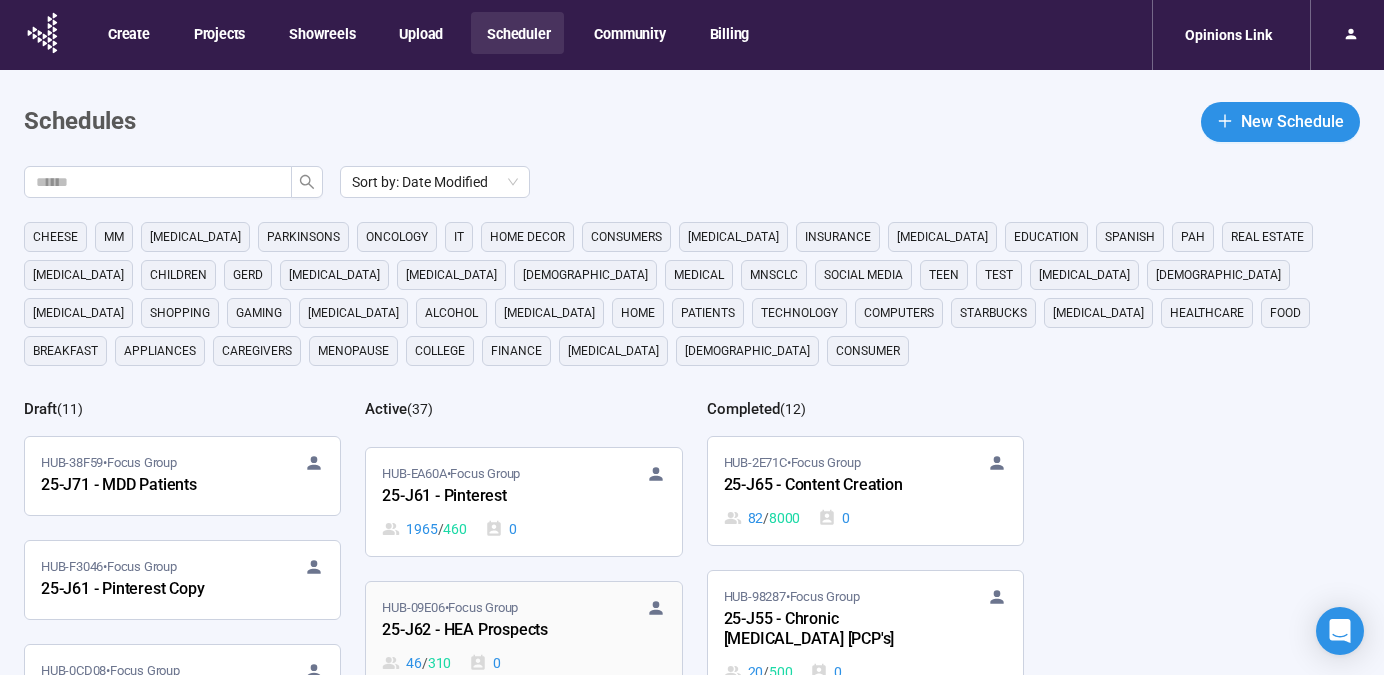 click on "25-J62 - HEA Prospects" at bounding box center [492, 631] 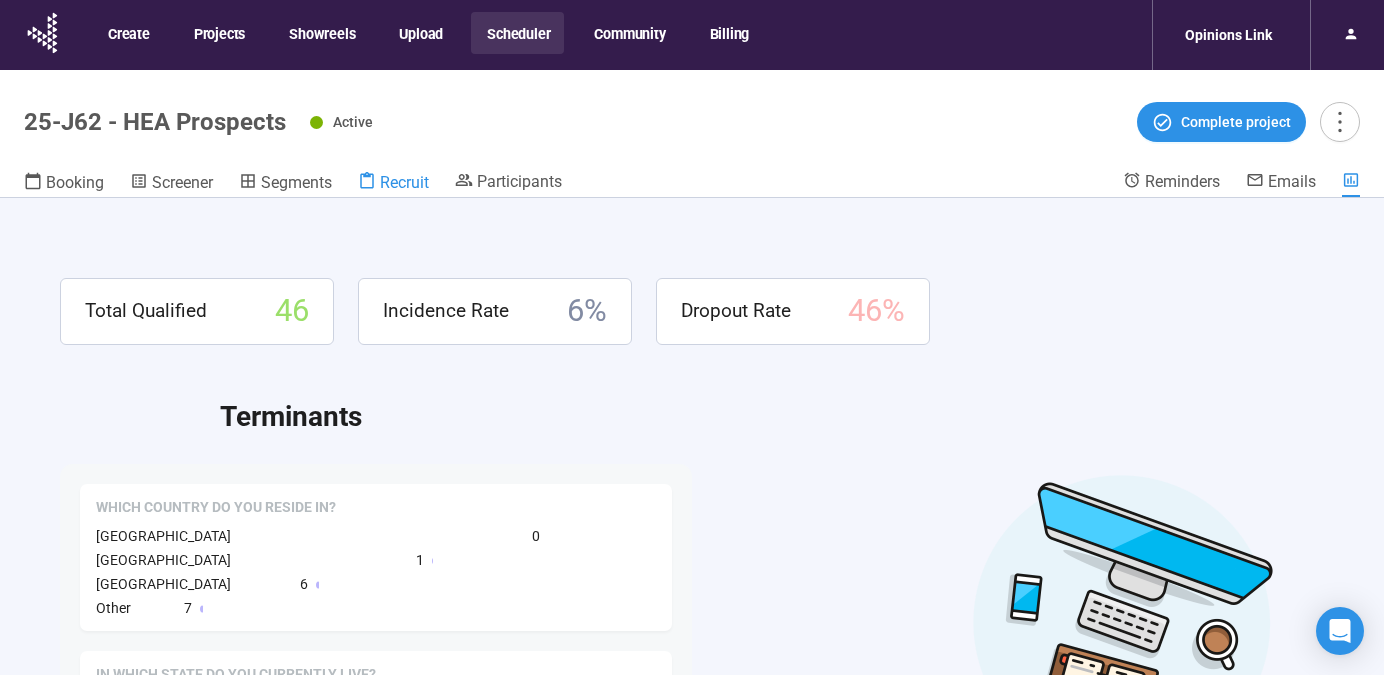 click on "Recruit" at bounding box center [404, 182] 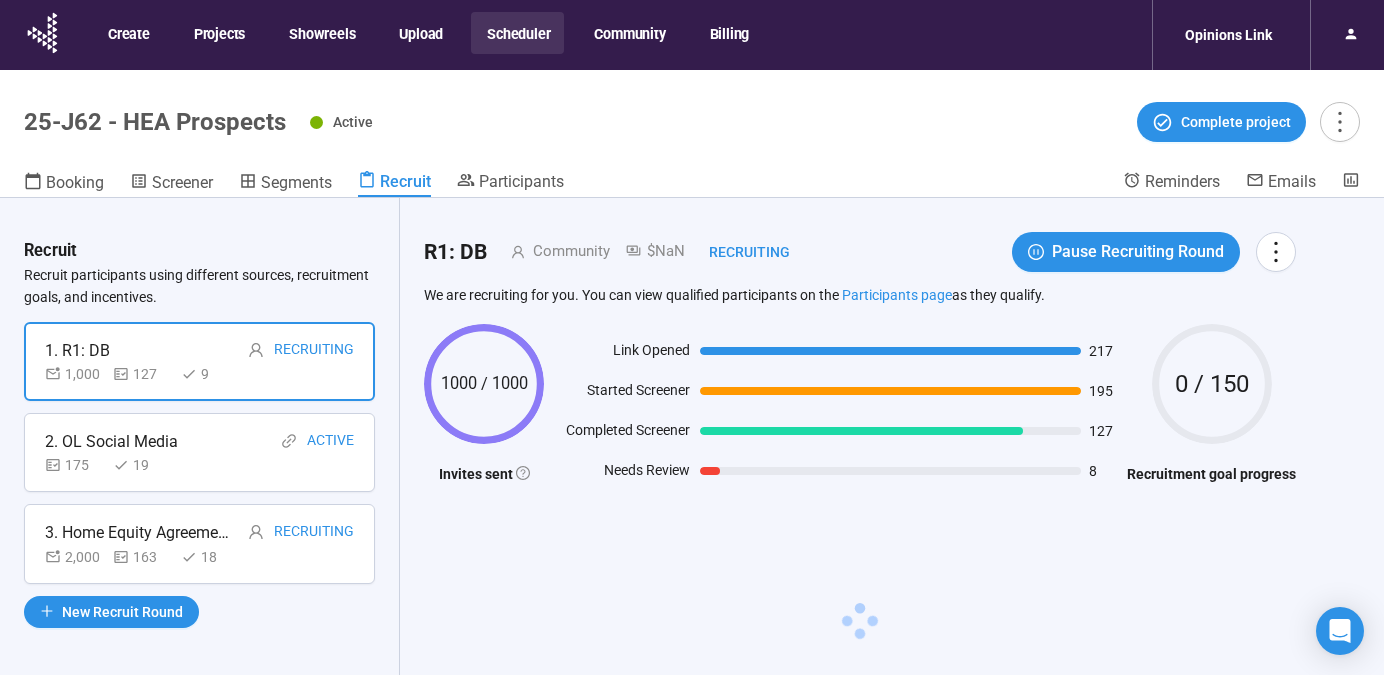 scroll, scrollTop: 70, scrollLeft: 0, axis: vertical 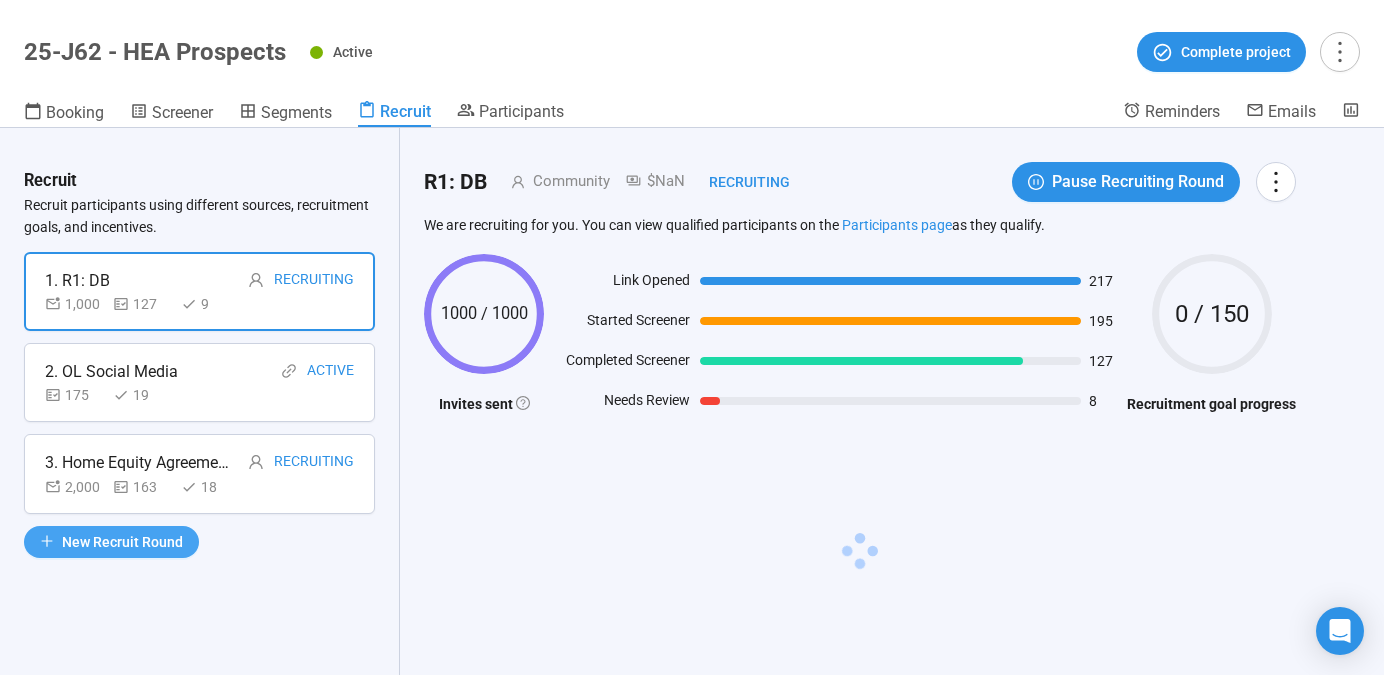 click on "New Recruit Round" at bounding box center (122, 542) 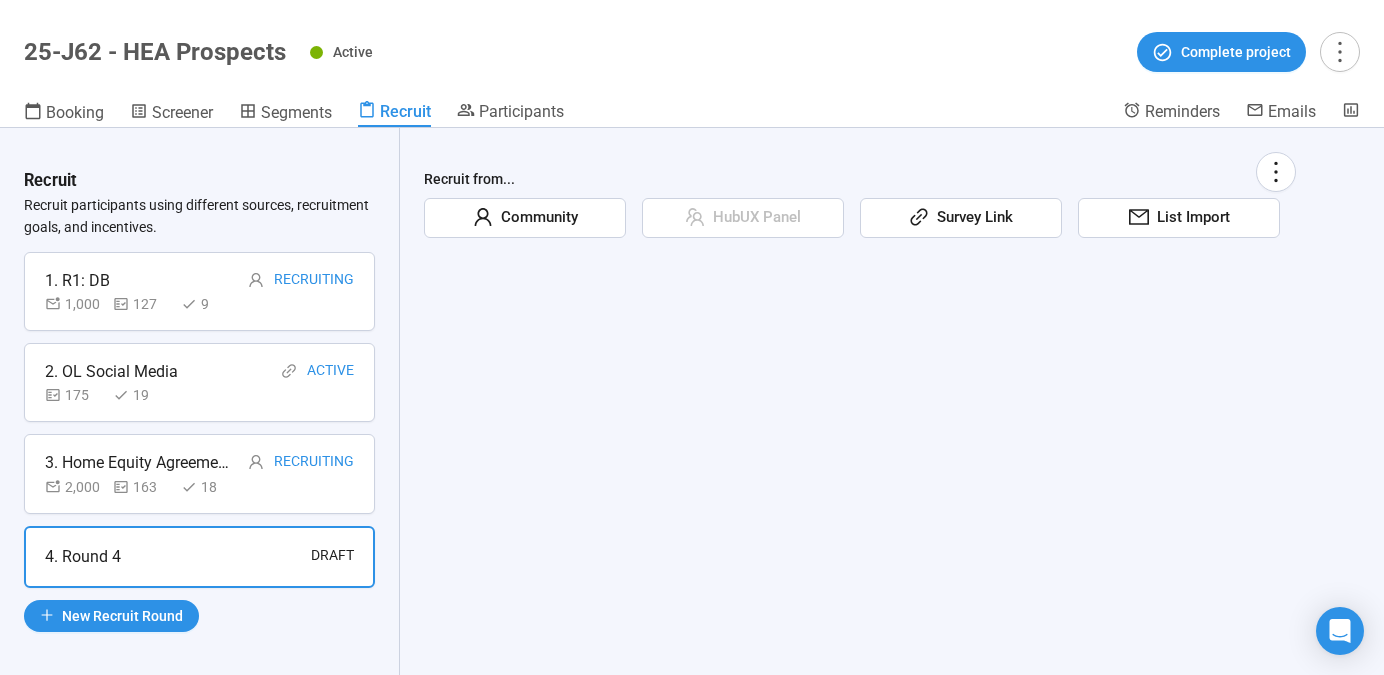 click on "Community" at bounding box center [525, 218] 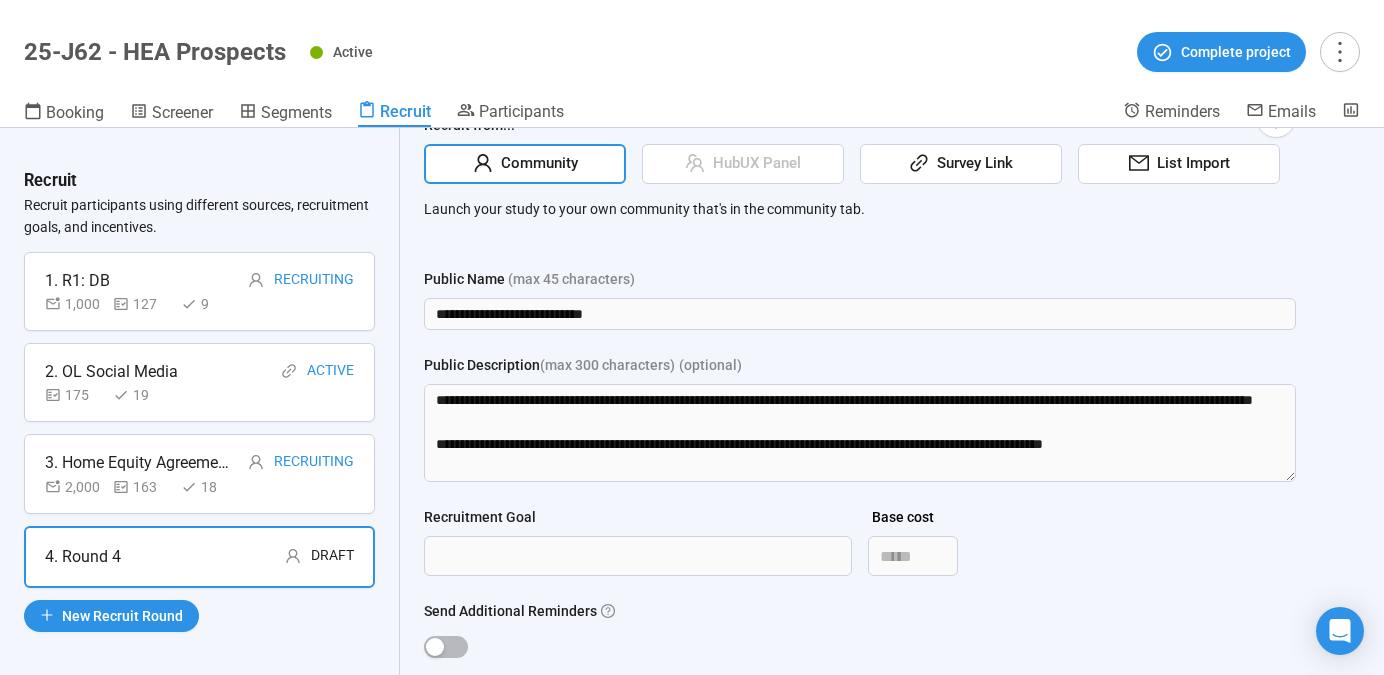 scroll, scrollTop: 59, scrollLeft: 0, axis: vertical 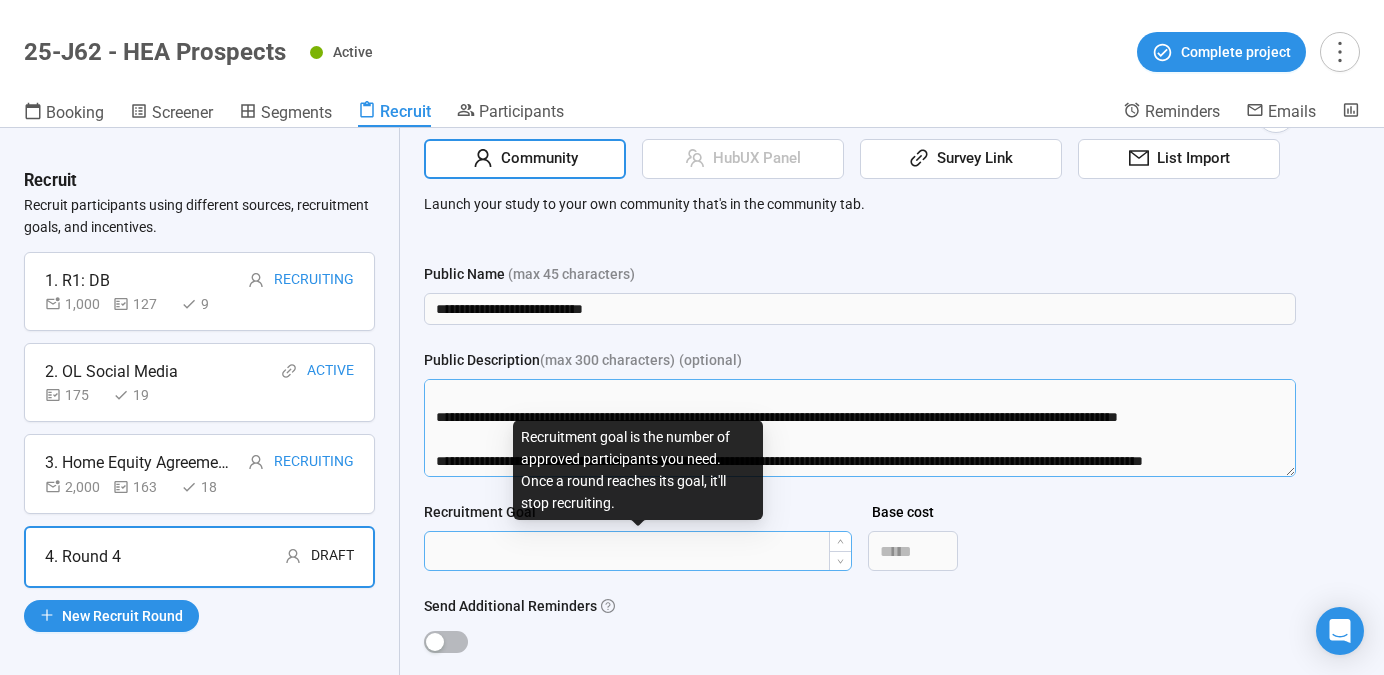 drag, startPoint x: 449, startPoint y: 434, endPoint x: 557, endPoint y: 541, distance: 152.0296 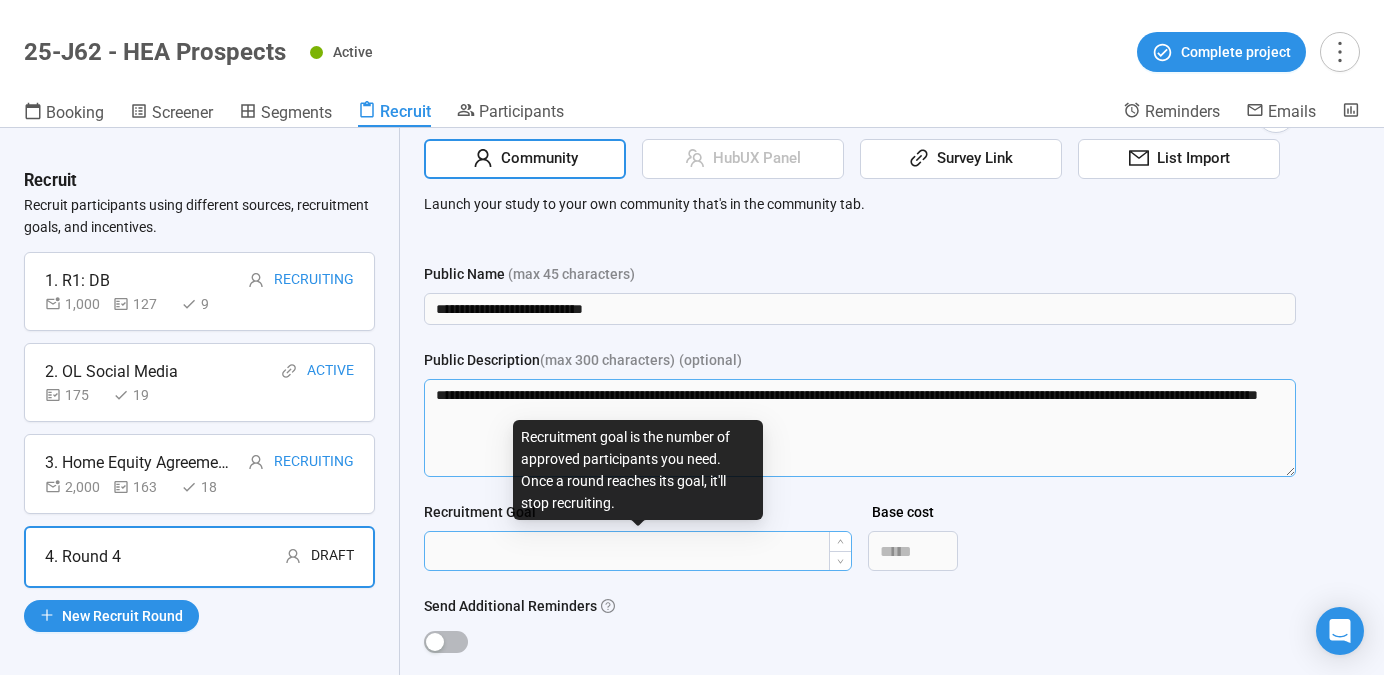 scroll, scrollTop: 0, scrollLeft: 0, axis: both 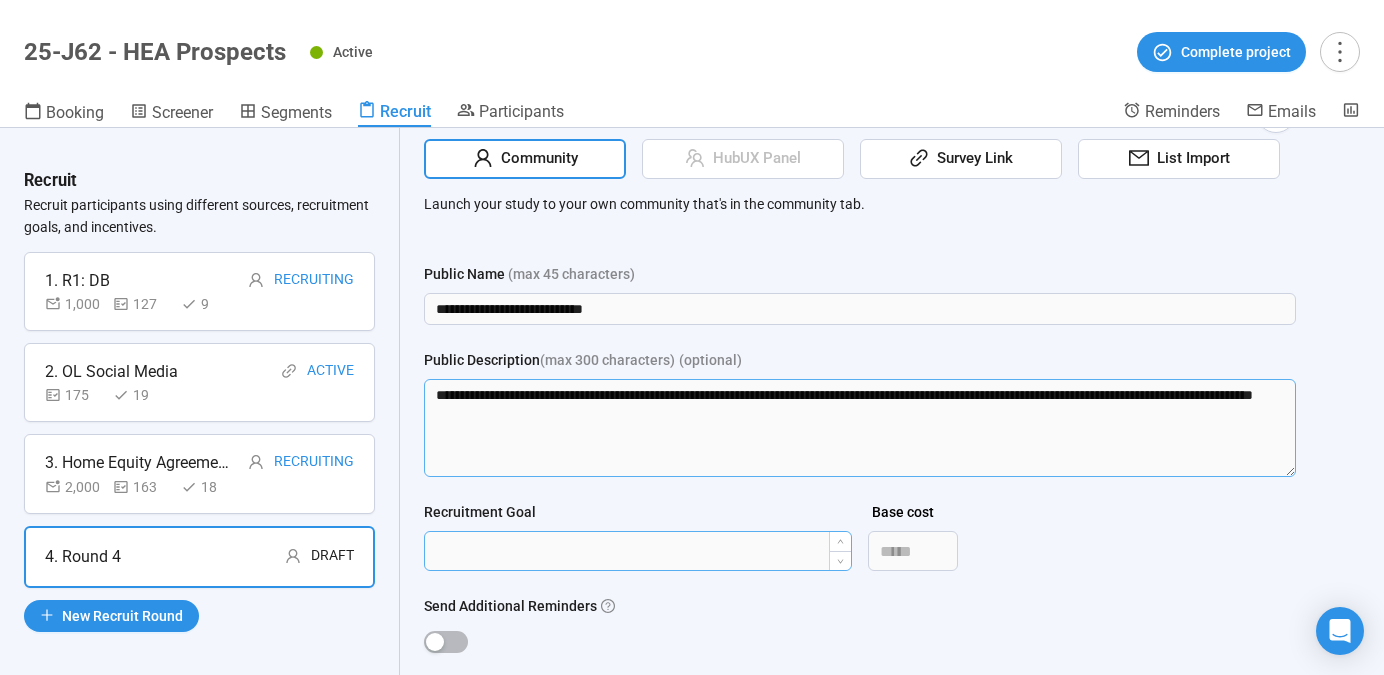 type on "**********" 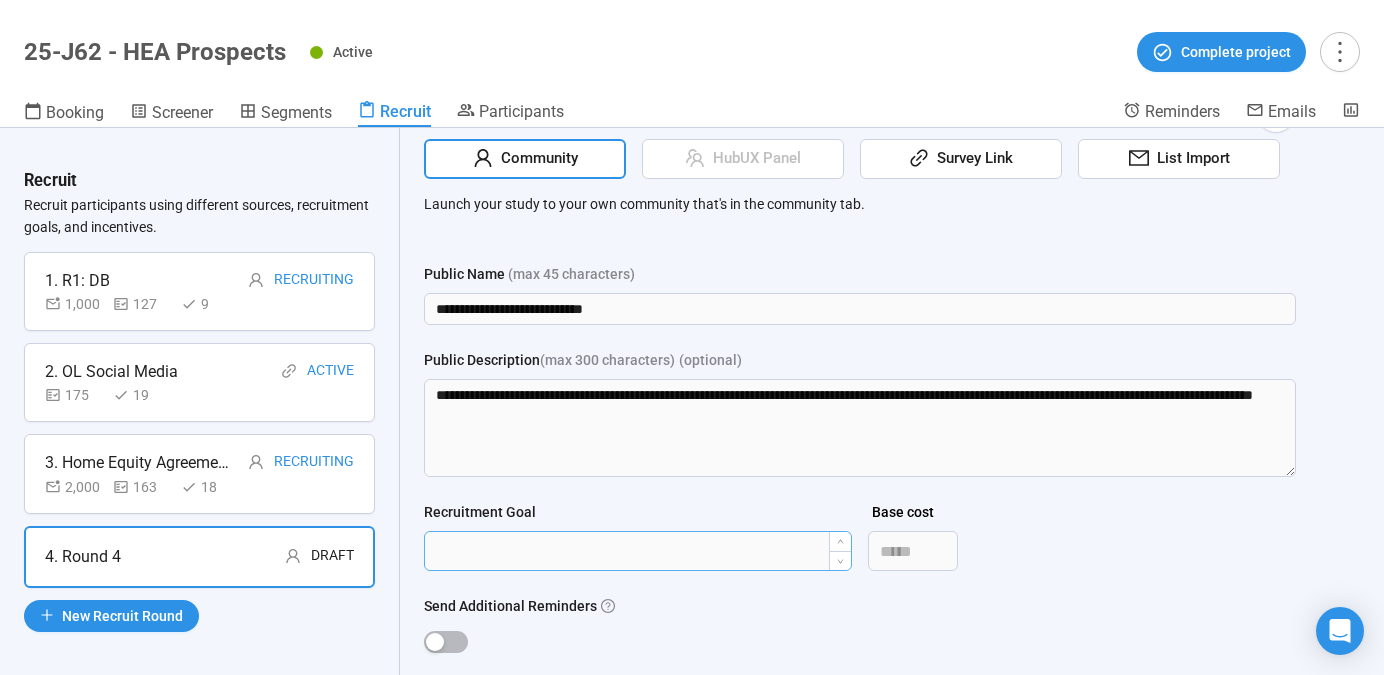 click on "Recruitment Goal" at bounding box center (638, 551) 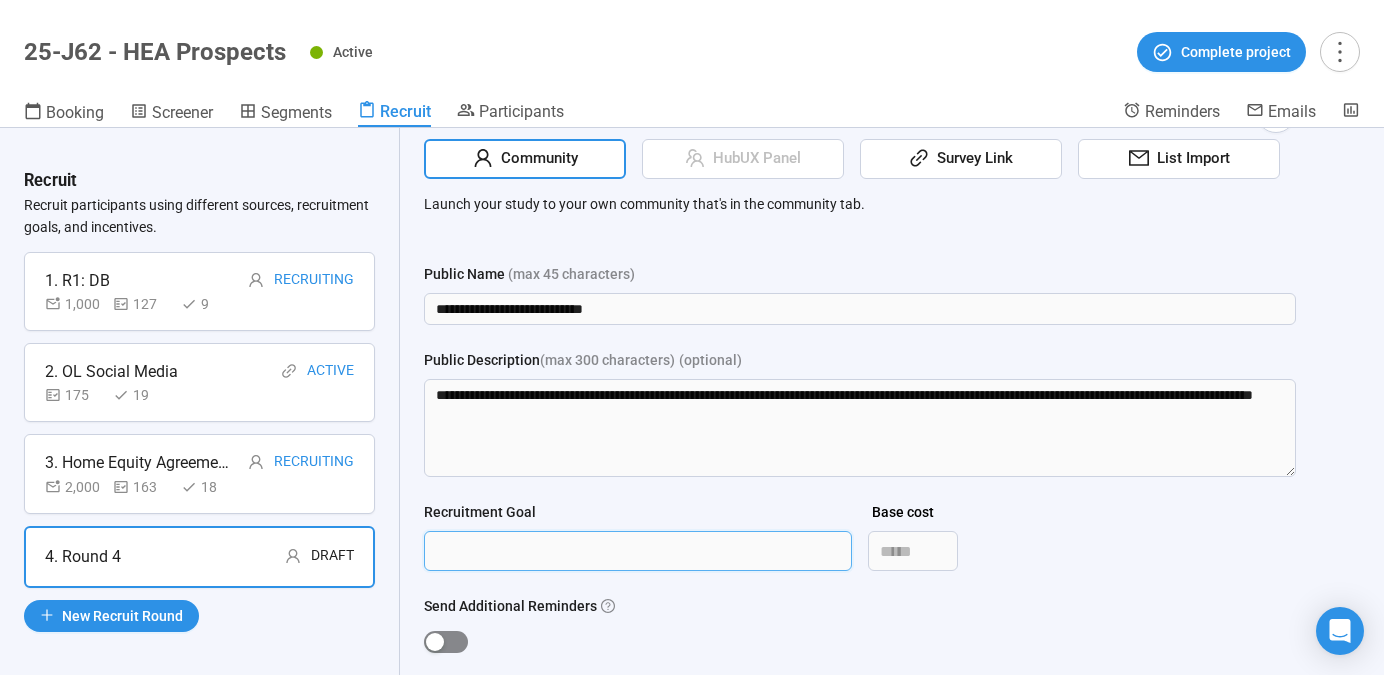type on "***" 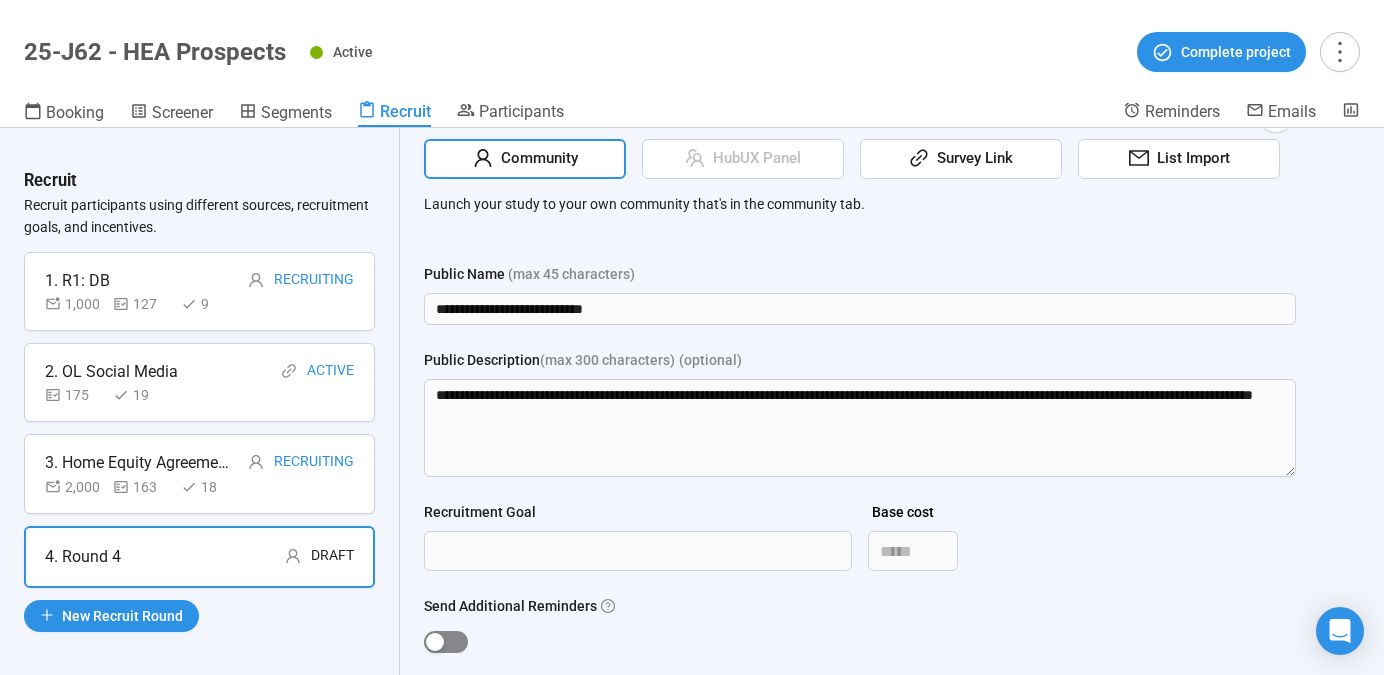 click at bounding box center (435, 642) 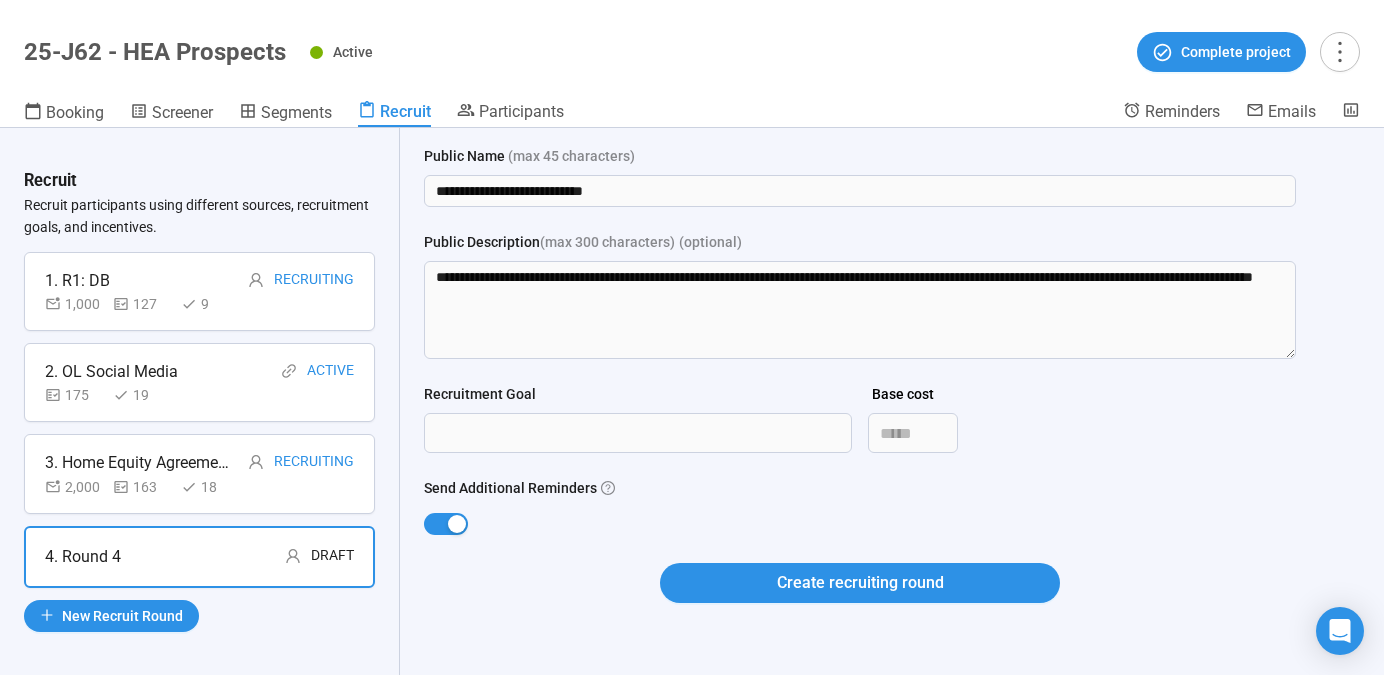 scroll, scrollTop: 176, scrollLeft: 0, axis: vertical 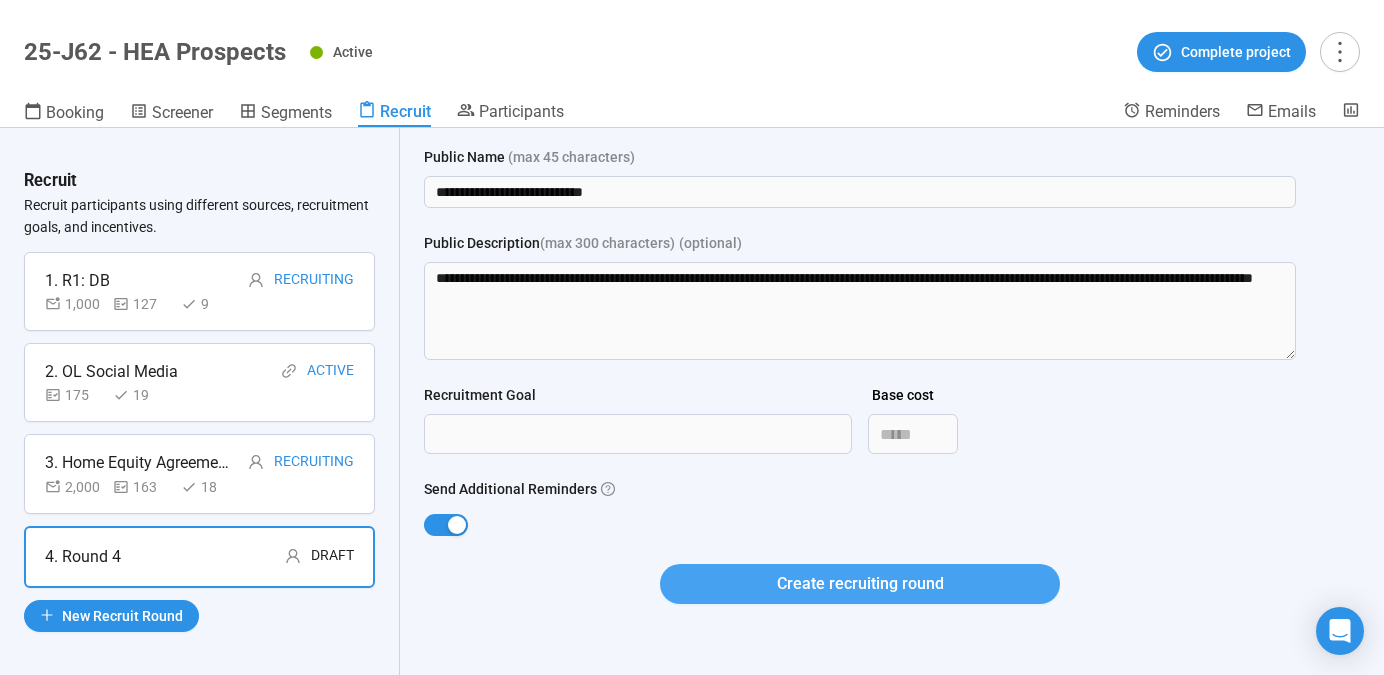 click on "Create recruiting round" at bounding box center [860, 583] 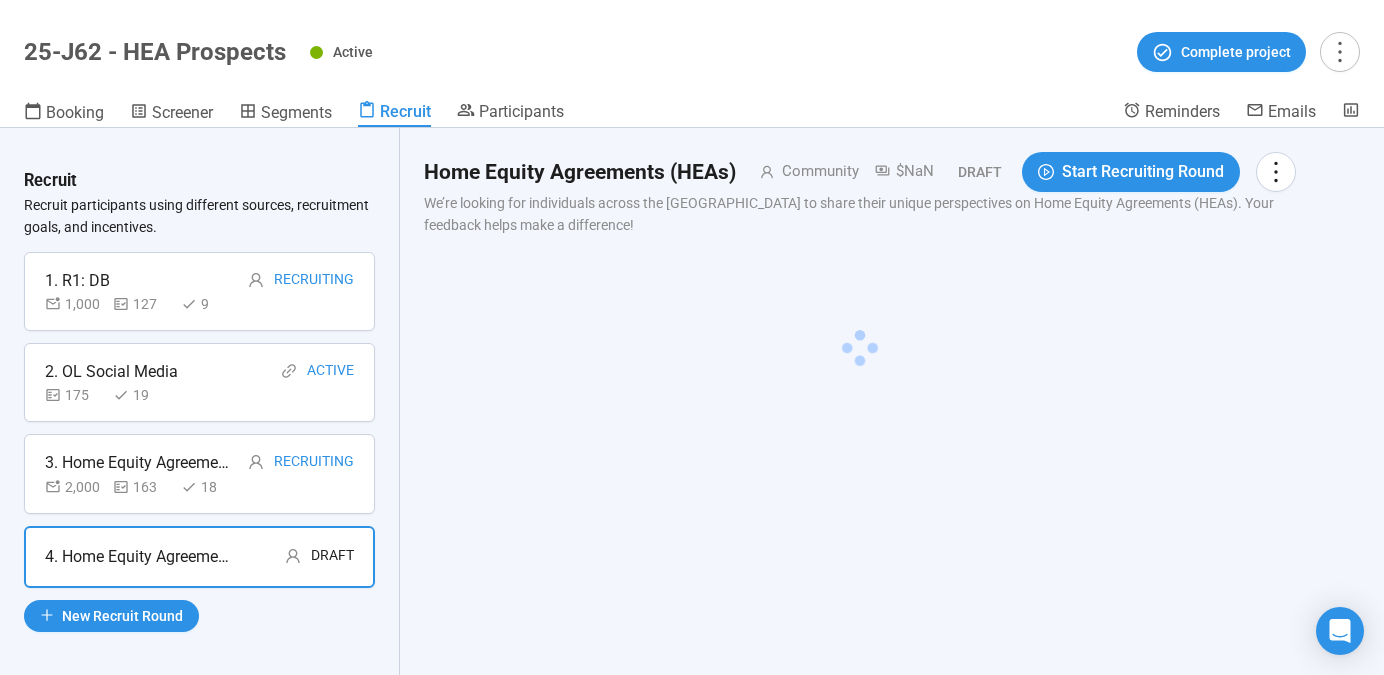 scroll, scrollTop: 0, scrollLeft: 0, axis: both 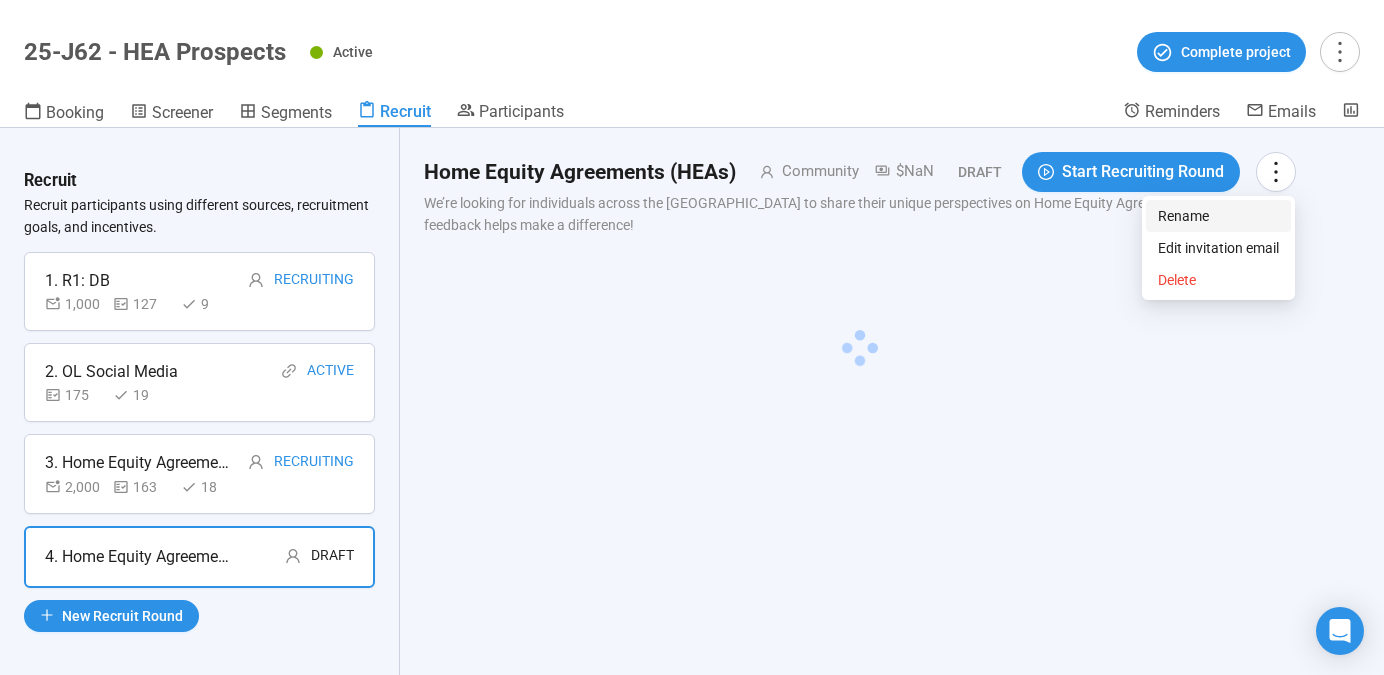 click on "Rename" at bounding box center [1218, 216] 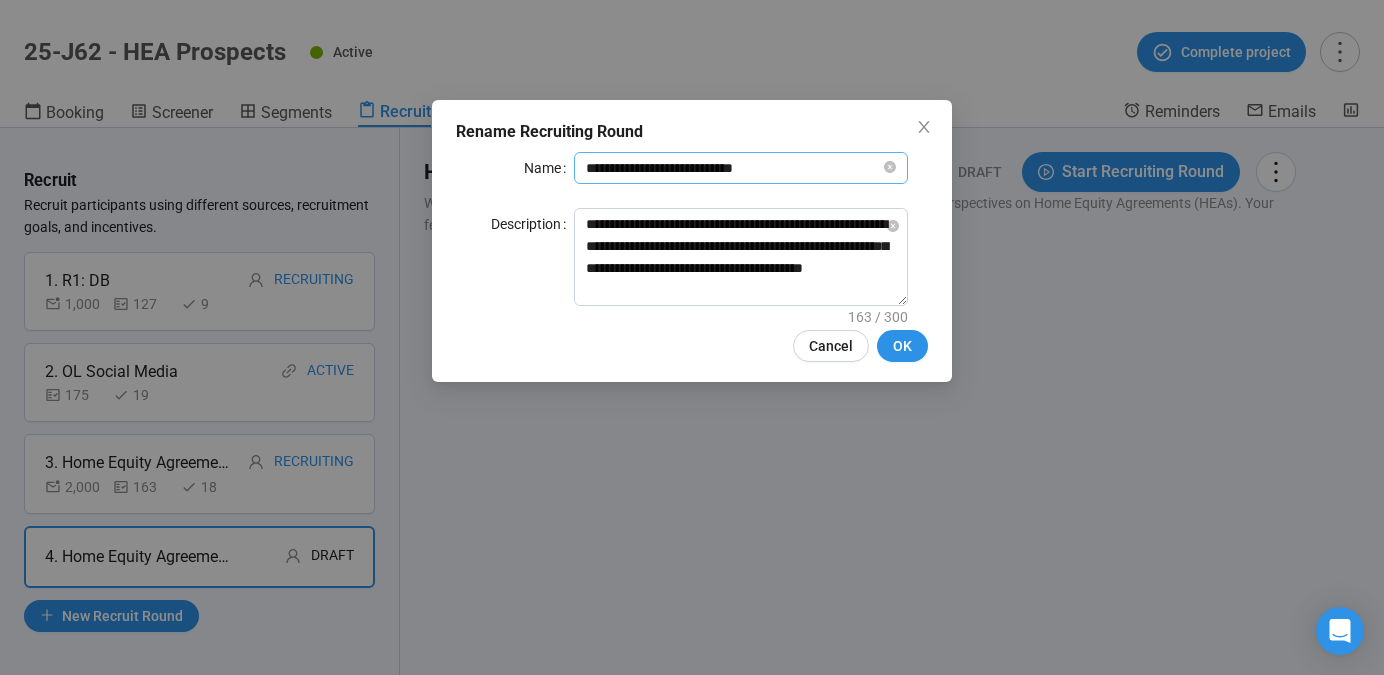 click on "**********" at bounding box center (733, 168) 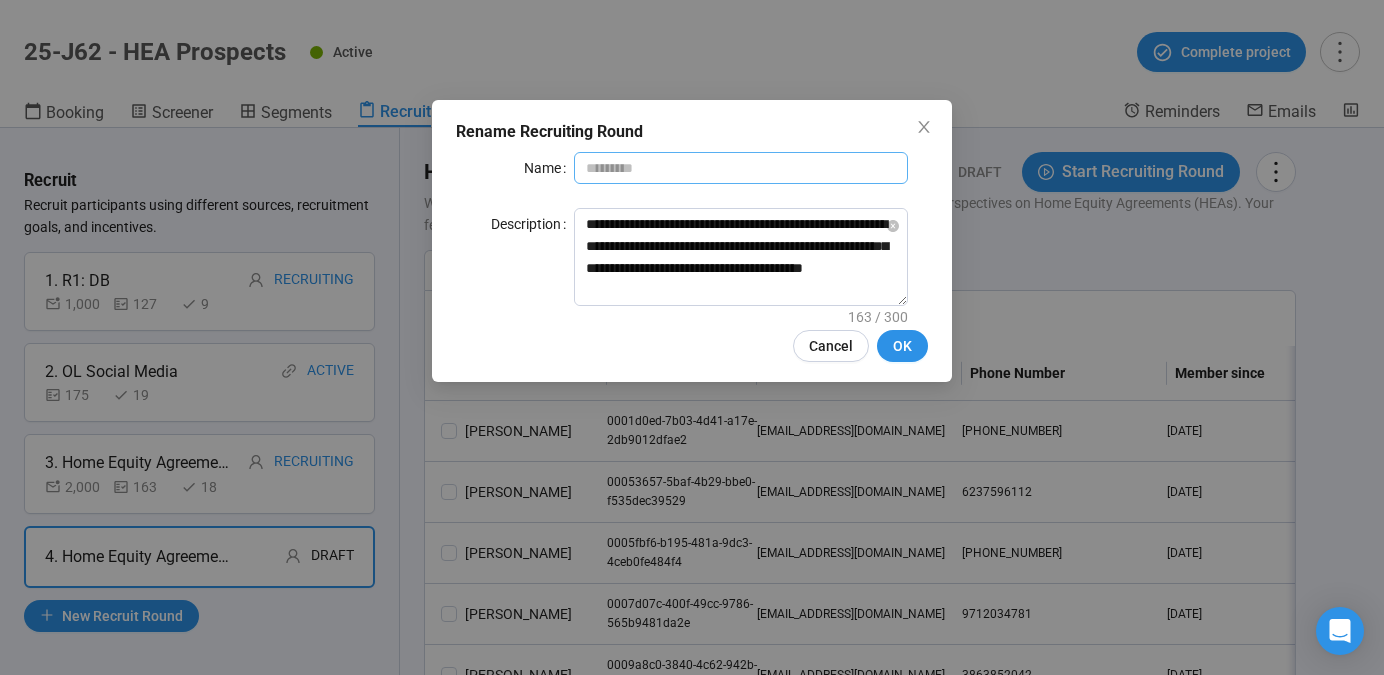 click at bounding box center [890, 168] 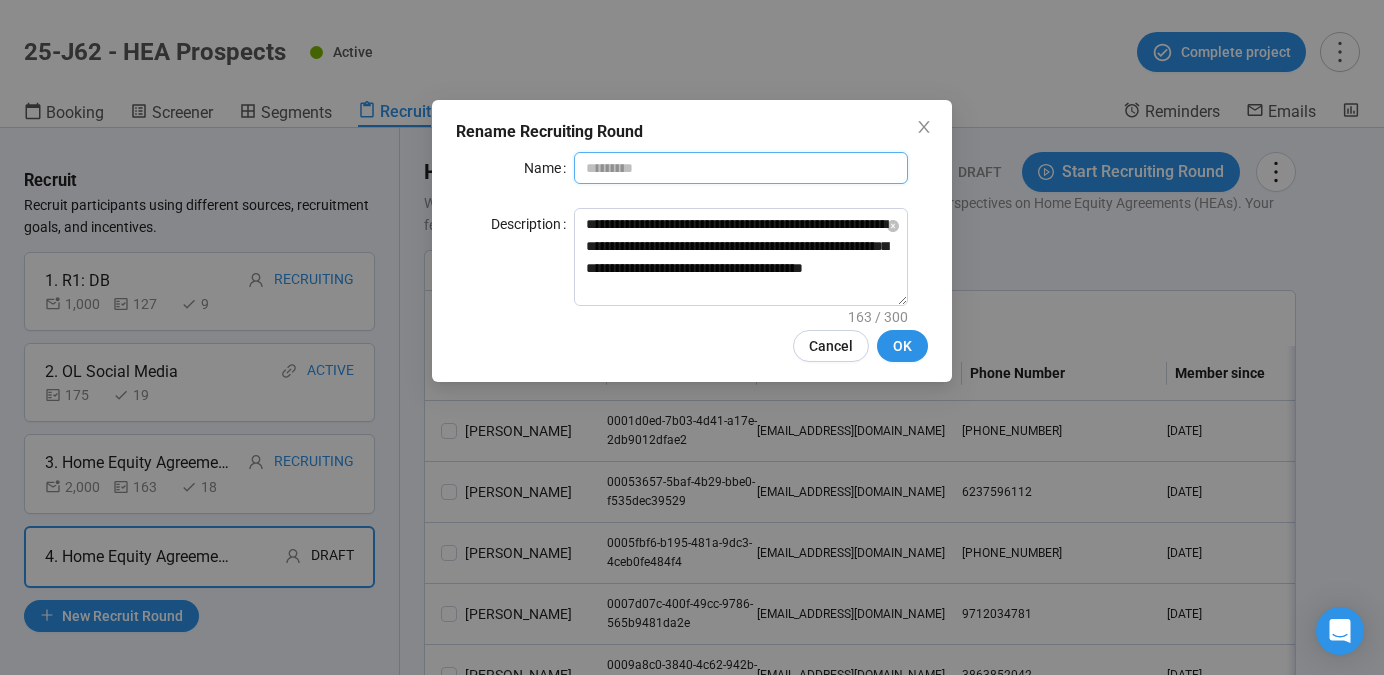 click on "Name" at bounding box center (733, 168) 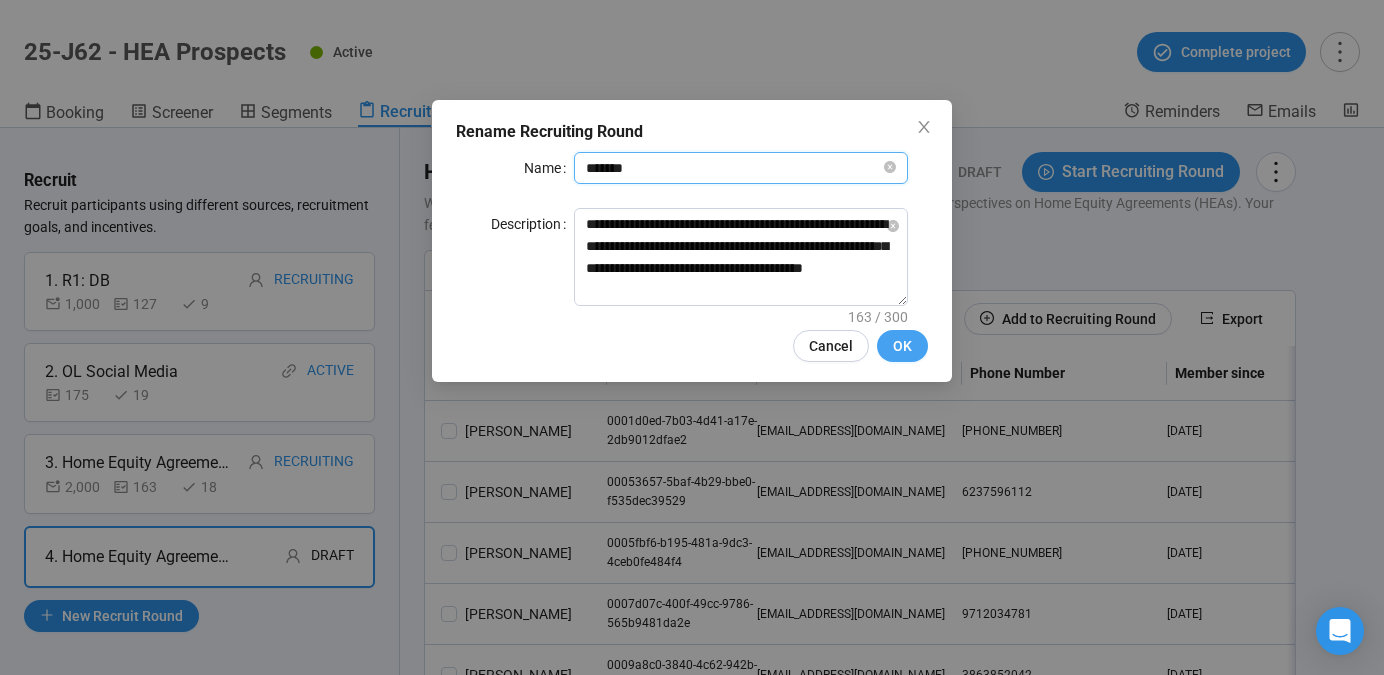 type on "******" 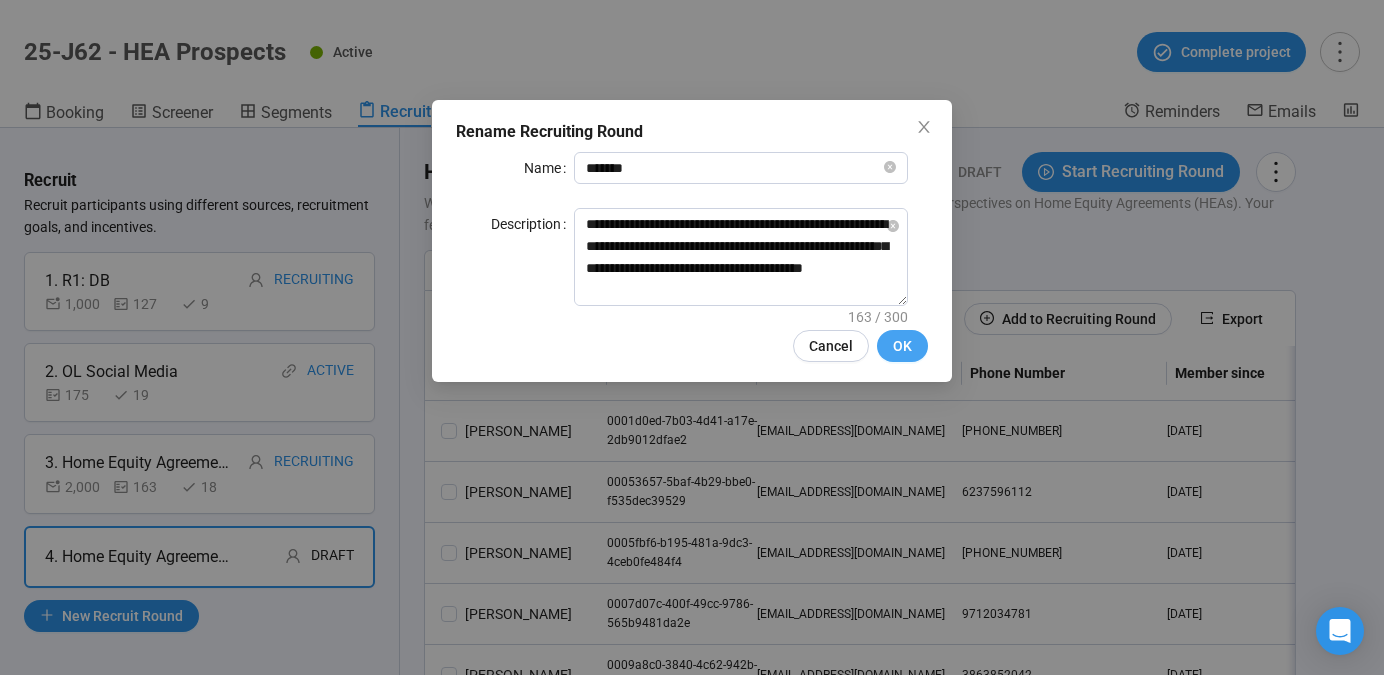 click on "OK" at bounding box center (902, 346) 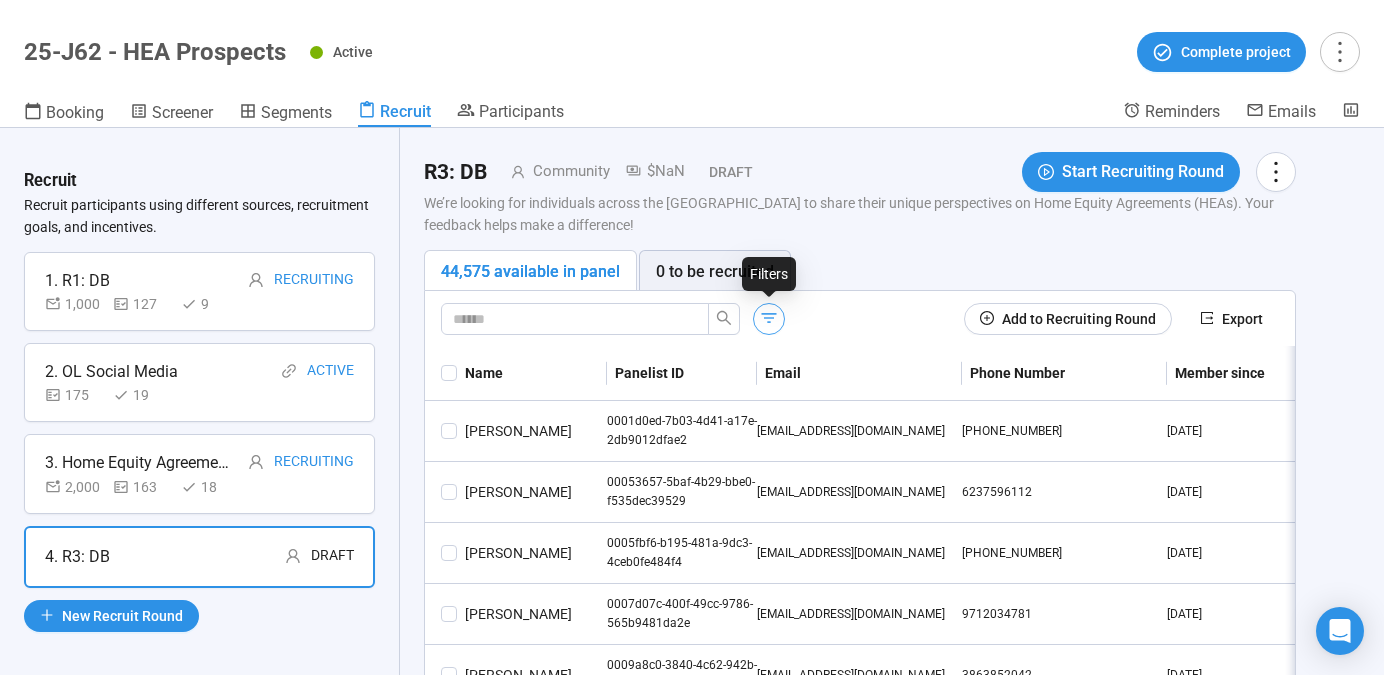click 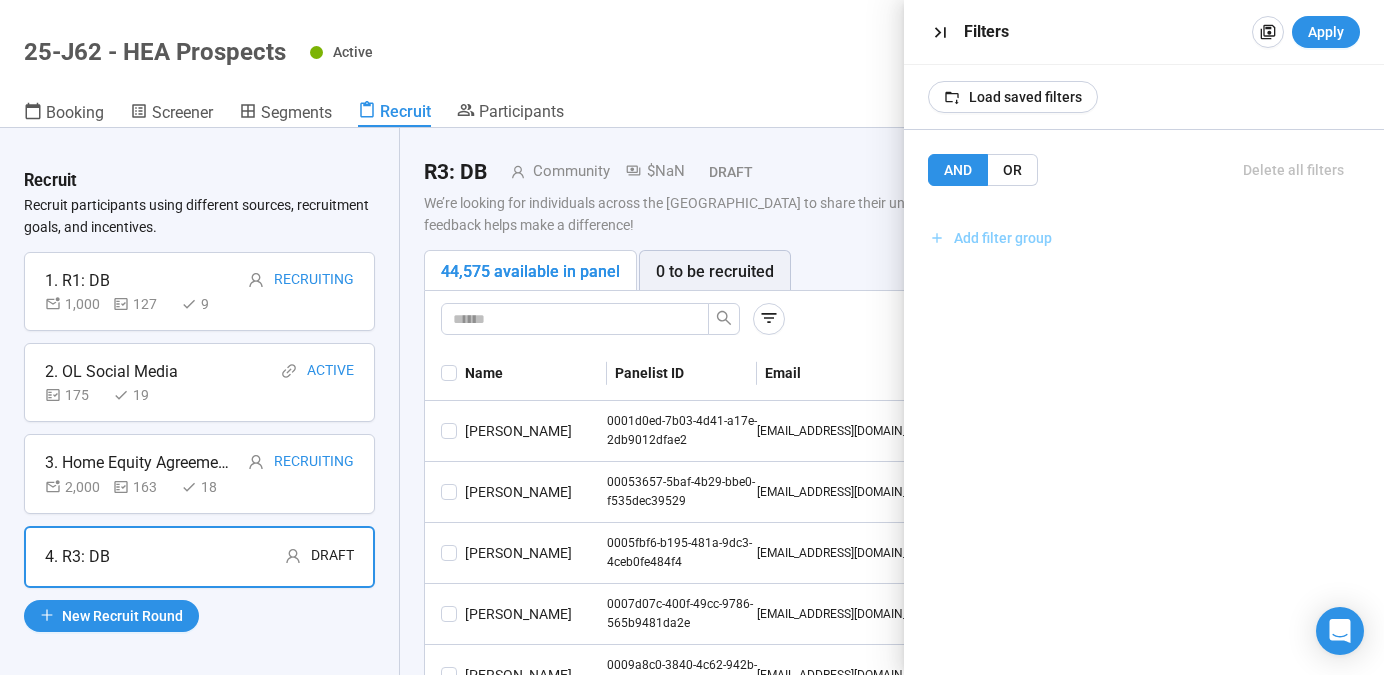 click on "Add filter group" at bounding box center (1003, 238) 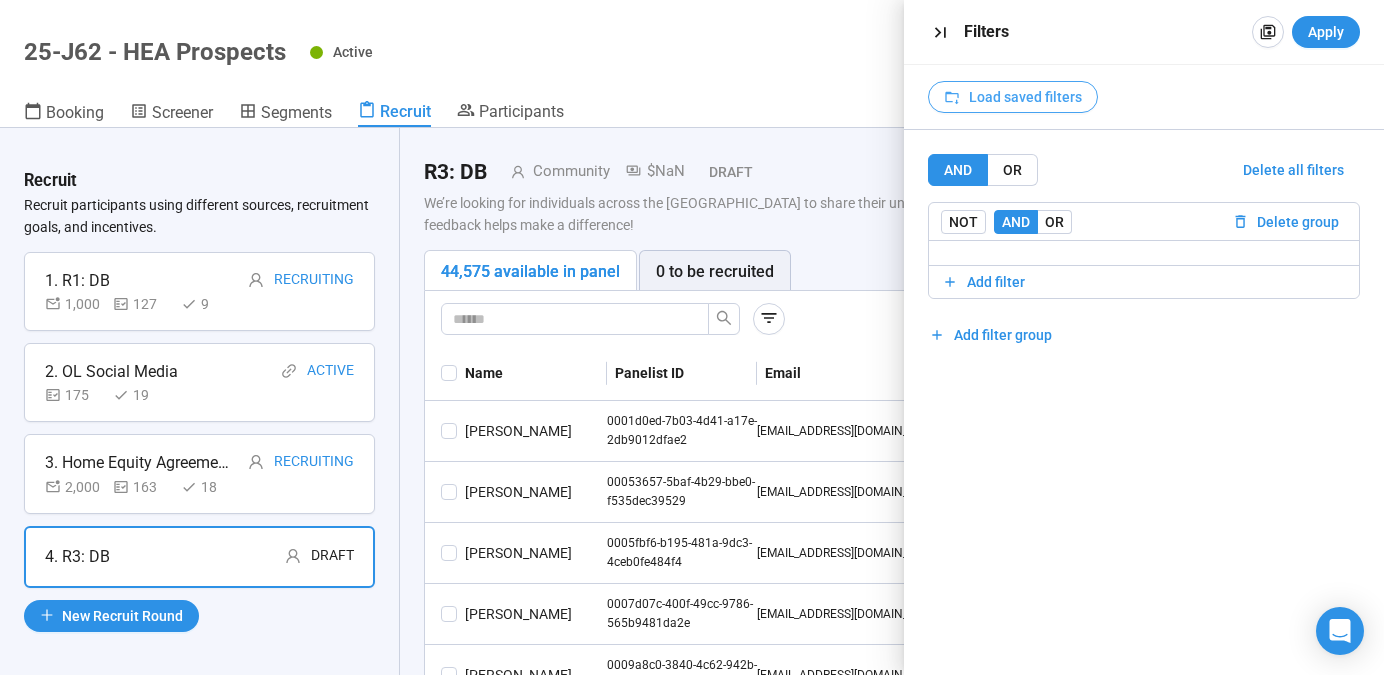 click on "Load saved filters" at bounding box center (1025, 97) 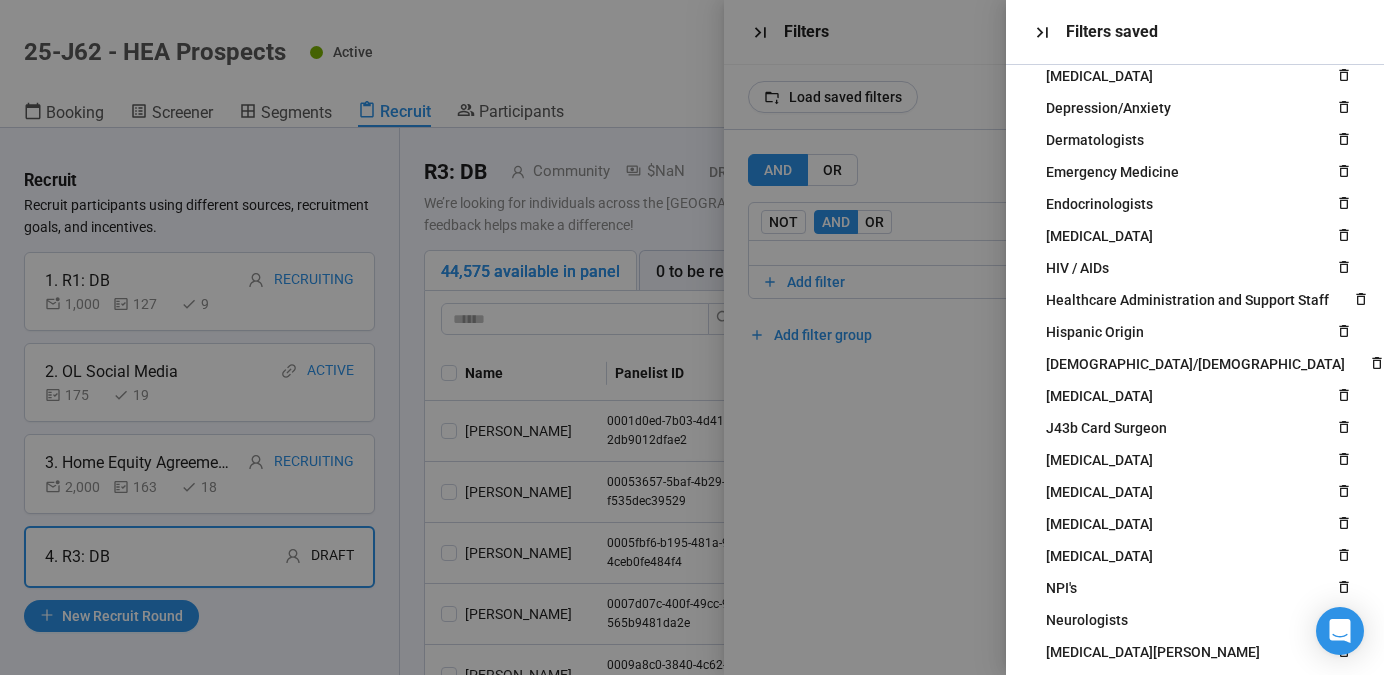 scroll, scrollTop: 0, scrollLeft: 0, axis: both 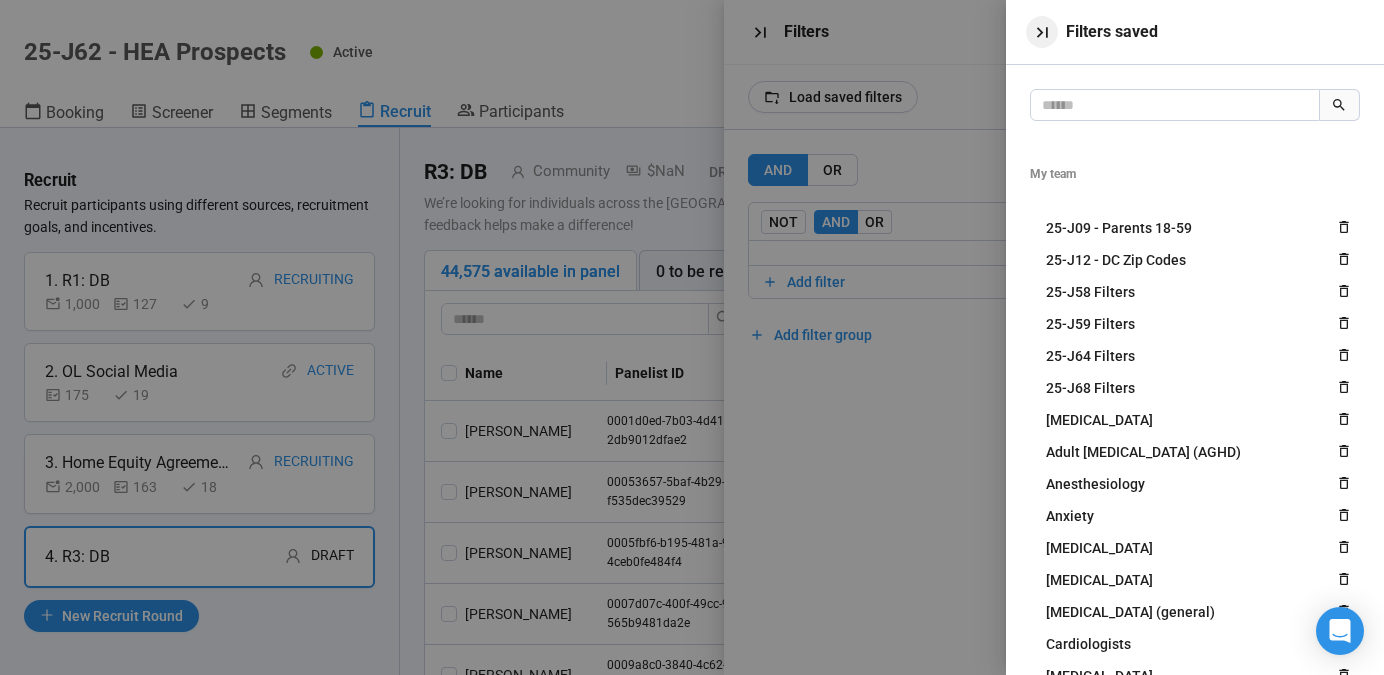 click 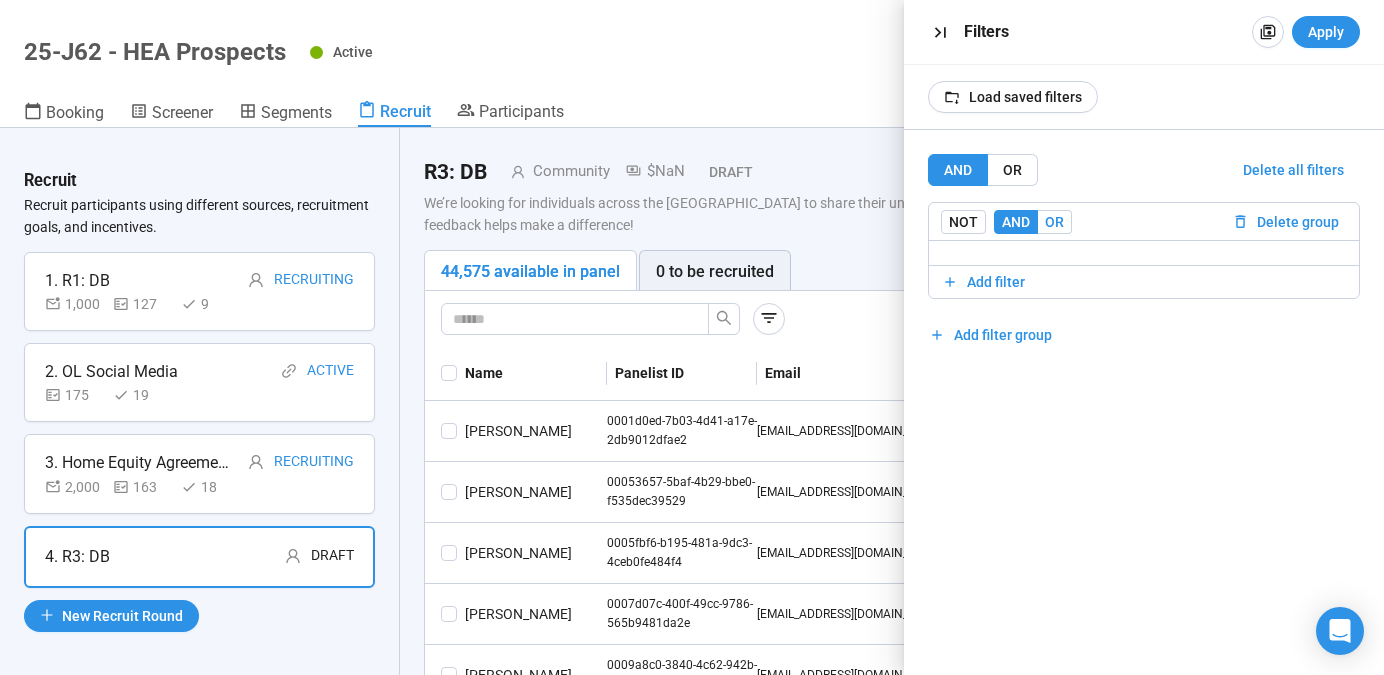 click on "OR" at bounding box center (1054, 222) 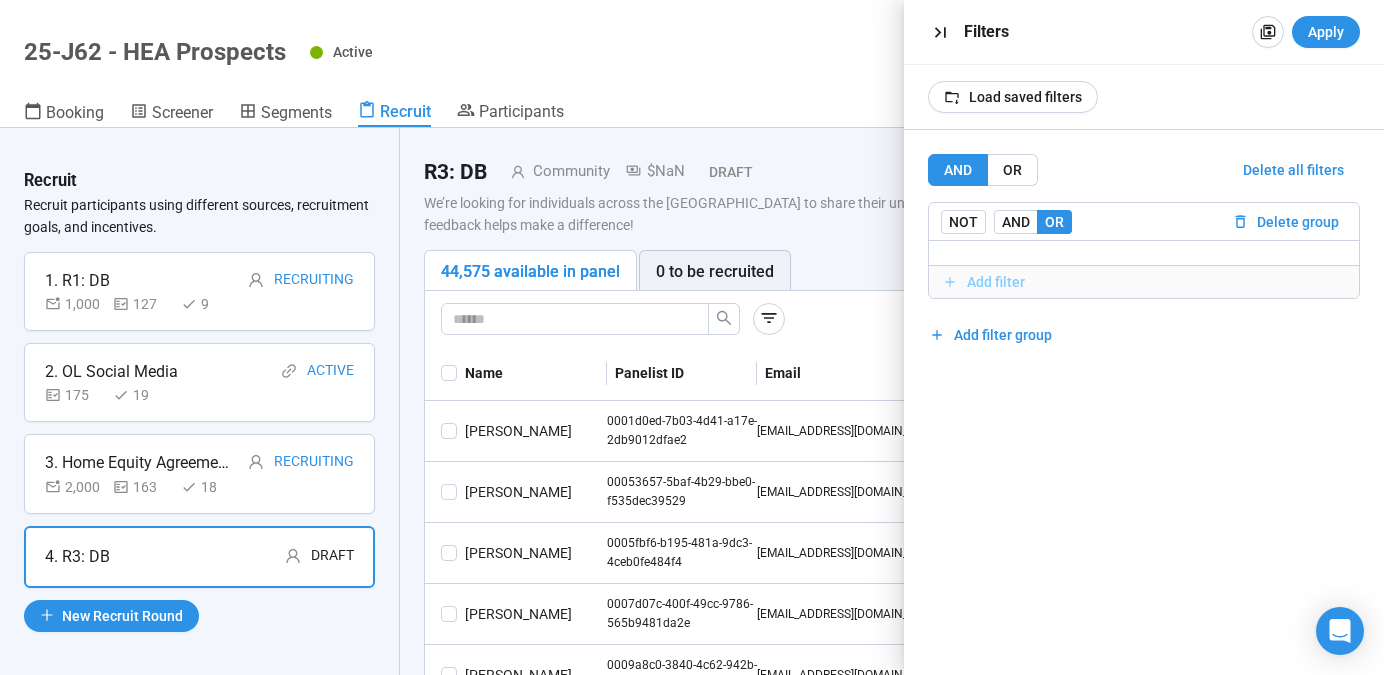 click on "Add filter" at bounding box center [996, 282] 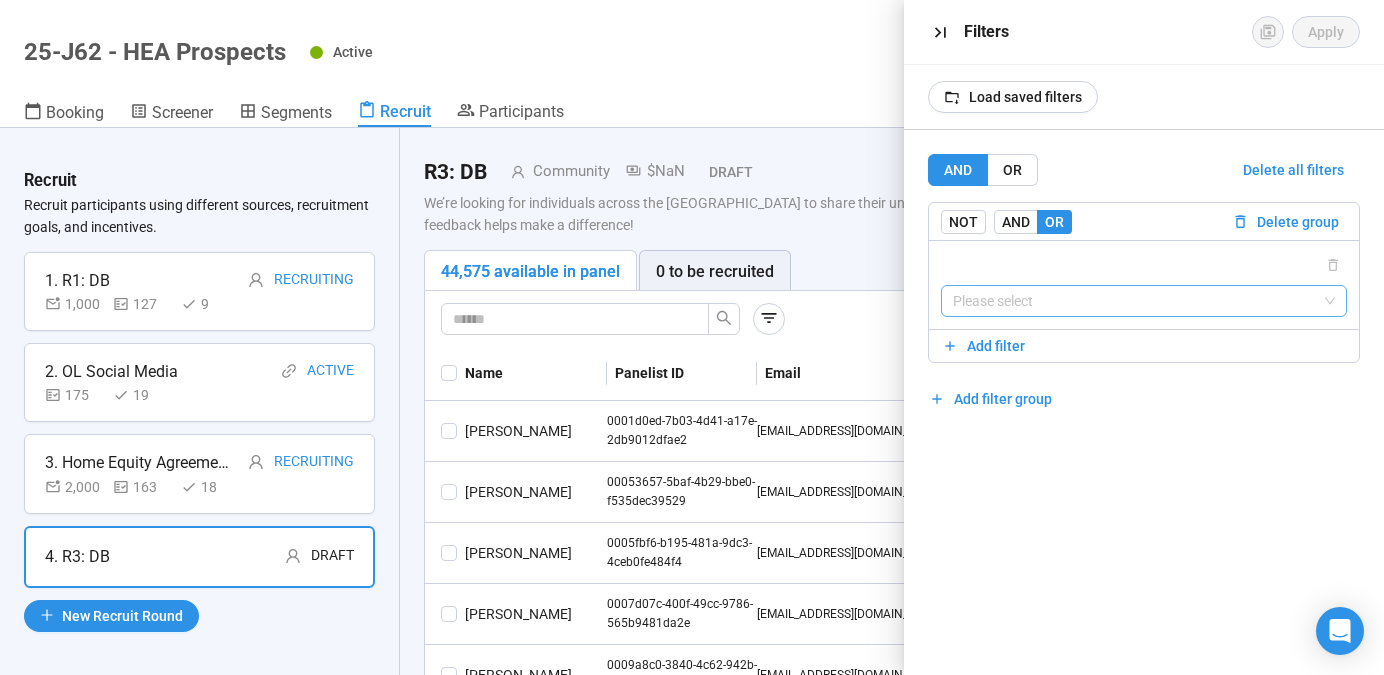 click at bounding box center [1144, 301] 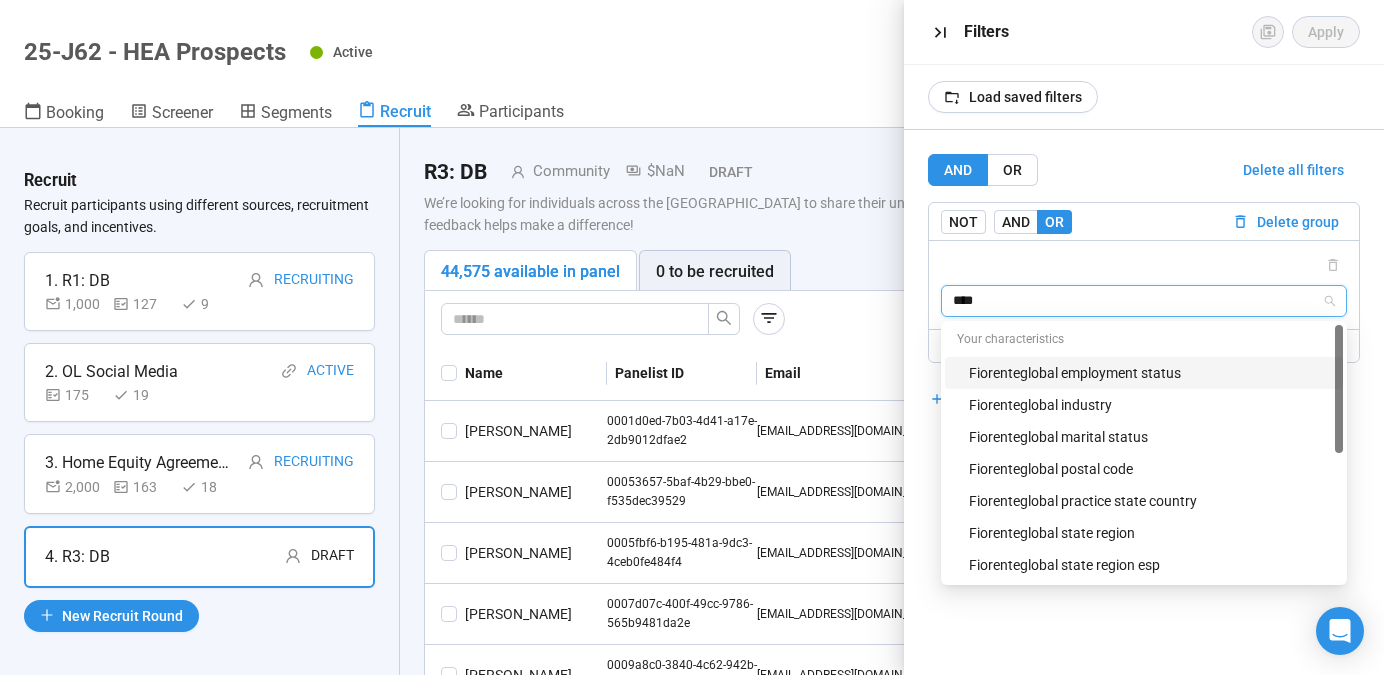 type on "*****" 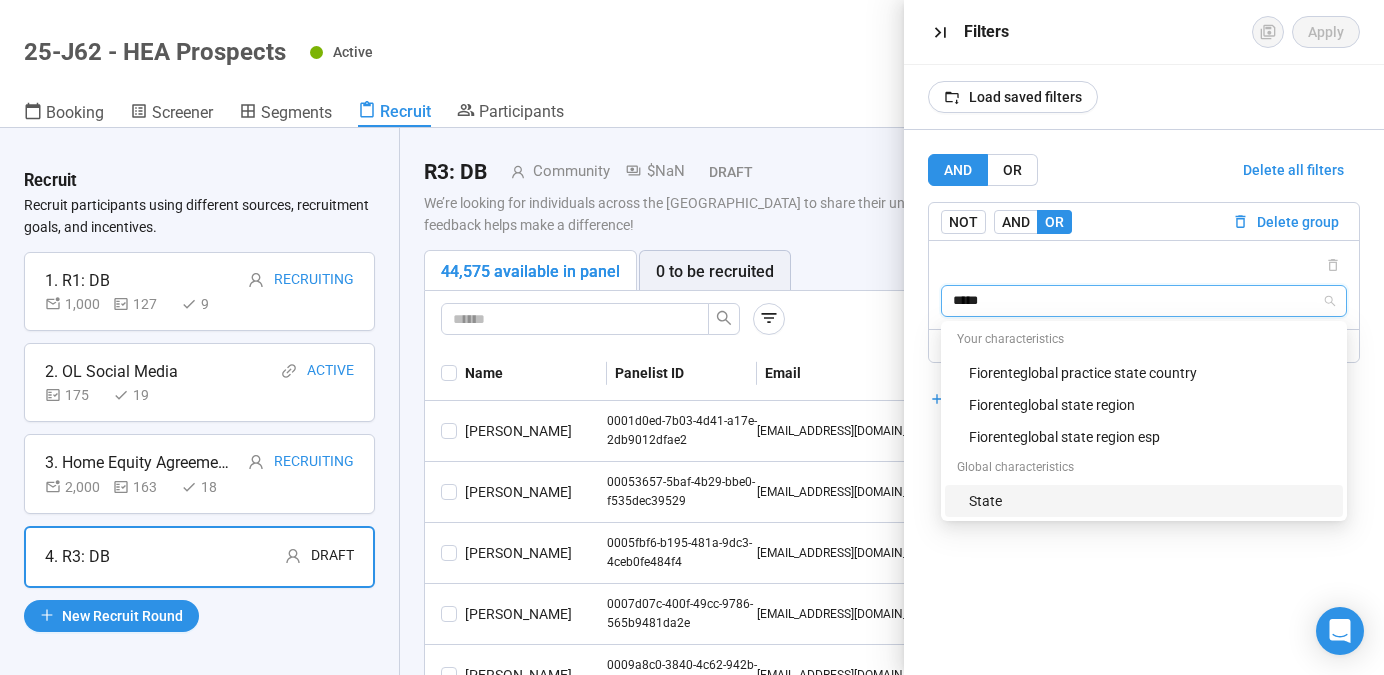 click on "State" at bounding box center [1150, 501] 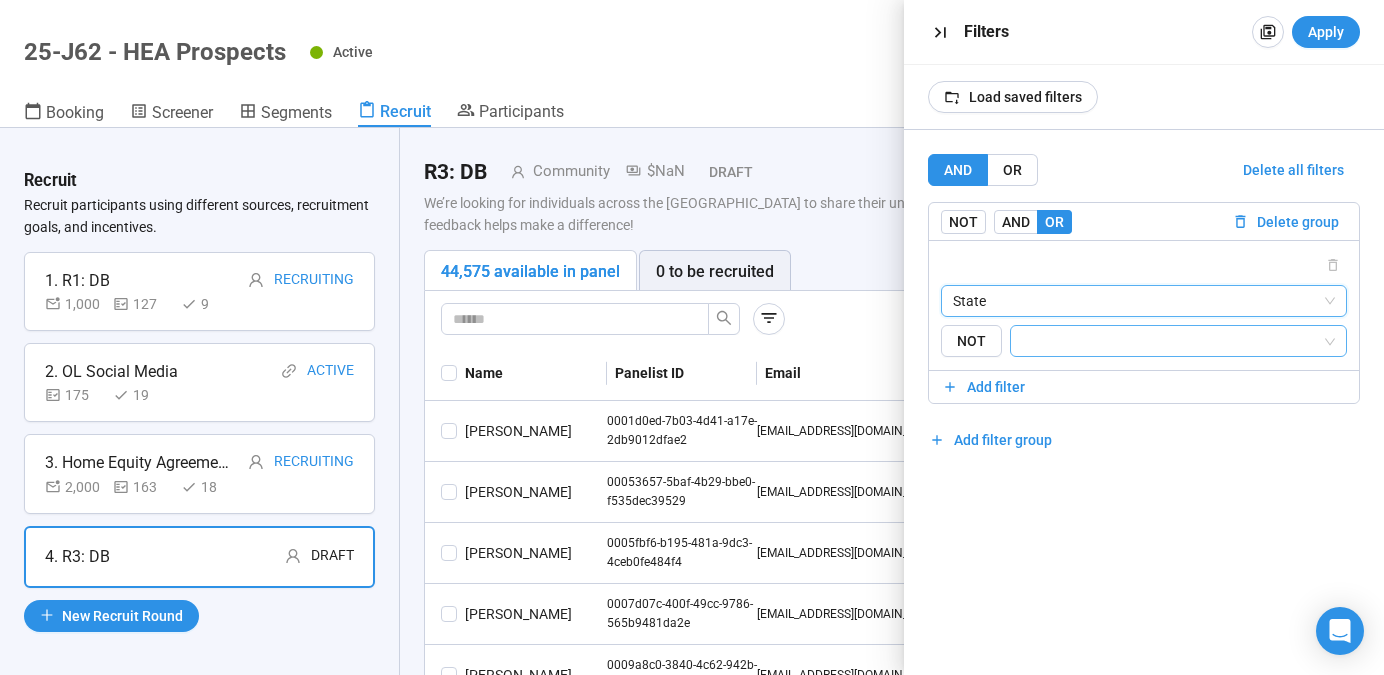 click at bounding box center [1172, 341] 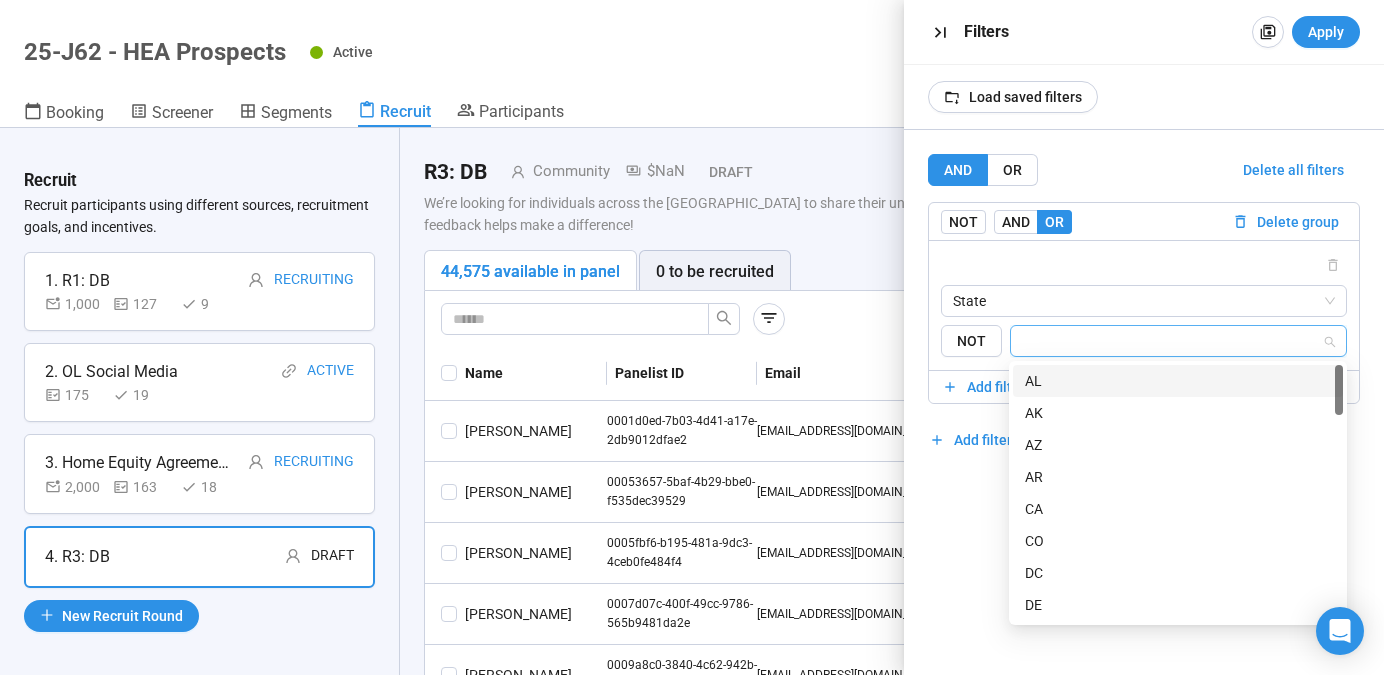 click on "AND OR Delete all filters NOT AND OR Delete group State {"type":"RESPONSE","characteristicId":"8f9f02cf-08b6-491d-963e-aebd155819eb","op":"IS","subtype":"ID","rowId":""} {"type":"RESPONSE","characteristicId":"f57df48c-5bd5-4658-bcba-161c3ffcddaa","op":"IS","subtype":"ID","rowId":""} Your characteristics Fiorenteglobal practice state country Fiorenteglobal state region Fiorenteglobal state region esp Global characteristics State NOT   Add filter Add filter group" at bounding box center (1144, 402) 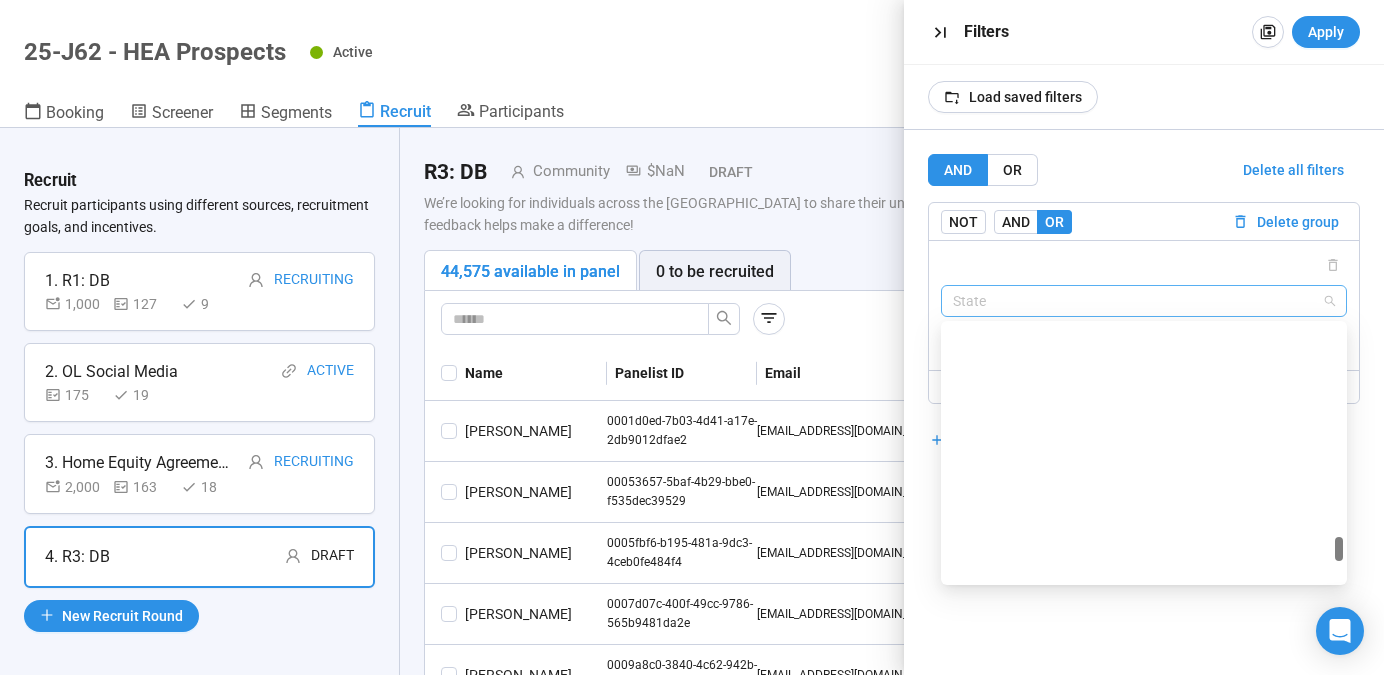 click on "State" at bounding box center (1144, 301) 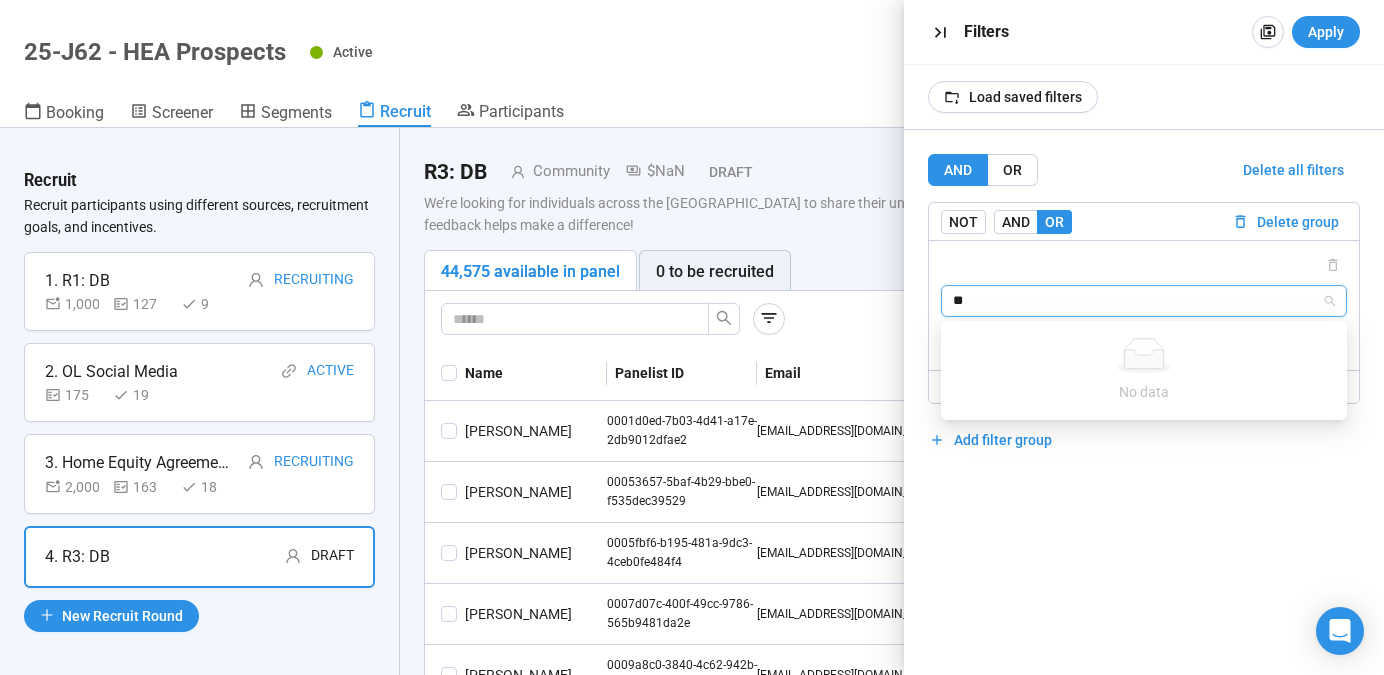 type on "*" 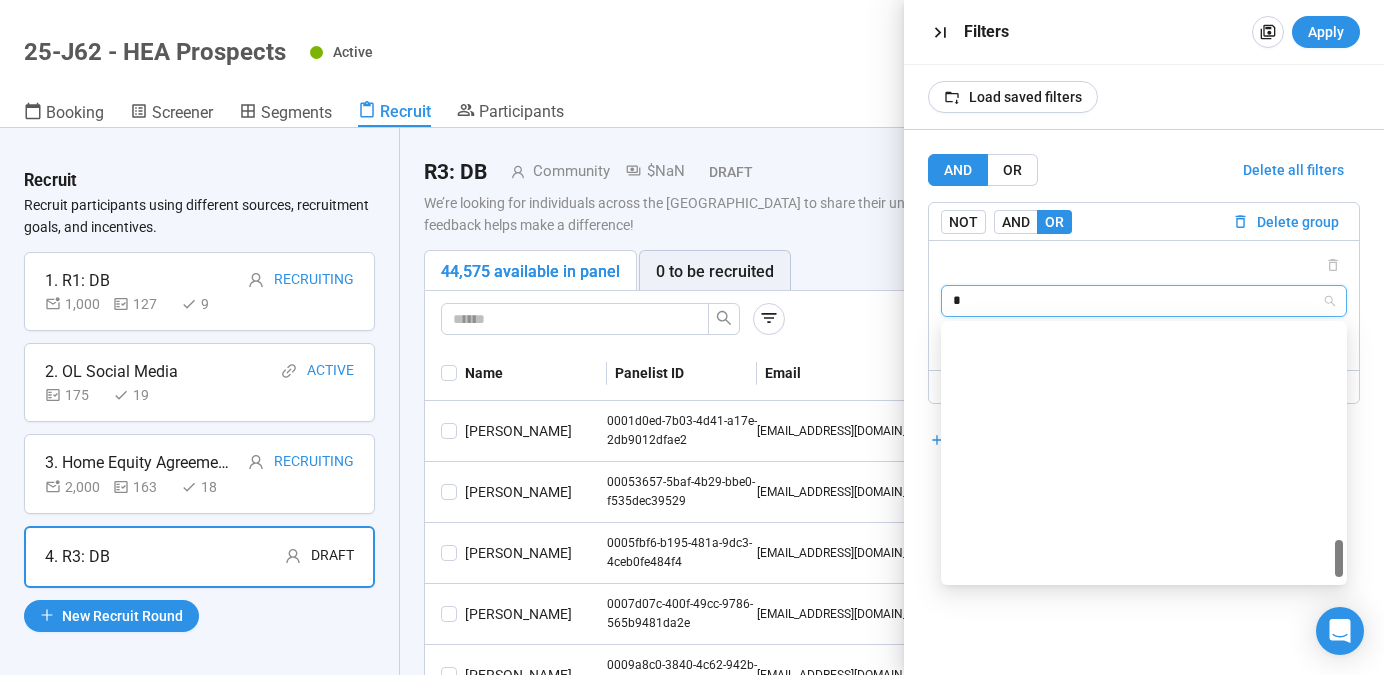 scroll, scrollTop: 1592, scrollLeft: 0, axis: vertical 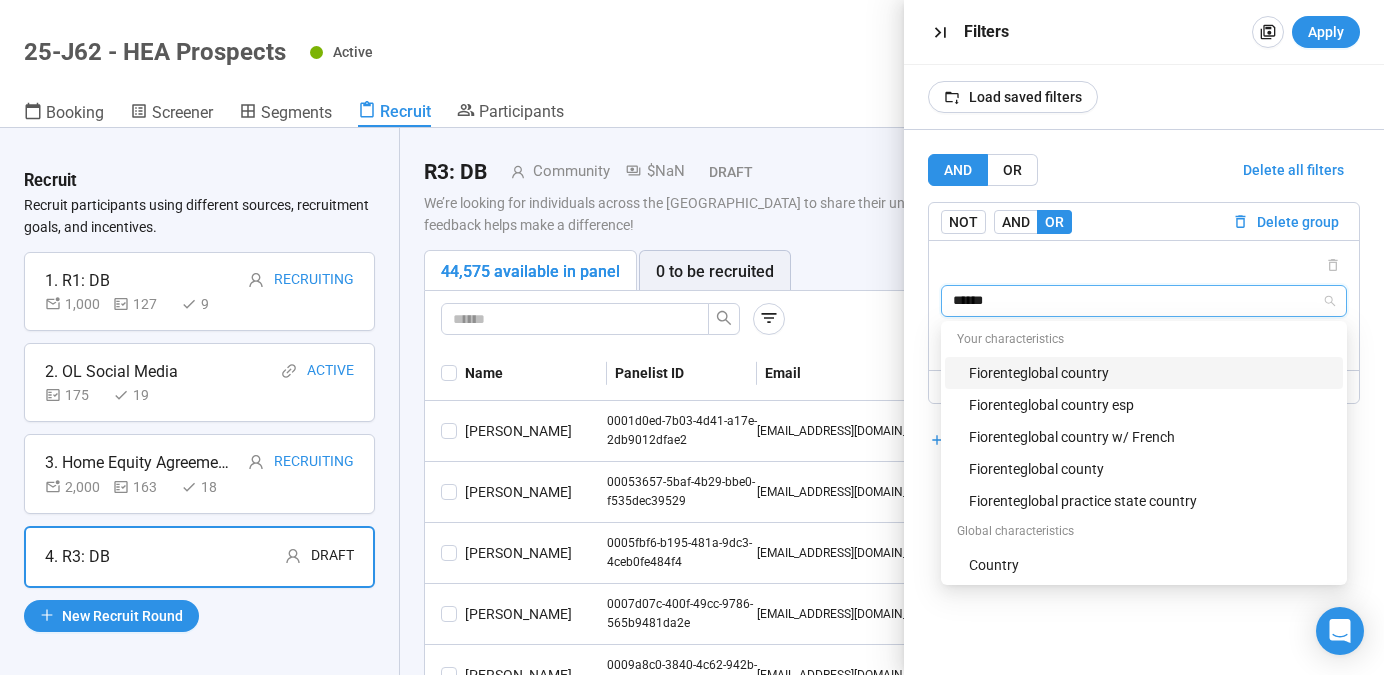 type on "*******" 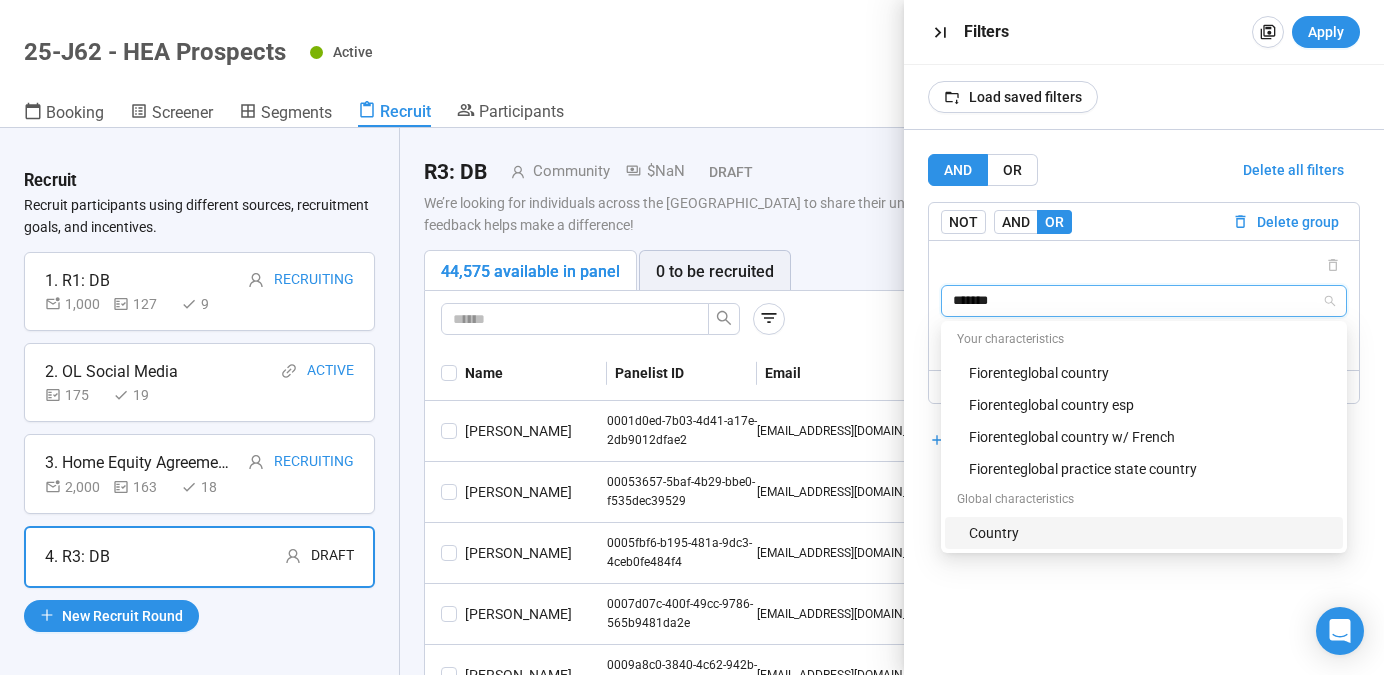 scroll, scrollTop: 0, scrollLeft: 0, axis: both 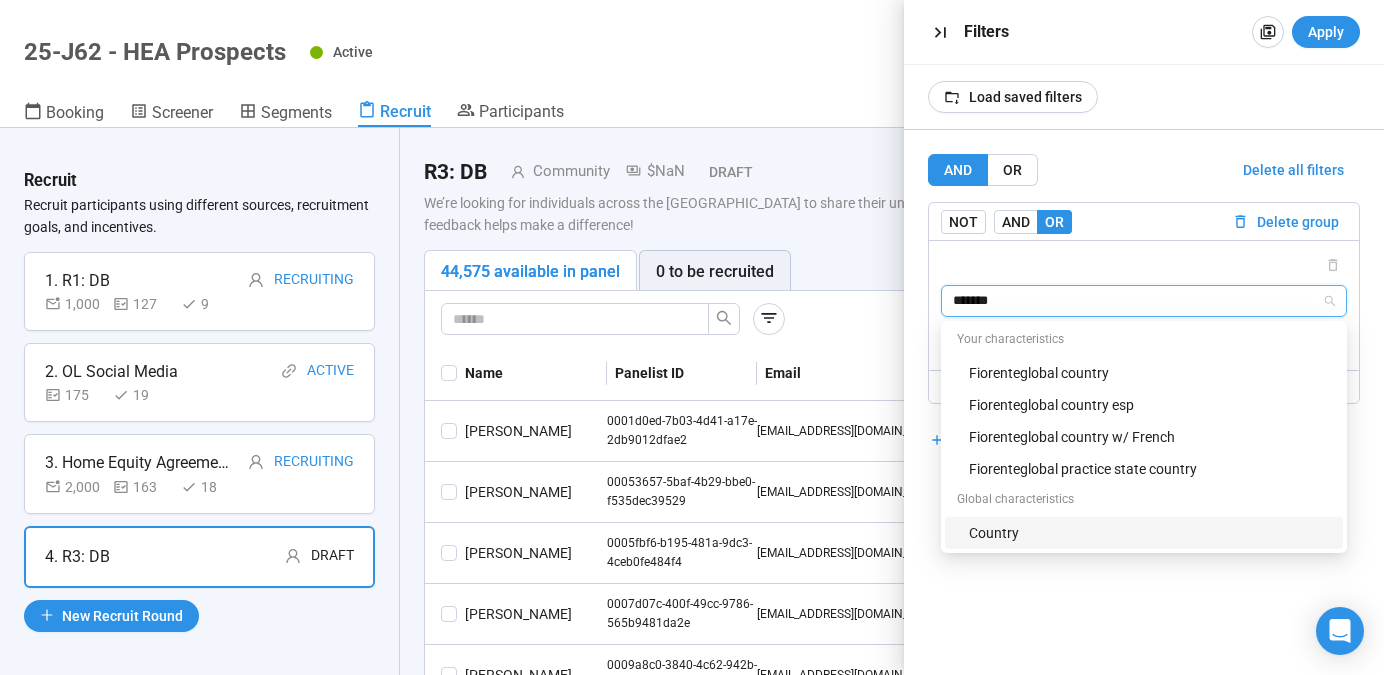 click on "Country" at bounding box center (1150, 533) 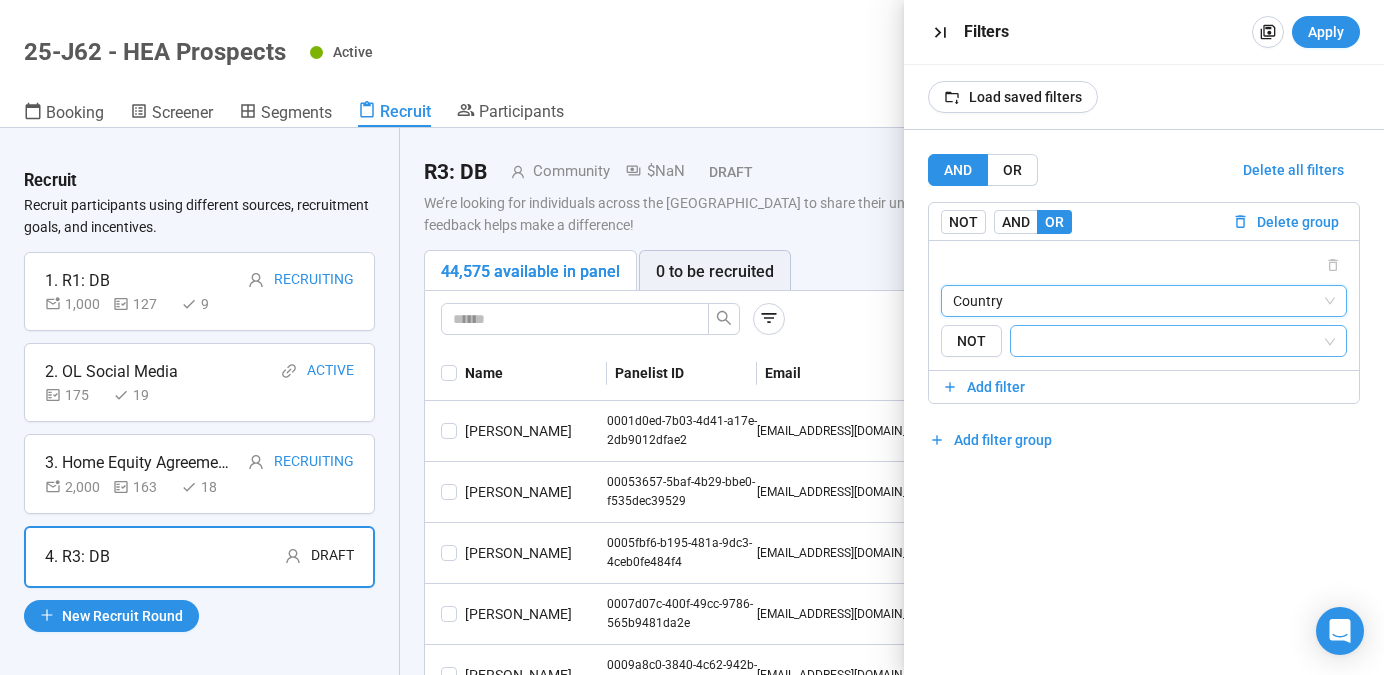 click at bounding box center (1172, 341) 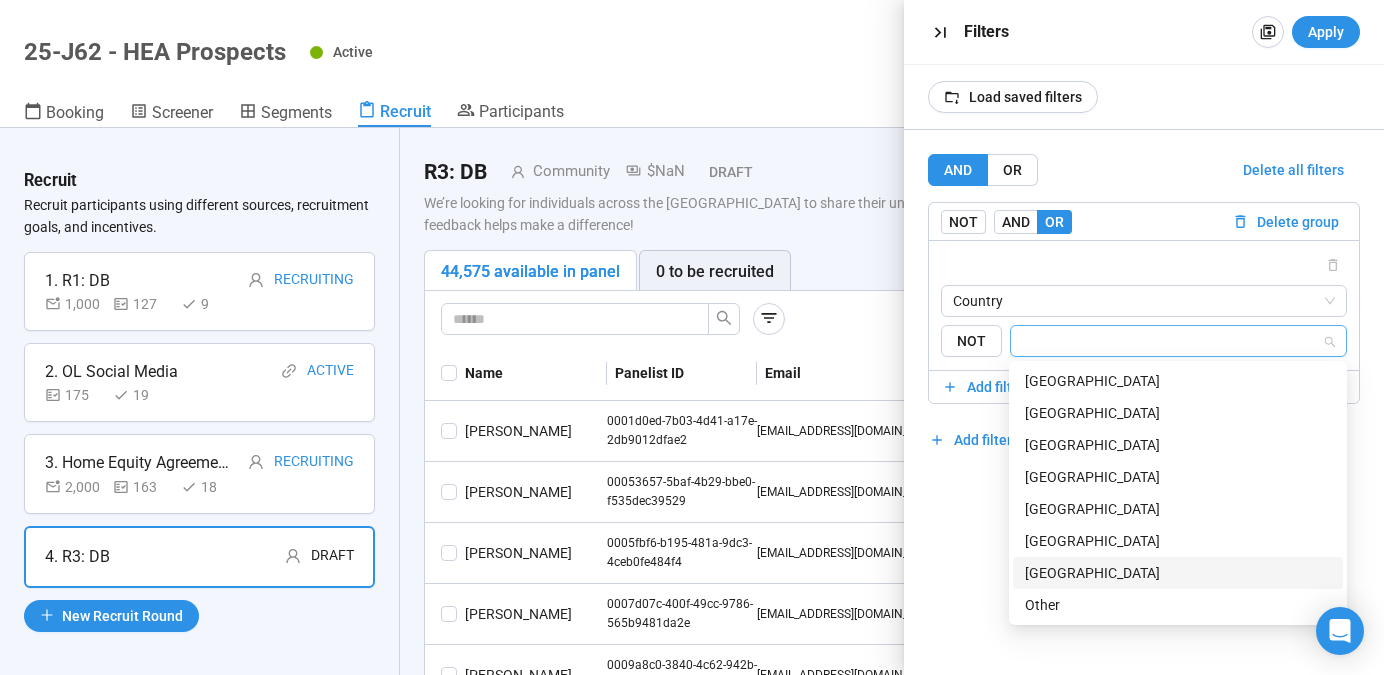 click on "[GEOGRAPHIC_DATA]" at bounding box center (1178, 573) 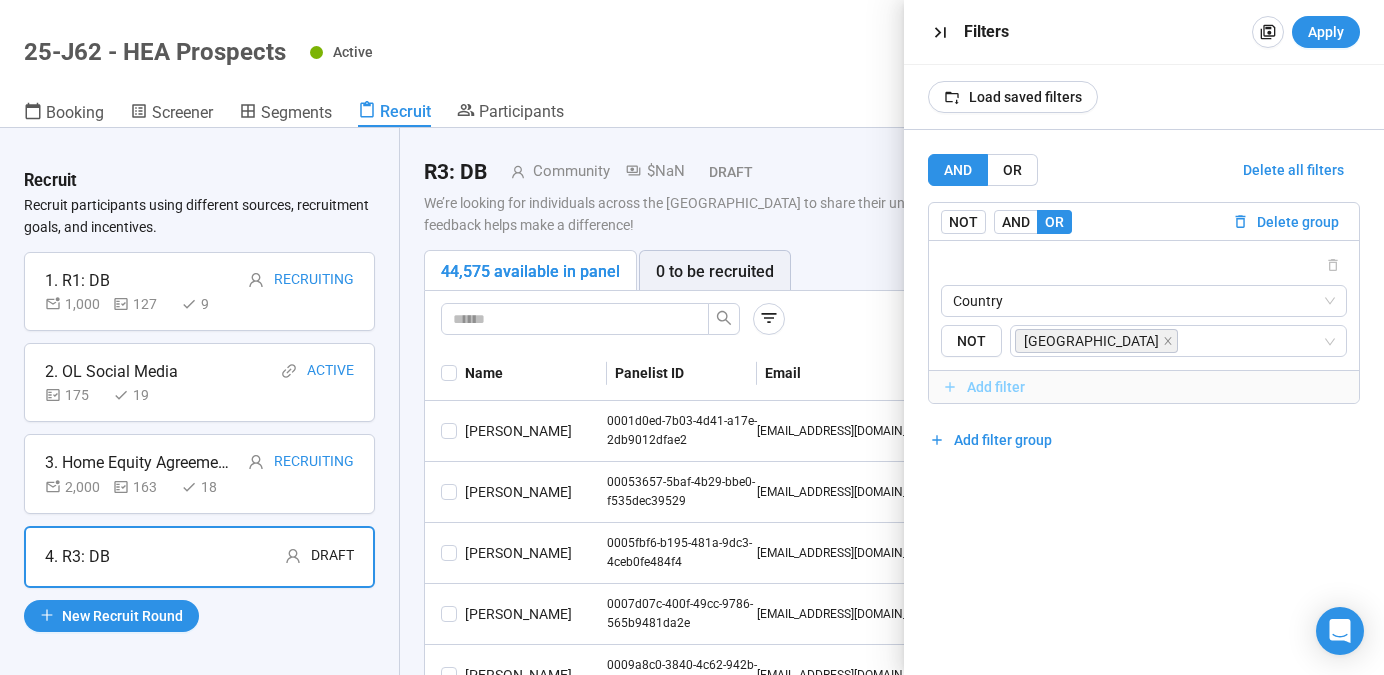 click on "Add filter" at bounding box center (996, 387) 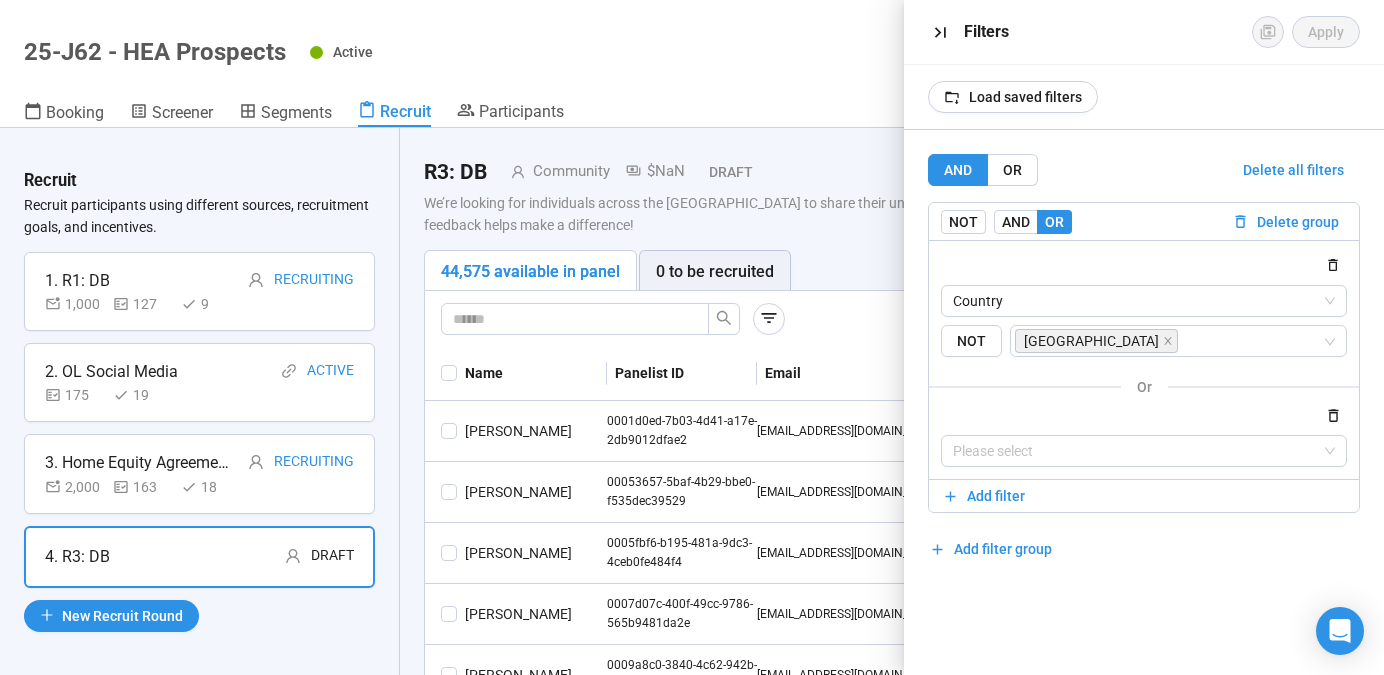 click on "Country {"type":"RESPONSE","characteristicId":"0d81f2be-6fb1-455b-a6b7-225da90f1a4f","op":"IS","subtype":"ID","rowId":""} {"type":"RESPONSE","characteristicId":"d9b7e591-ad8b-4a38-8ce3-12a7d937a222","op":"IS","subtype":"ID","rowId":""} Your characteristics Fiorenteglobal country Fiorenteglobal country esp  Fiorenteglobal country w/ French Fiorenteglobal practice state country Global characteristics Country NOT [GEOGRAPHIC_DATA]   or Please select" at bounding box center (1144, 359) 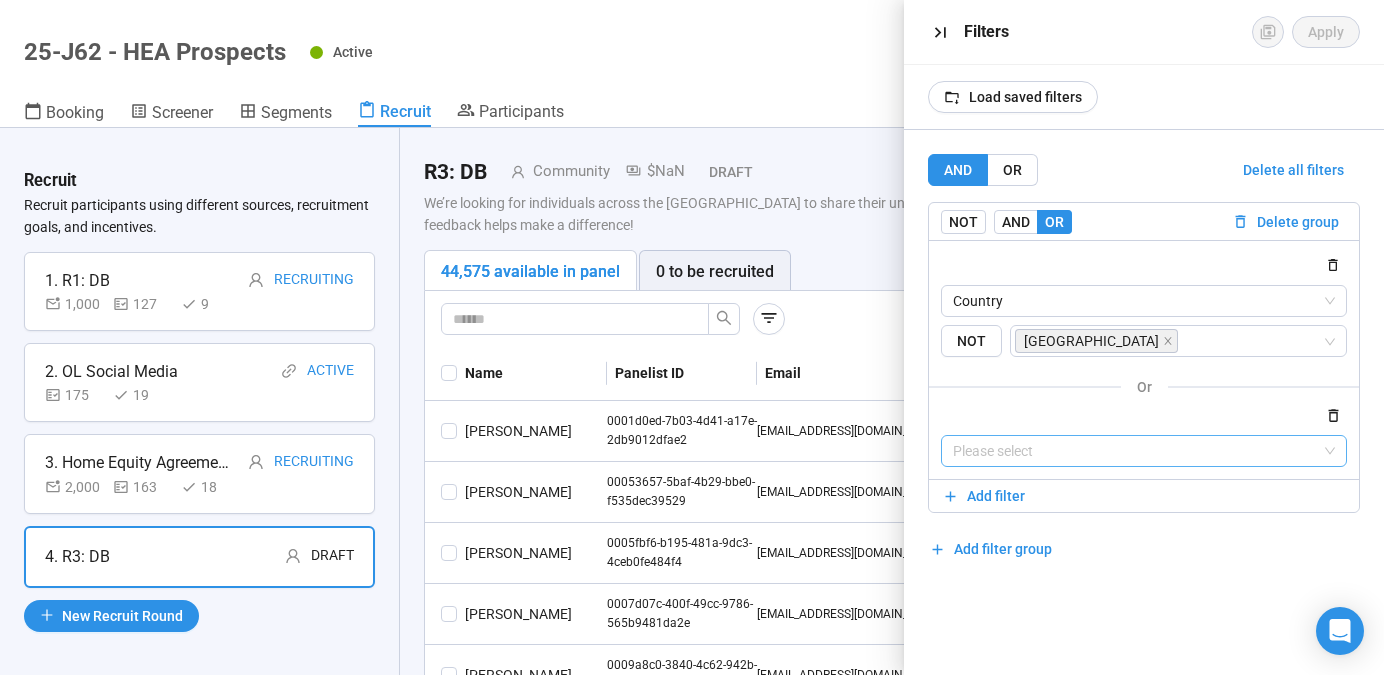 click at bounding box center [1144, 451] 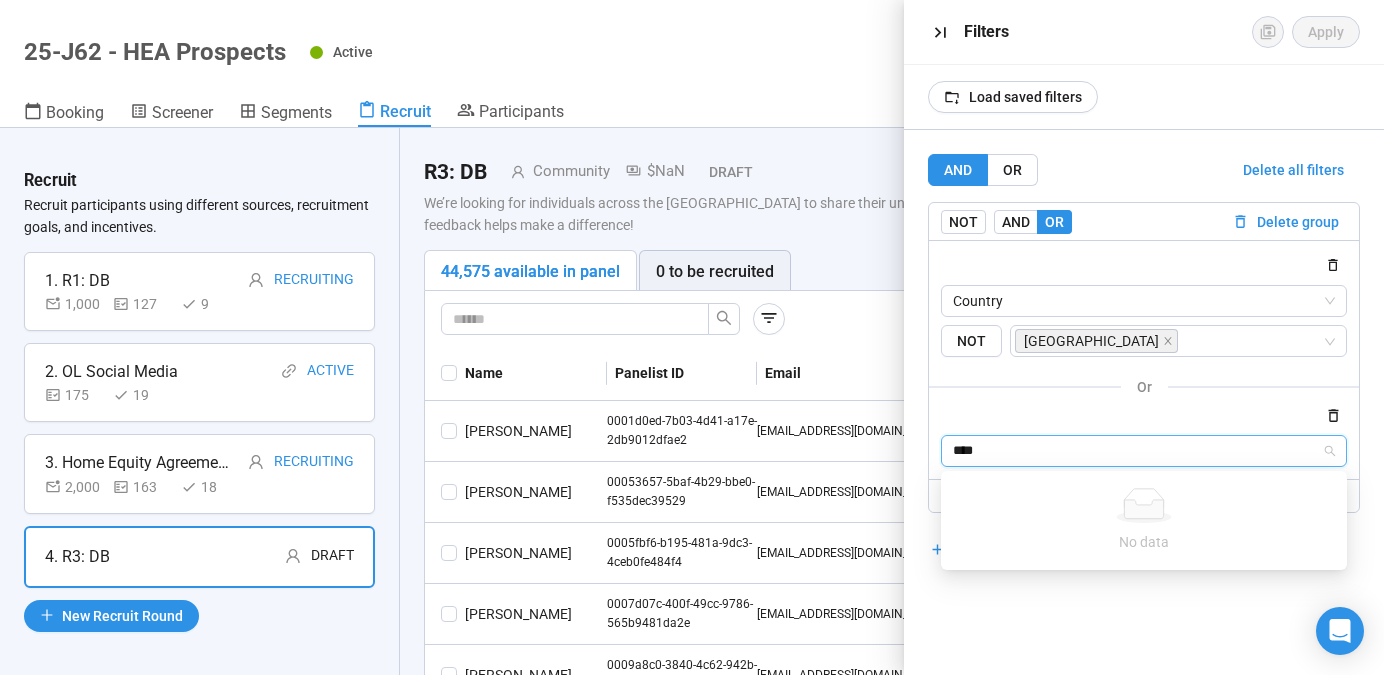 type on "*****" 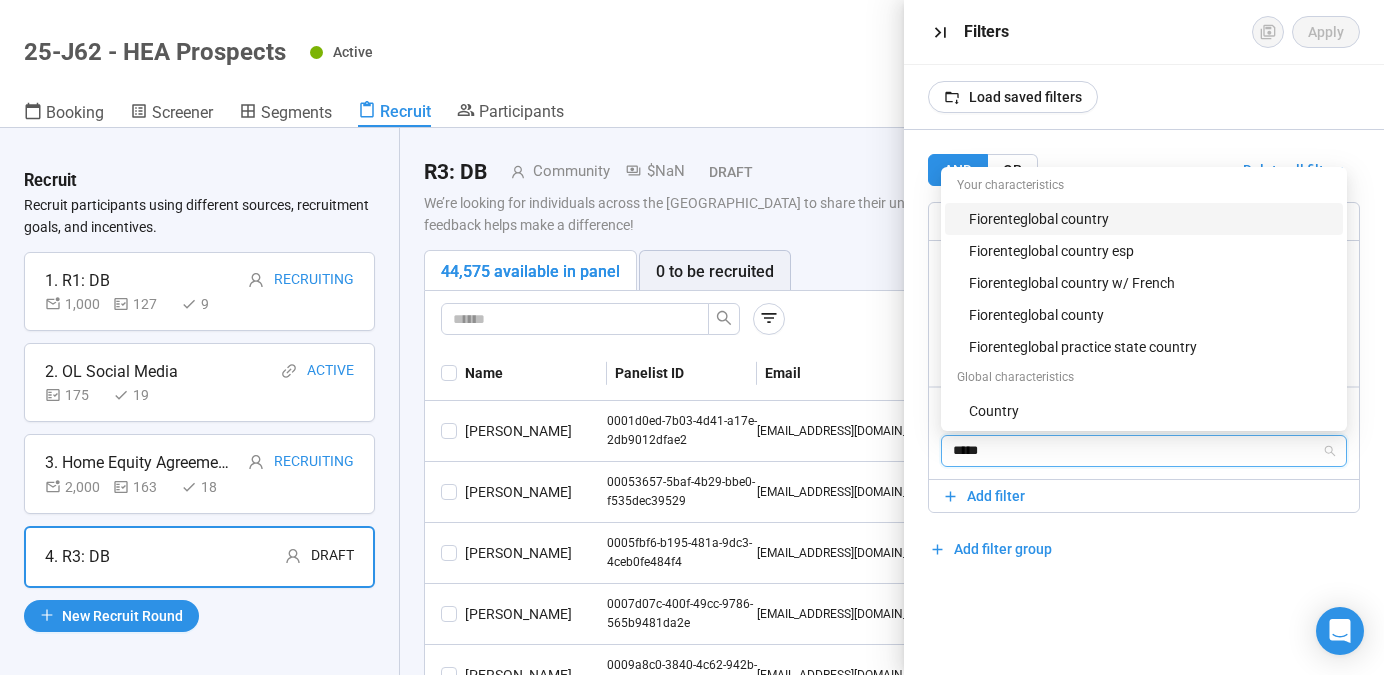 click on "Fiorenteglobal country" at bounding box center (1150, 219) 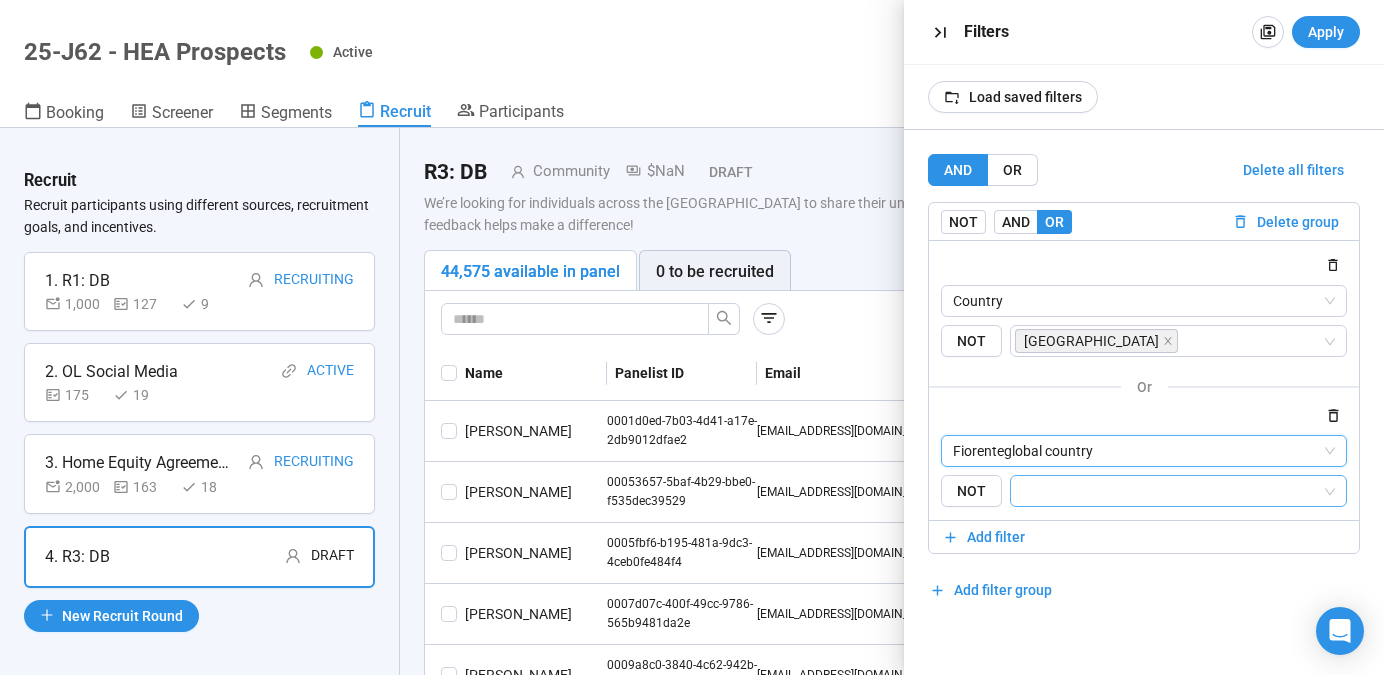 click at bounding box center [1172, 491] 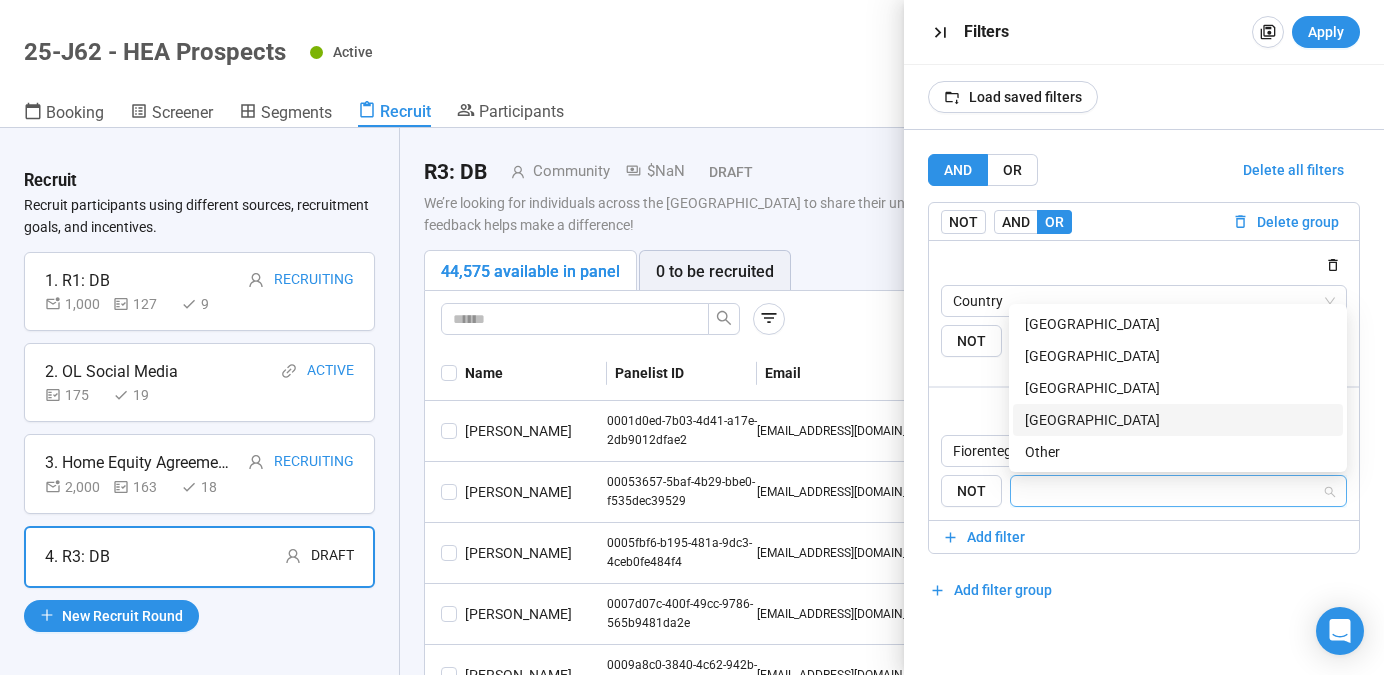 click on "[GEOGRAPHIC_DATA]" at bounding box center [1178, 420] 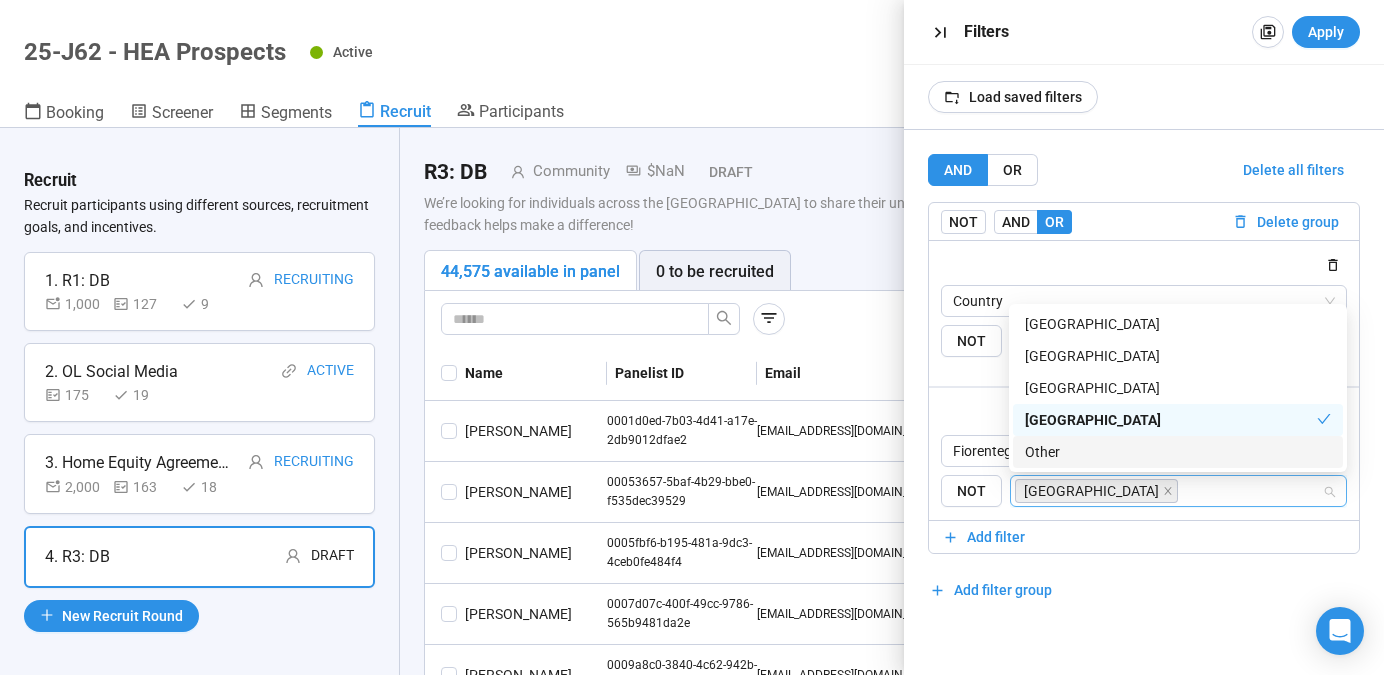 click on "AND OR Delete all filters NOT AND OR Delete group Country {"type":"RESPONSE","characteristicId":"0d81f2be-6fb1-455b-a6b7-225da90f1a4f","op":"IS","subtype":"ID","rowId":""} {"type":"RESPONSE","characteristicId":"d9b7e591-ad8b-4a38-8ce3-12a7d937a222","op":"IS","subtype":"ID","rowId":""} Your characteristics Fiorenteglobal country Fiorenteglobal country esp  Fiorenteglobal country w/ French Fiorenteglobal practice state country Global characteristics Country NOT [GEOGRAPHIC_DATA]   or Fiorenteglobal country {"type":"RESPONSE","characteristicId":"0d81f2be-6fb1-455b-a6b7-225da90f1a4f","op":"IS","subtype":"ID","rowId":""} {"type":"RESPONSE","characteristicId":"d9b7e591-ad8b-4a38-8ce3-12a7d937a222","op":"IS","subtype":"ID","rowId":""} Your characteristics Fiorenteglobal country Fiorenteglobal country esp  Fiorenteglobal country w/ French Fiorenteglobal county Fiorenteglobal practice state country Global characteristics Country NOT [GEOGRAPHIC_DATA]   Add filter Add filter group" at bounding box center (1144, 380) 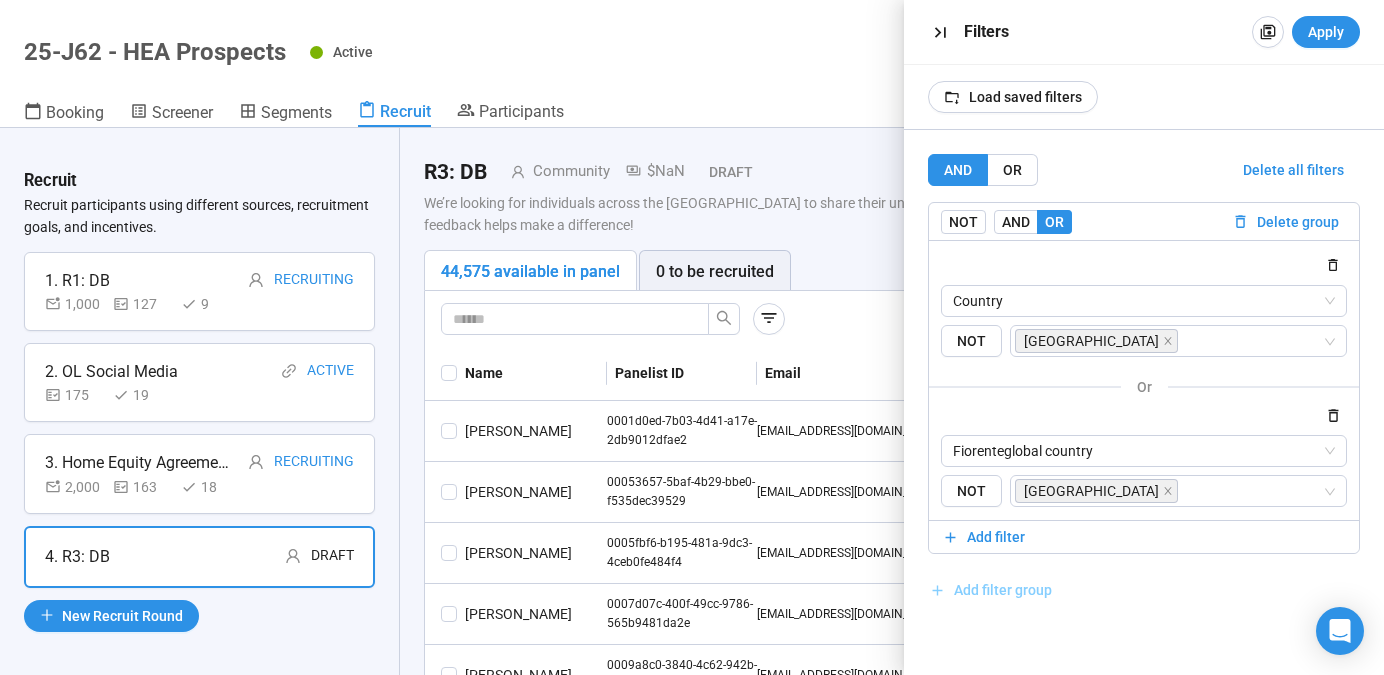 click on "Add filter group" at bounding box center (1003, 590) 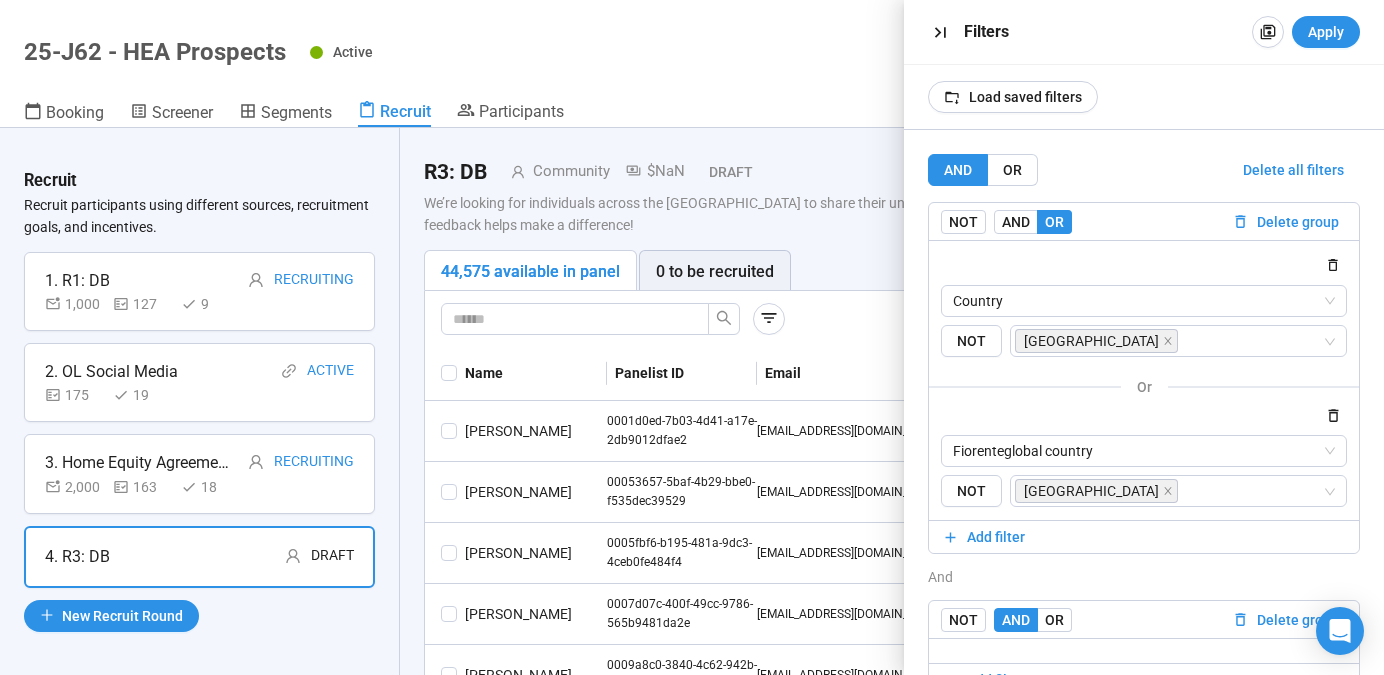 scroll, scrollTop: 99, scrollLeft: 0, axis: vertical 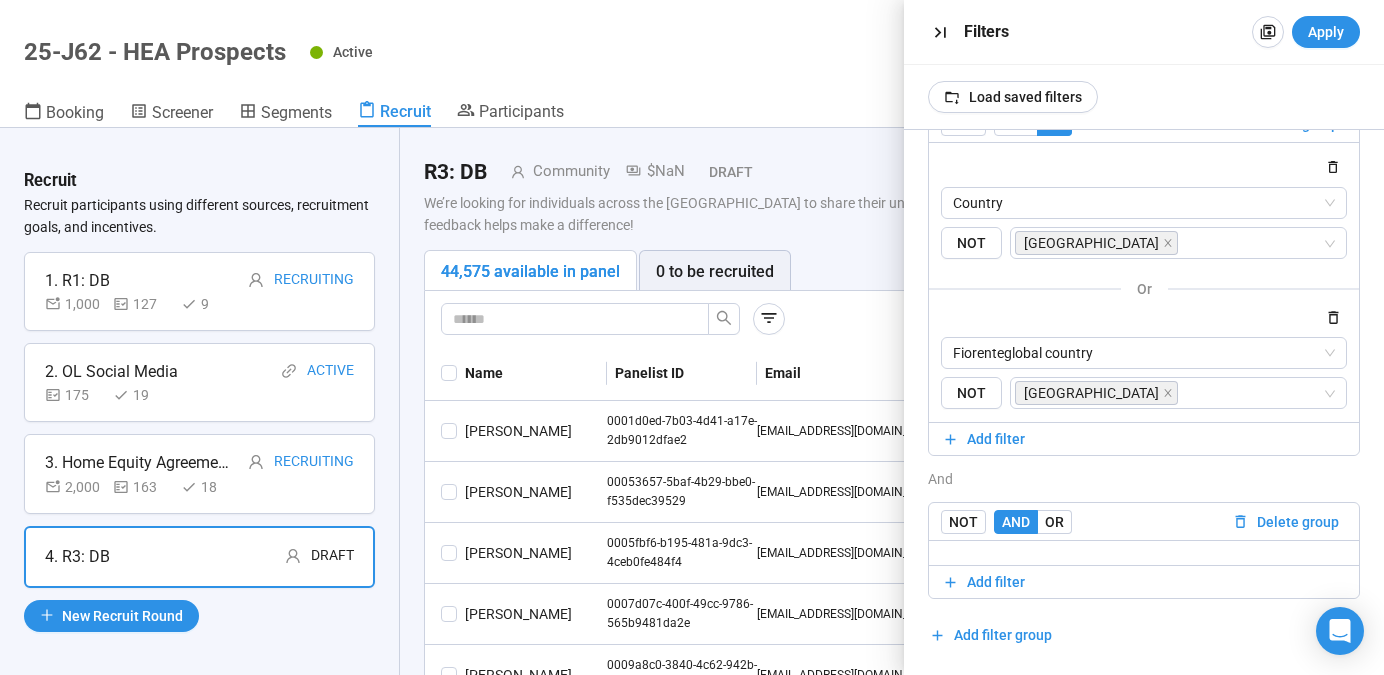 click on "OR" at bounding box center [1054, 522] 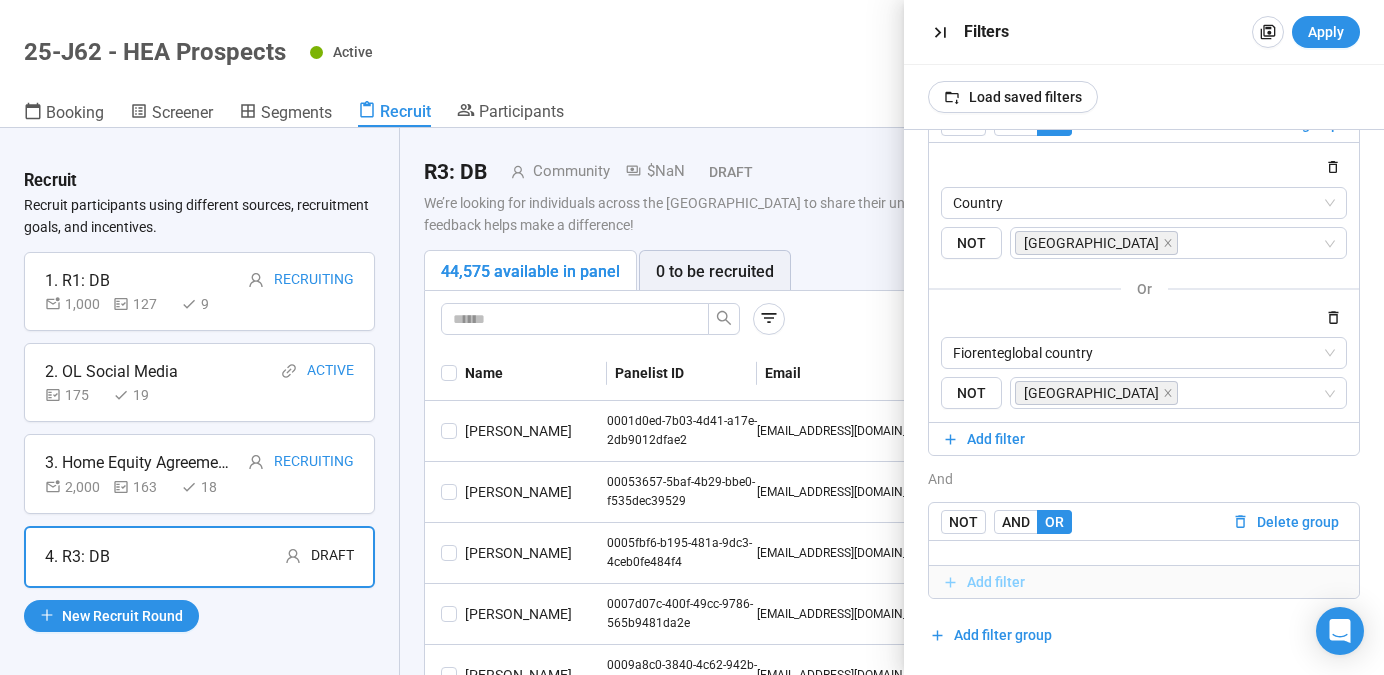 click on "Add filter" at bounding box center [996, 582] 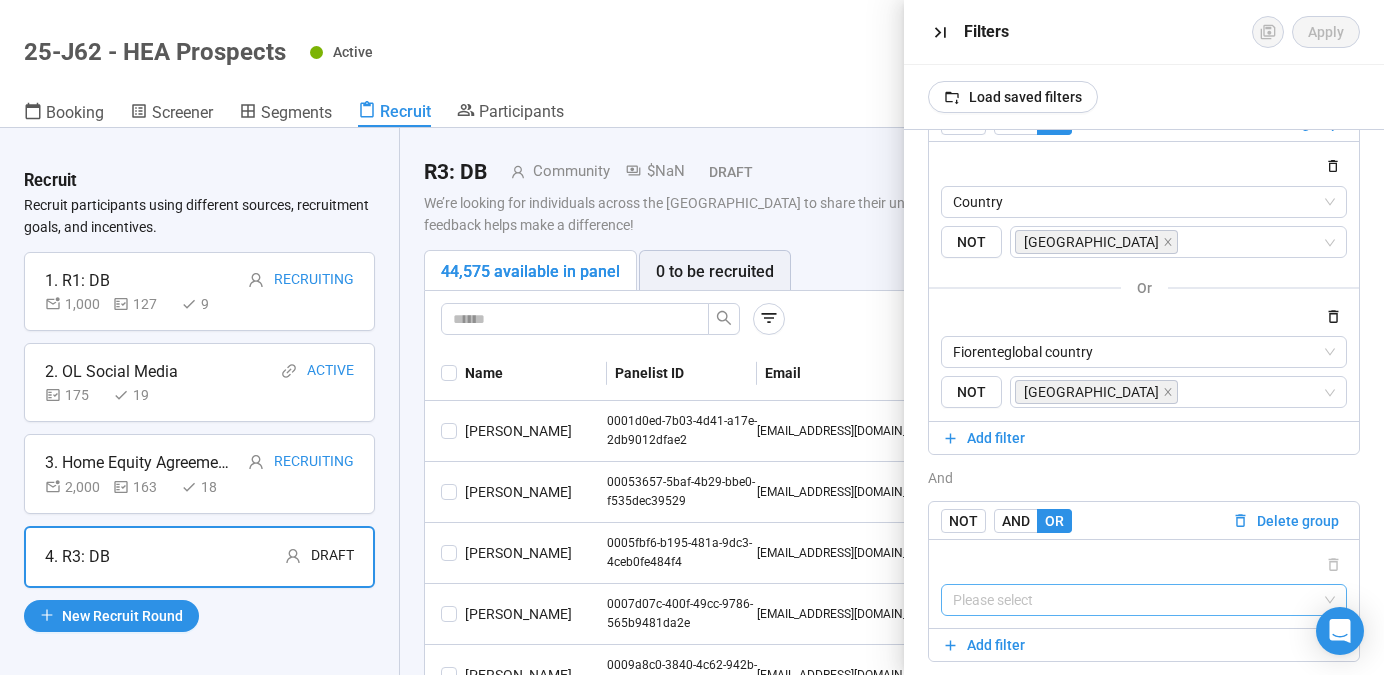 scroll, scrollTop: 163, scrollLeft: 0, axis: vertical 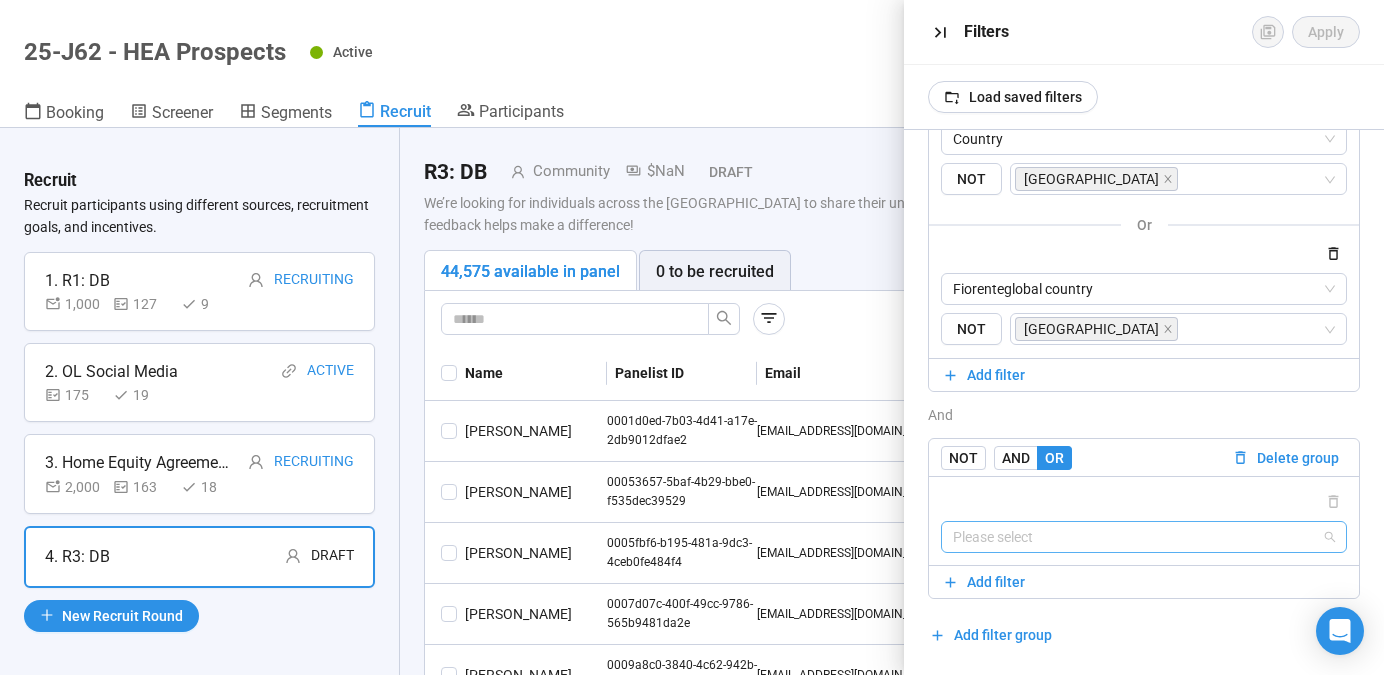 click at bounding box center (1144, 537) 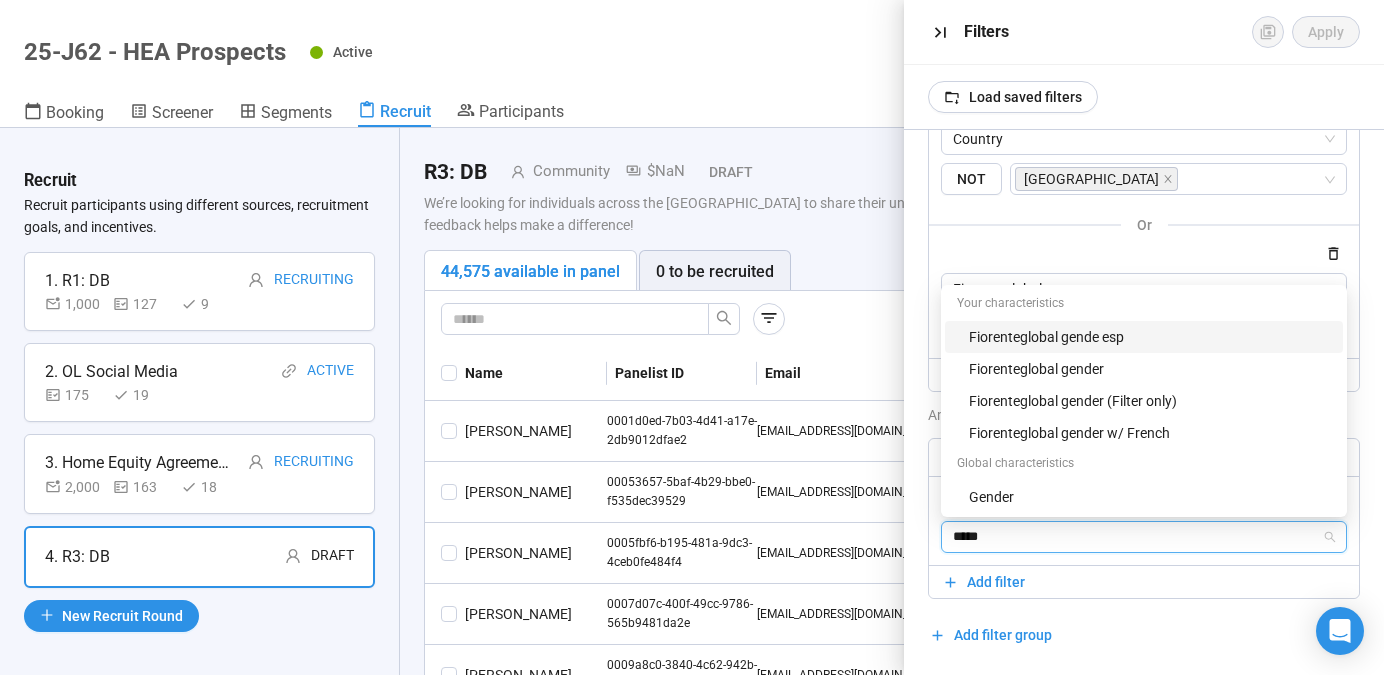 type on "******" 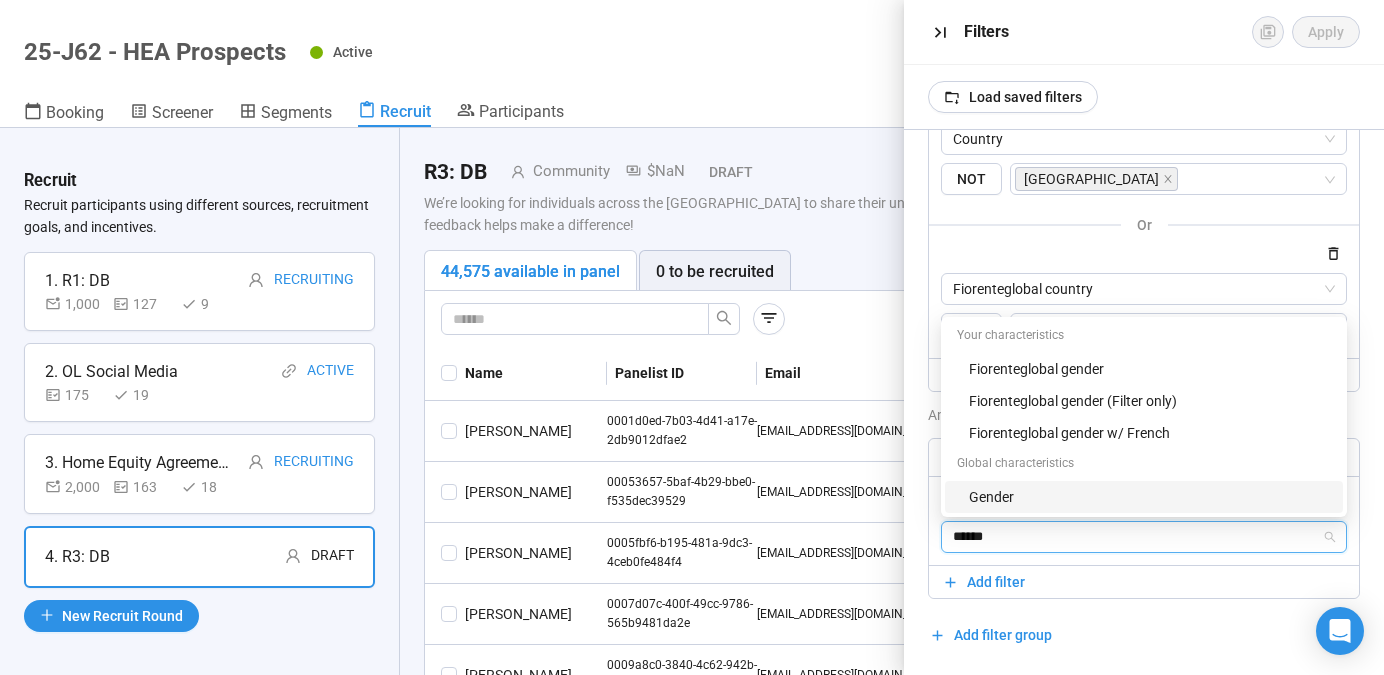 click on "Gender" at bounding box center (1150, 497) 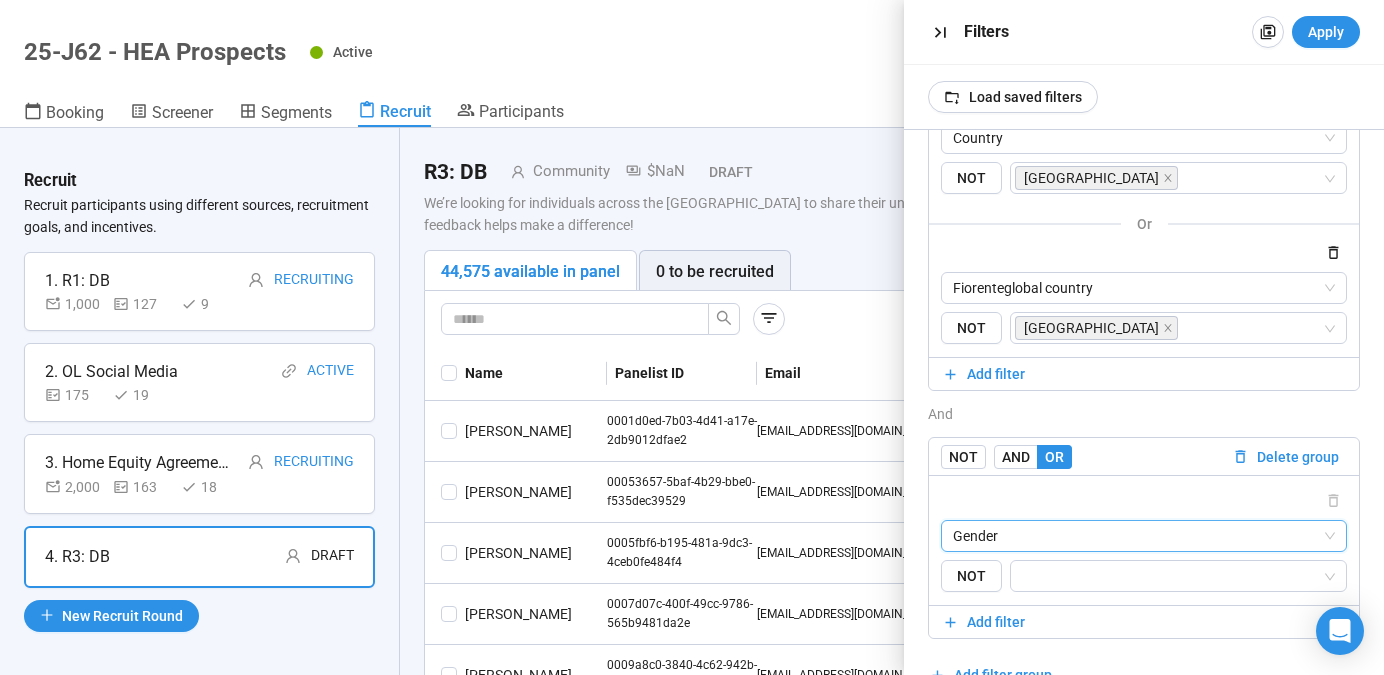 scroll, scrollTop: 204, scrollLeft: 0, axis: vertical 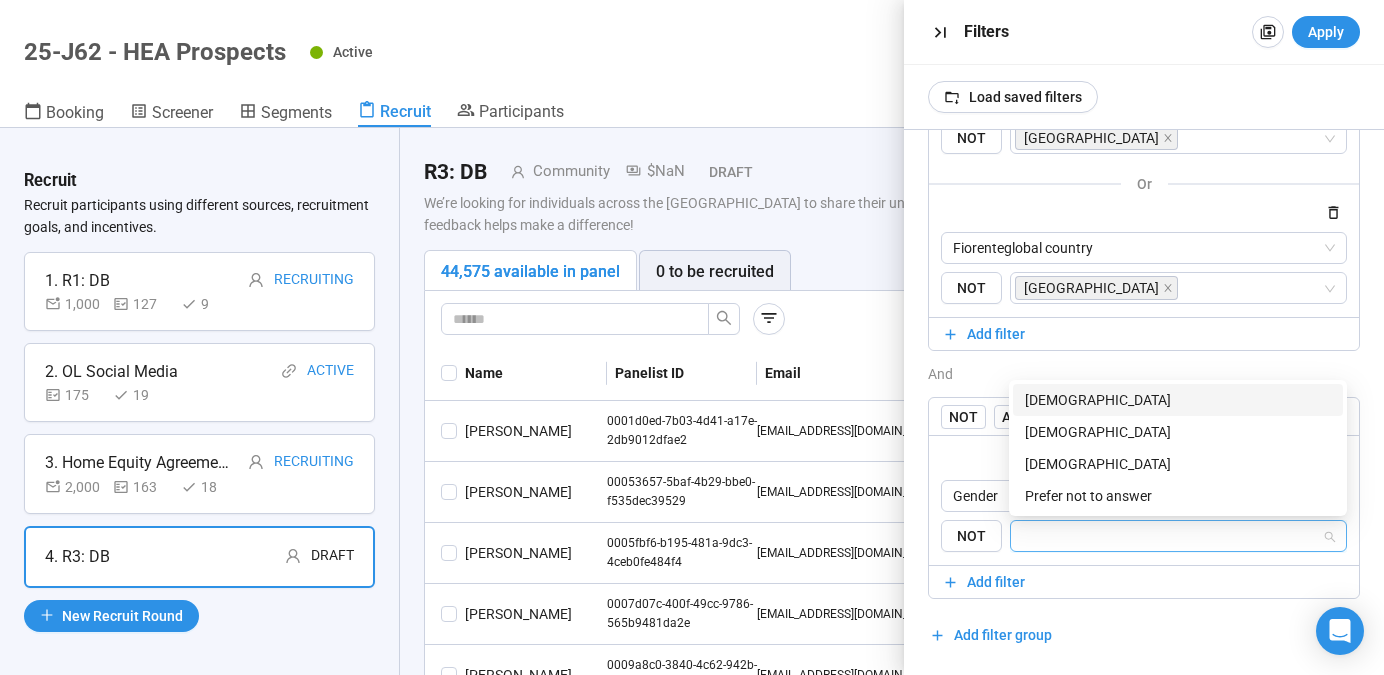 click at bounding box center (1172, 536) 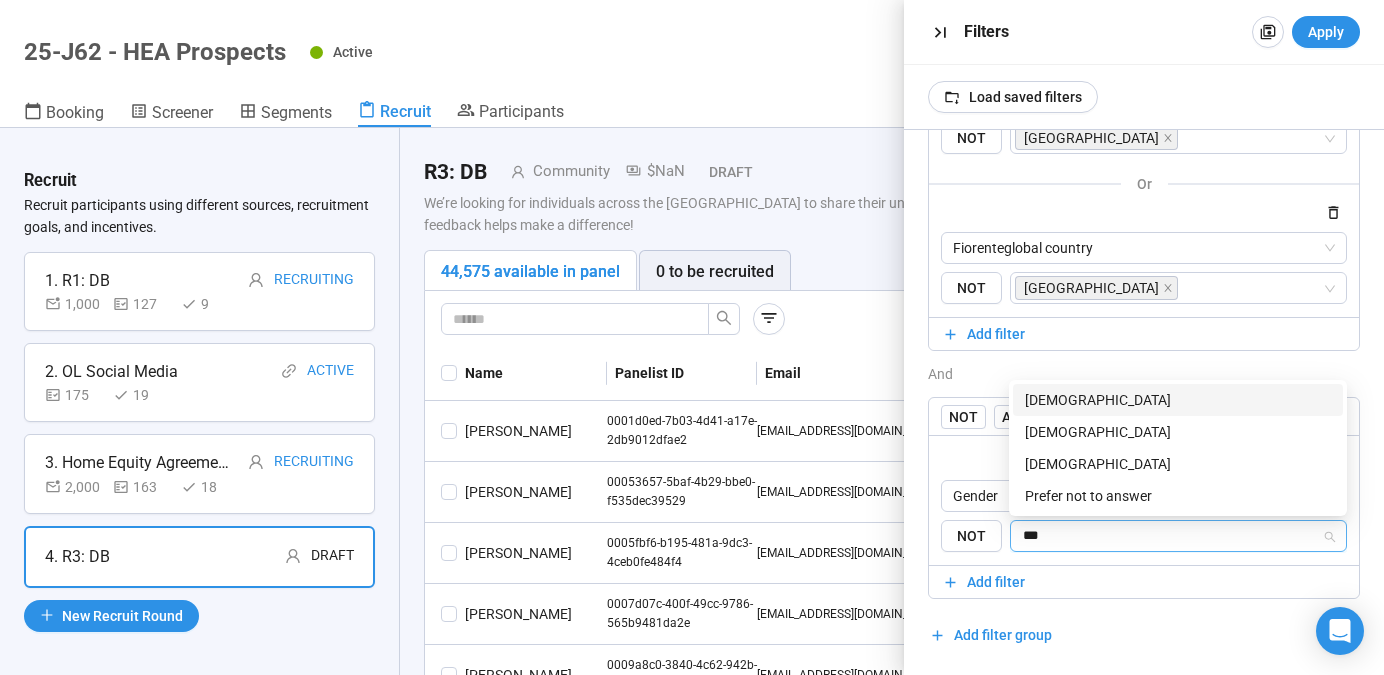 type on "****" 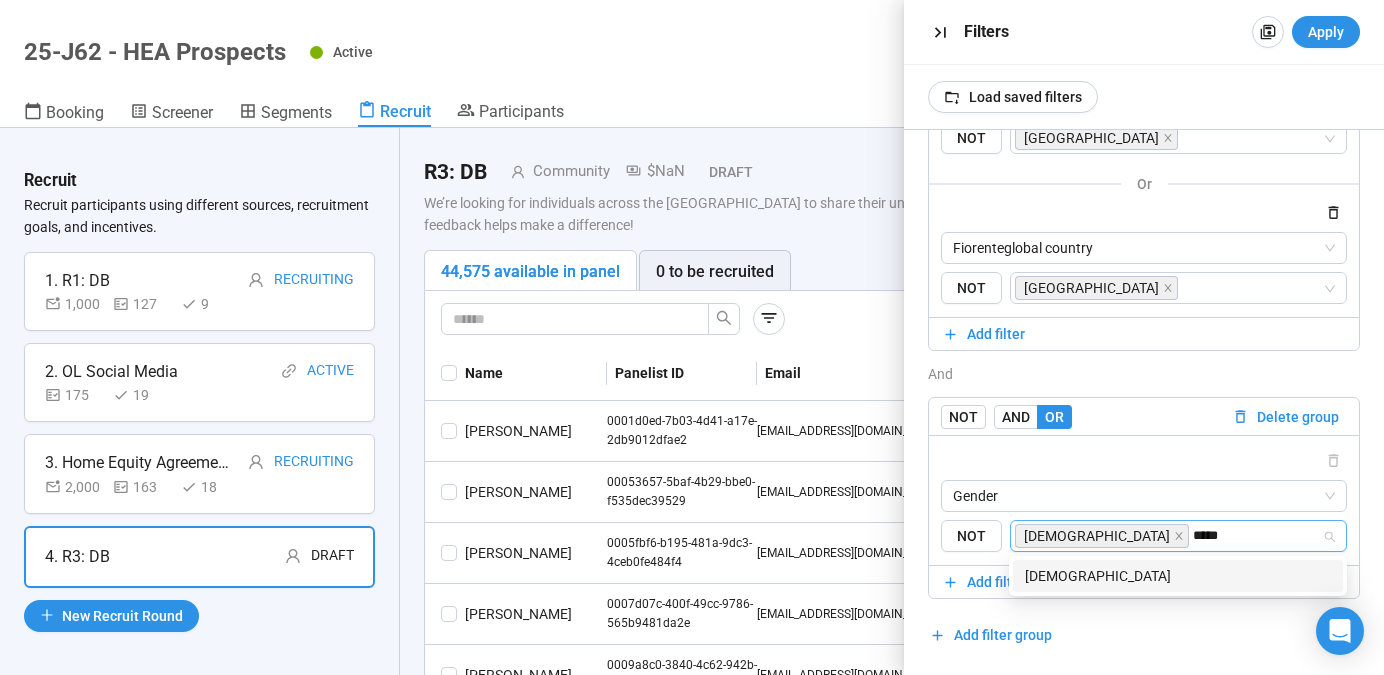 type on "******" 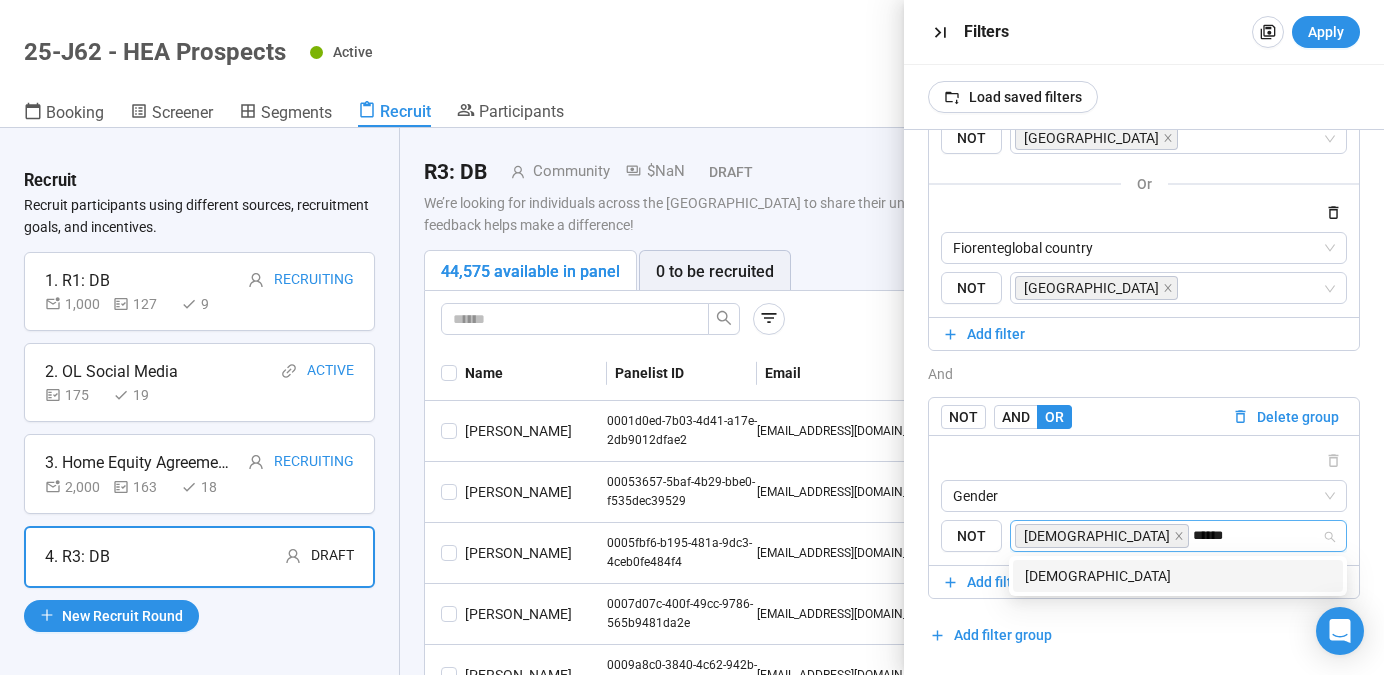 type 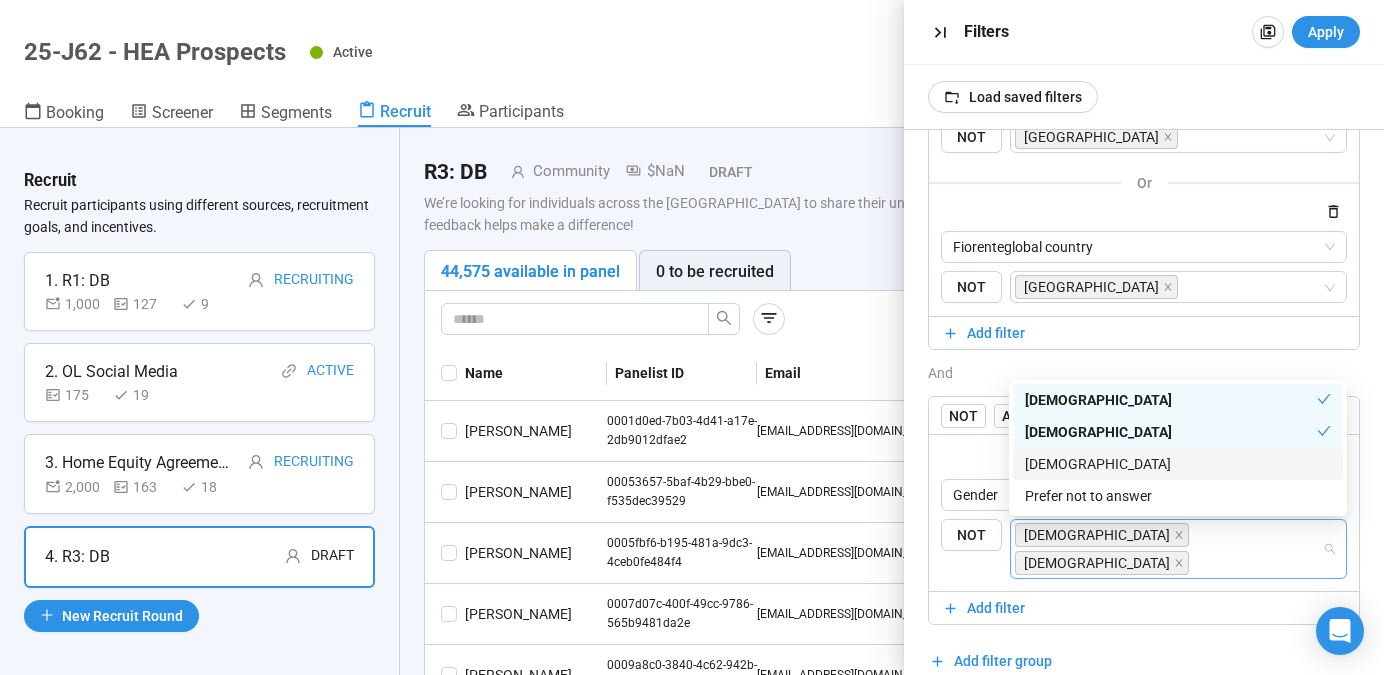 click on "[DEMOGRAPHIC_DATA]" at bounding box center (1178, 464) 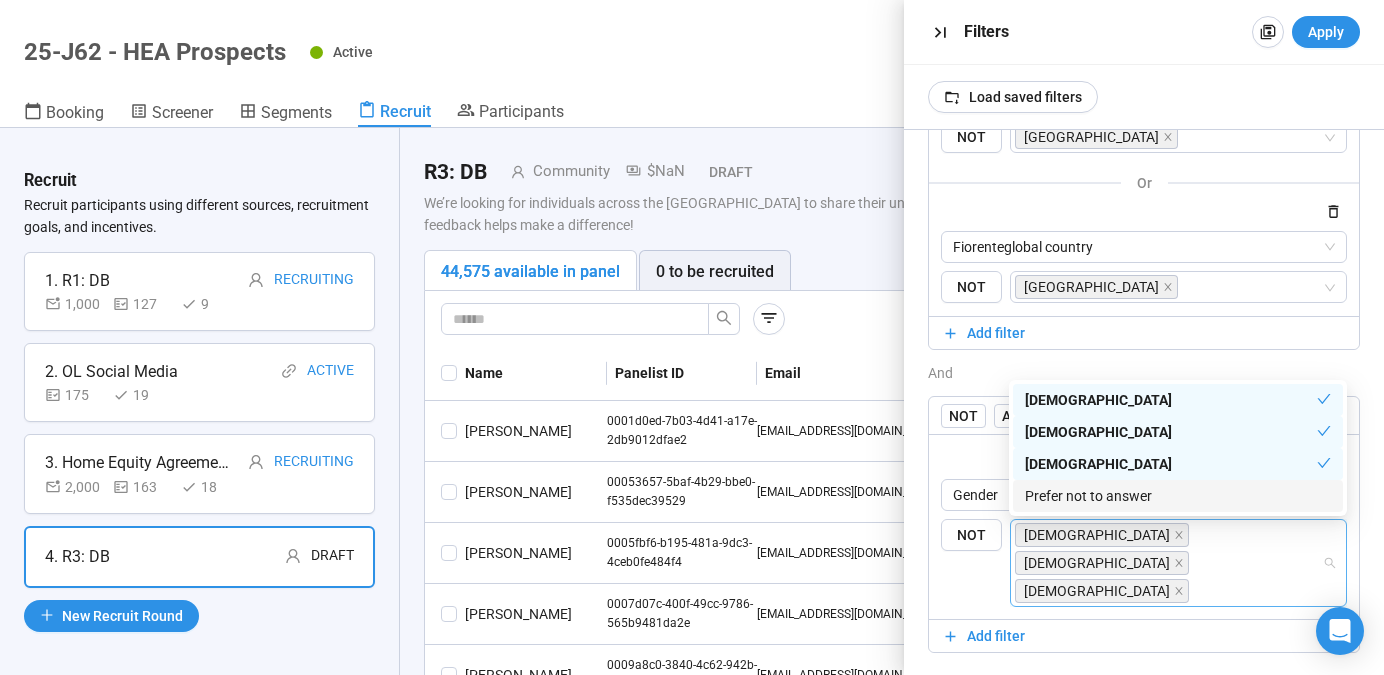 click on "Prefer not to answer" at bounding box center (1178, 496) 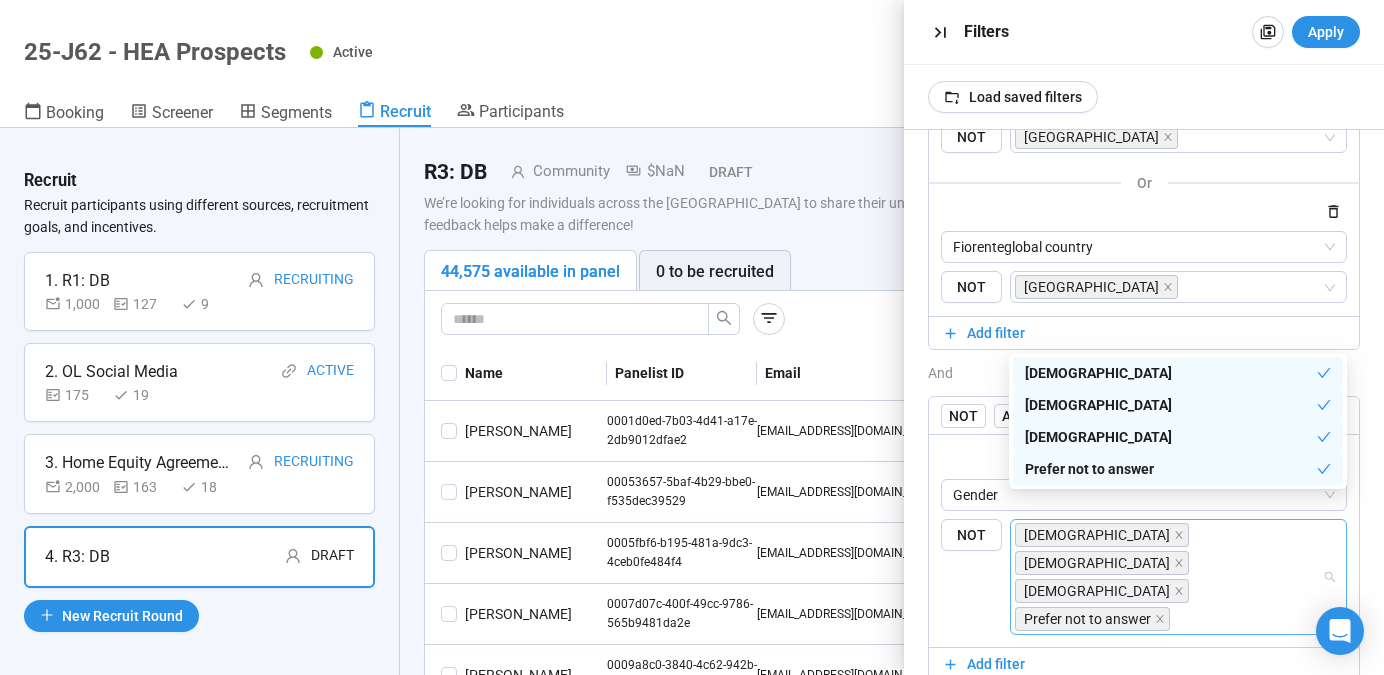 scroll, scrollTop: 231, scrollLeft: 0, axis: vertical 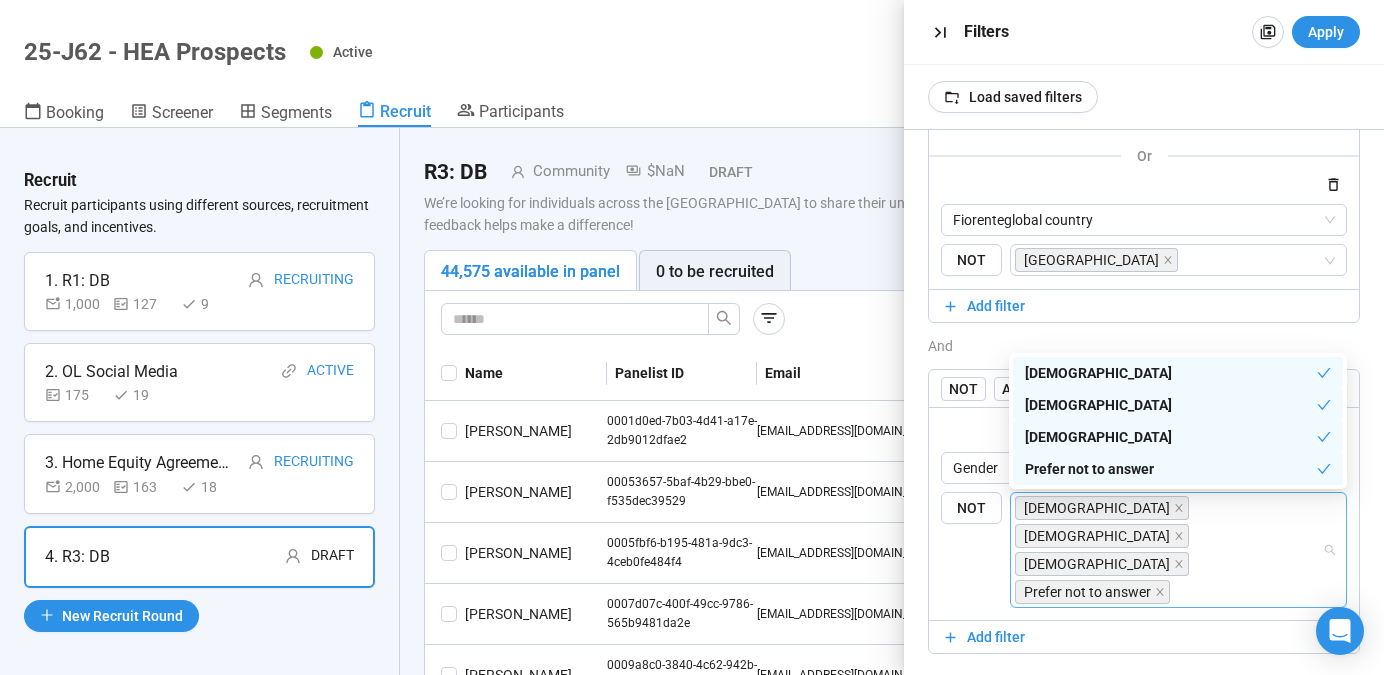 click on "Add filter group" at bounding box center (1003, 690) 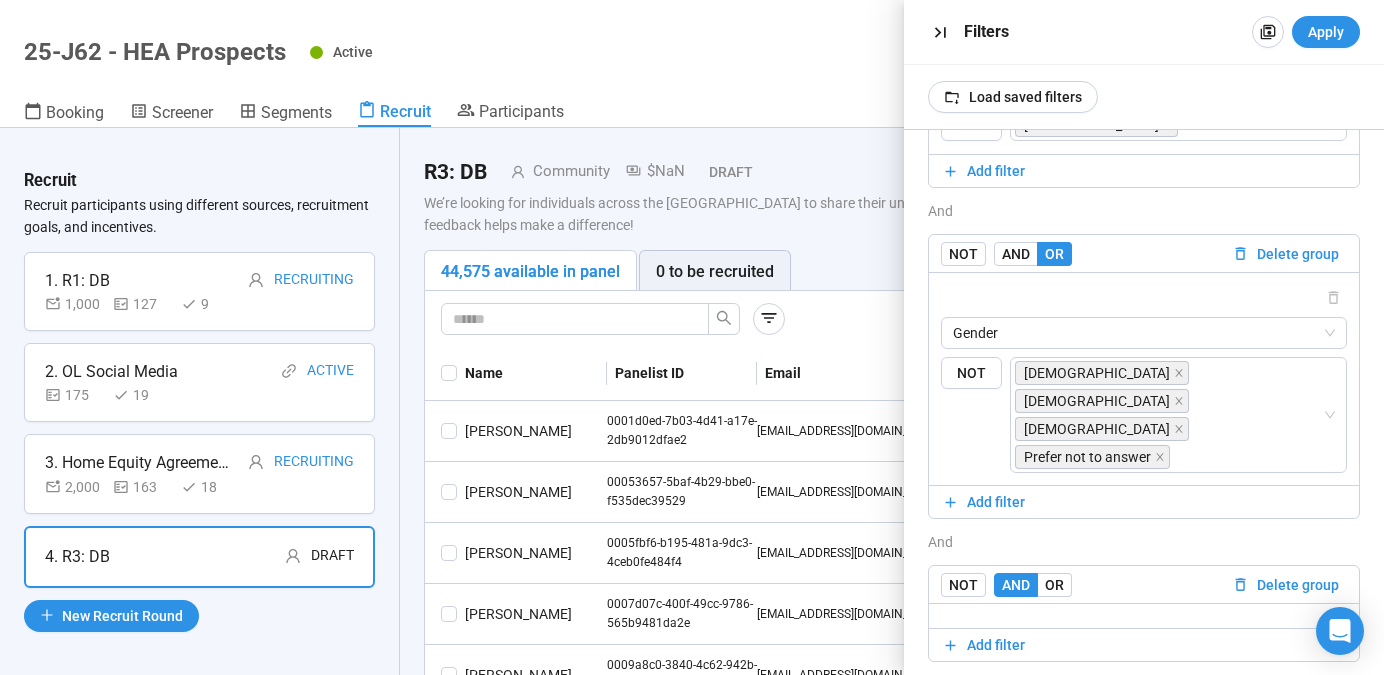 scroll, scrollTop: 374, scrollLeft: 0, axis: vertical 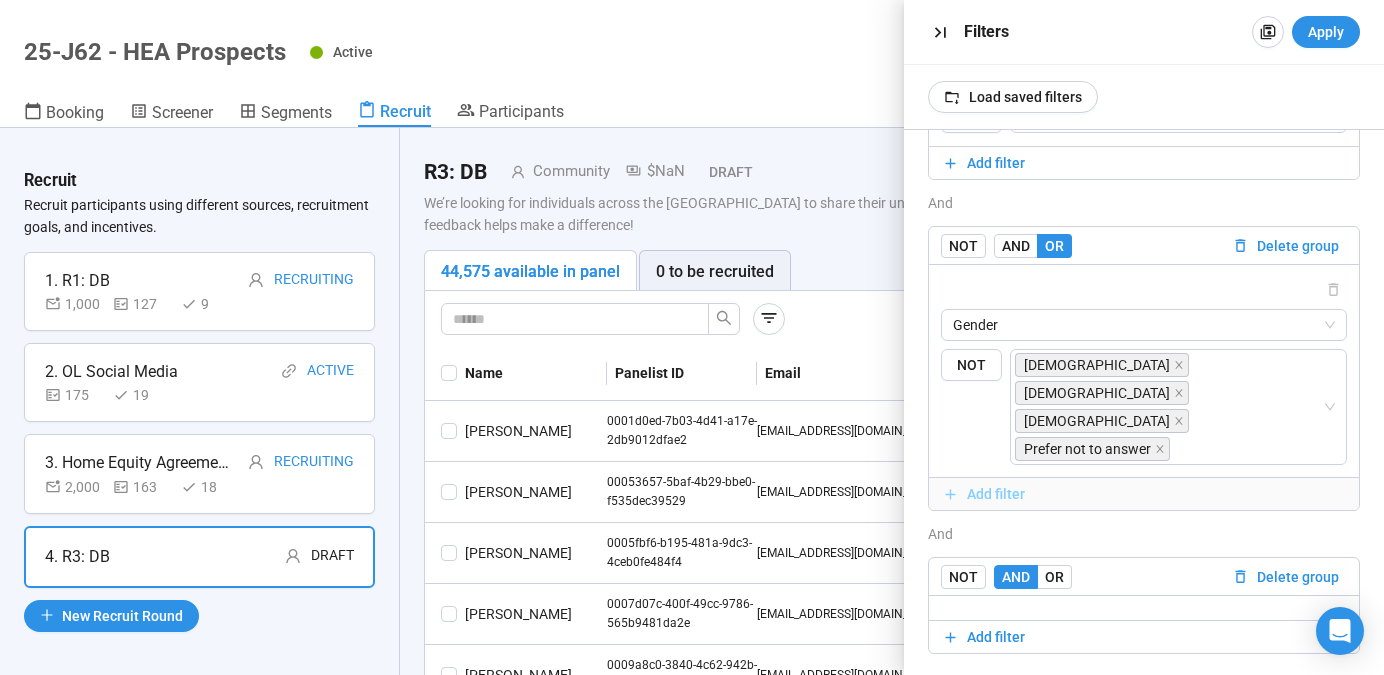 click on "Add filter" at bounding box center (996, 494) 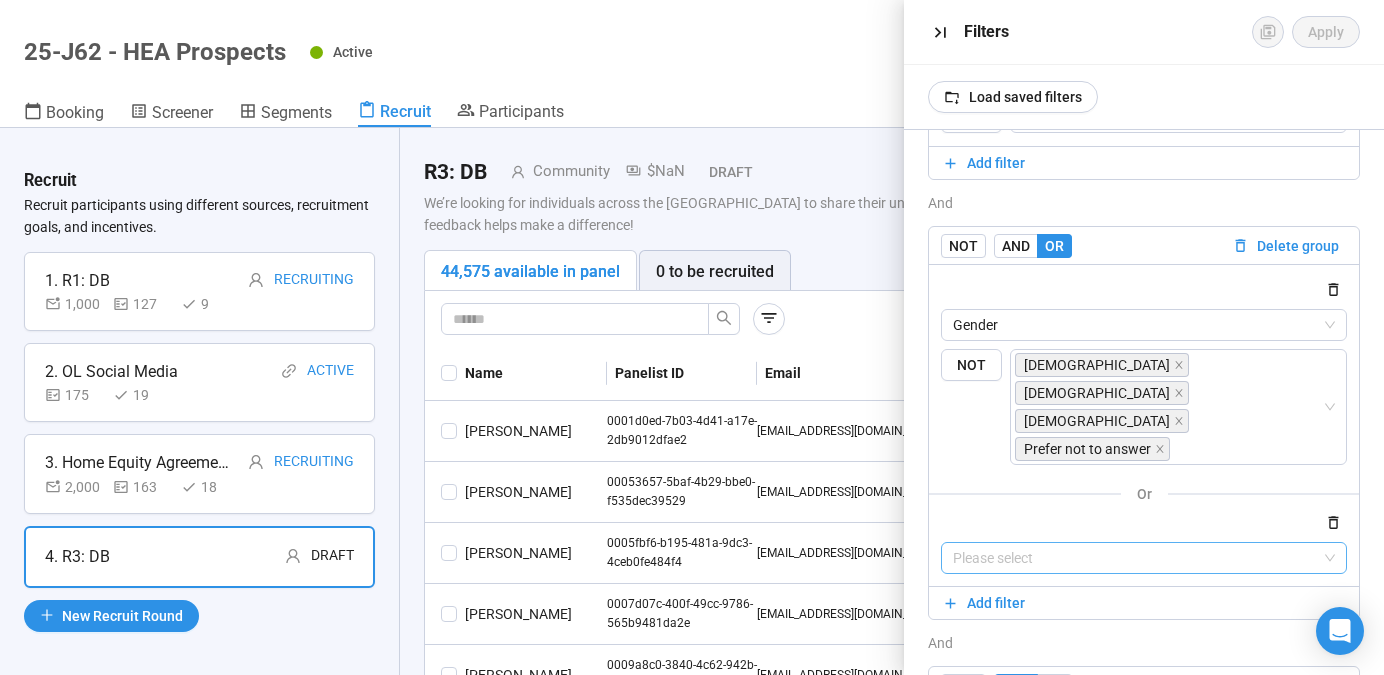 click at bounding box center [1144, 558] 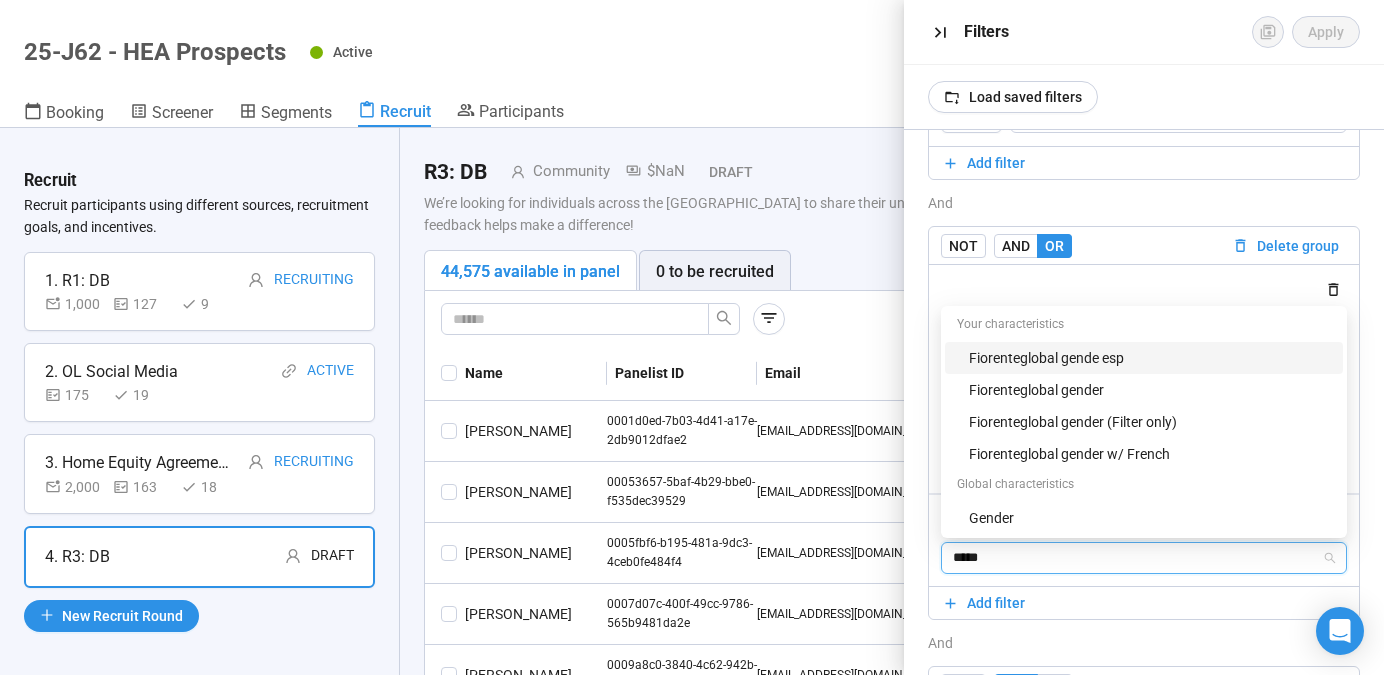 type on "******" 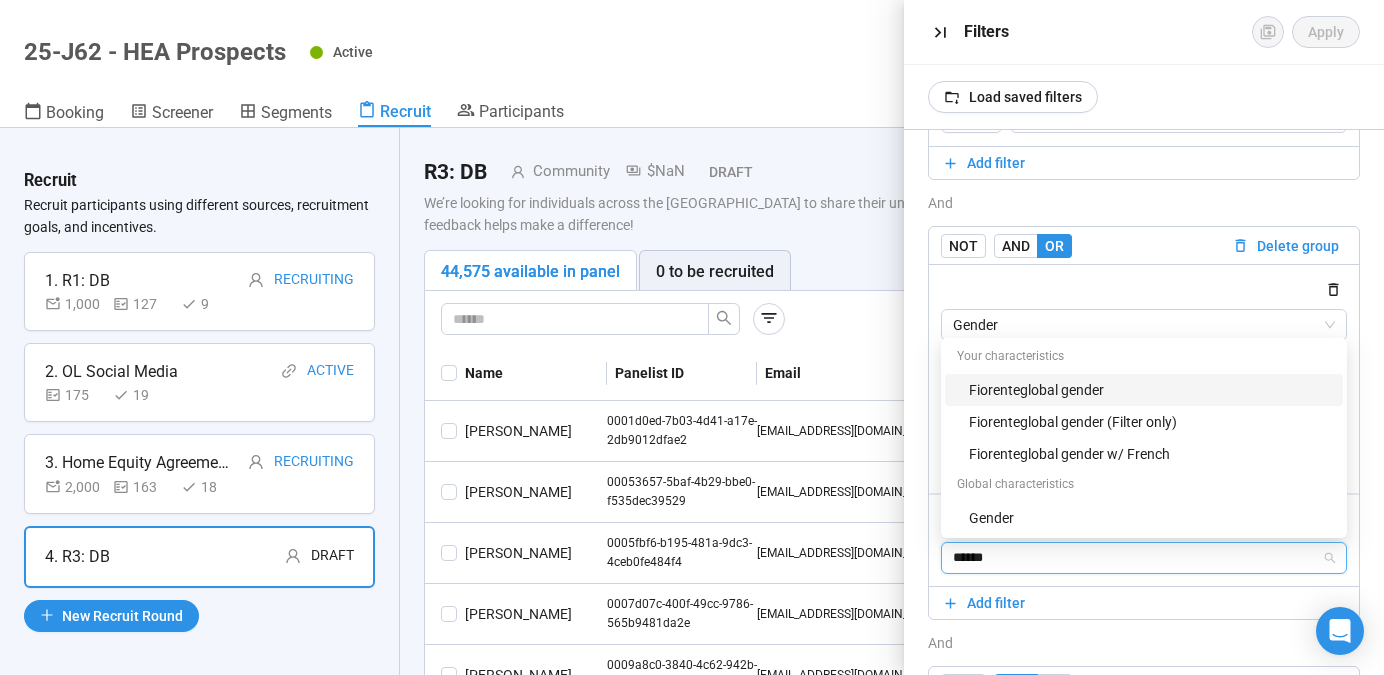 click on "Fiorenteglobal gender" at bounding box center [1150, 390] 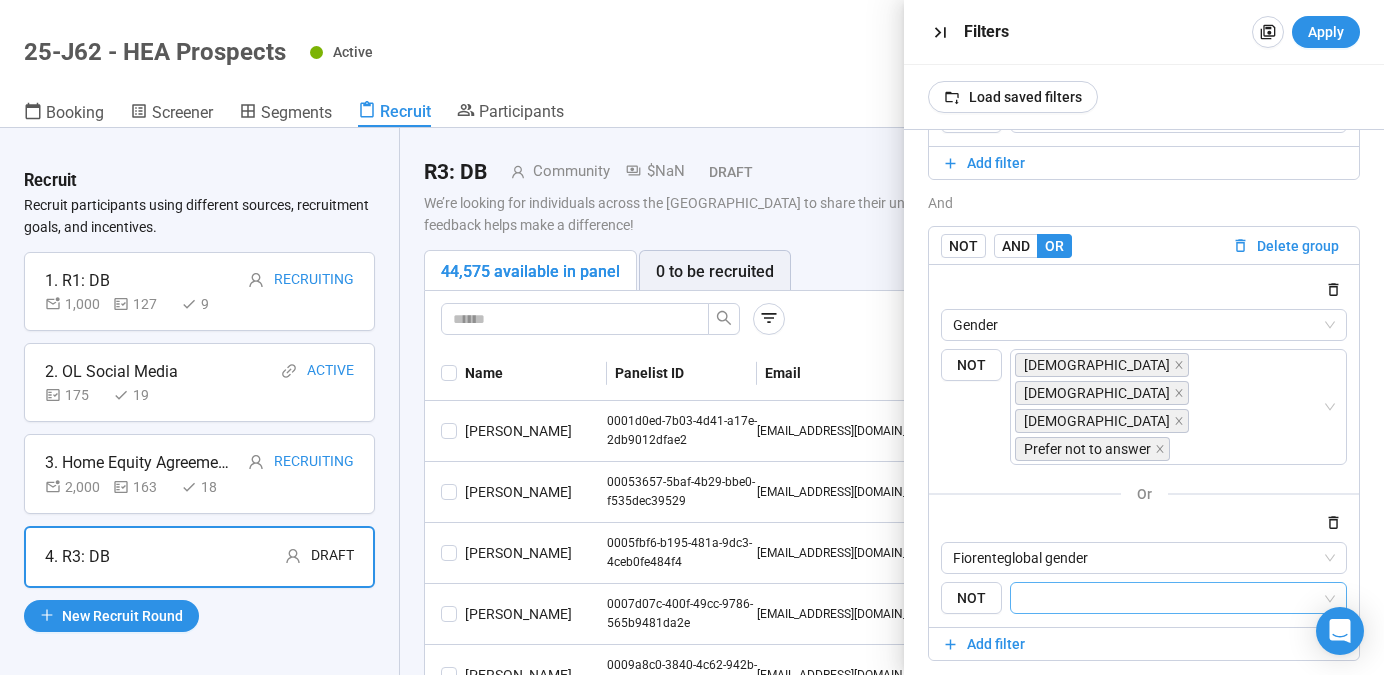 click at bounding box center (1178, 598) 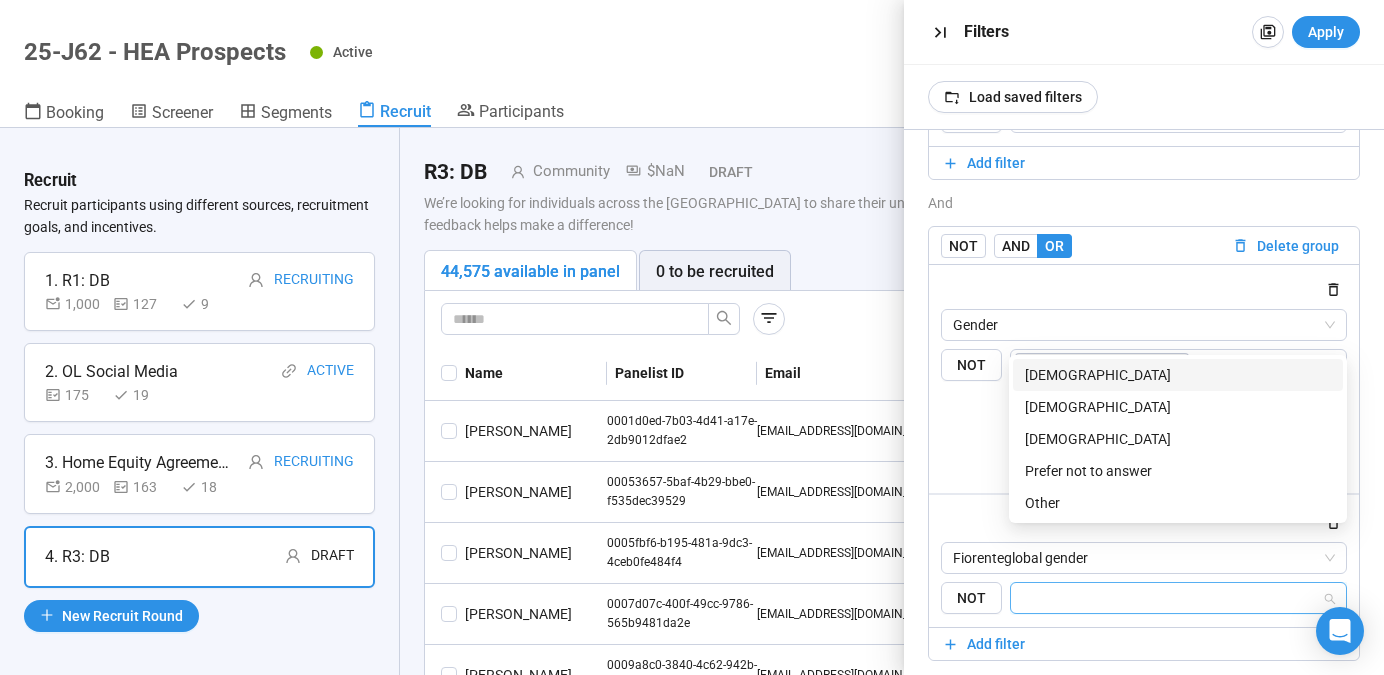 click at bounding box center [1172, 598] 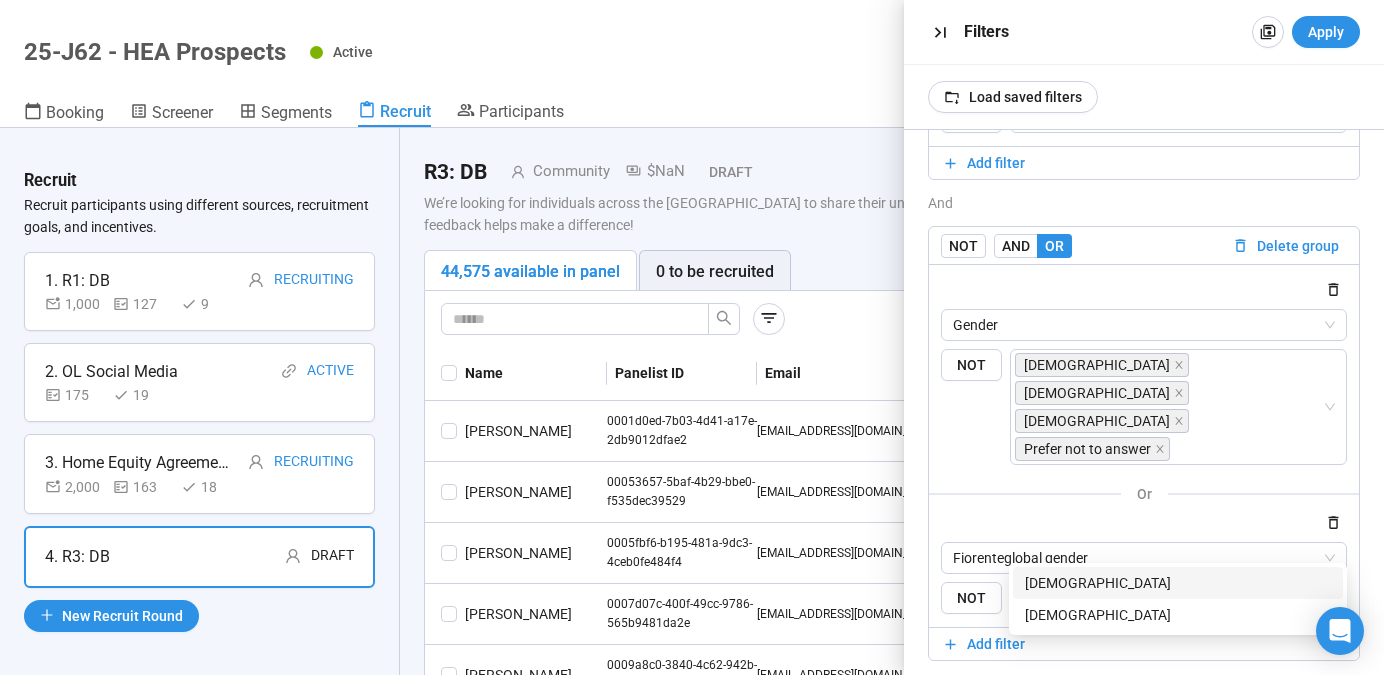 type on "****" 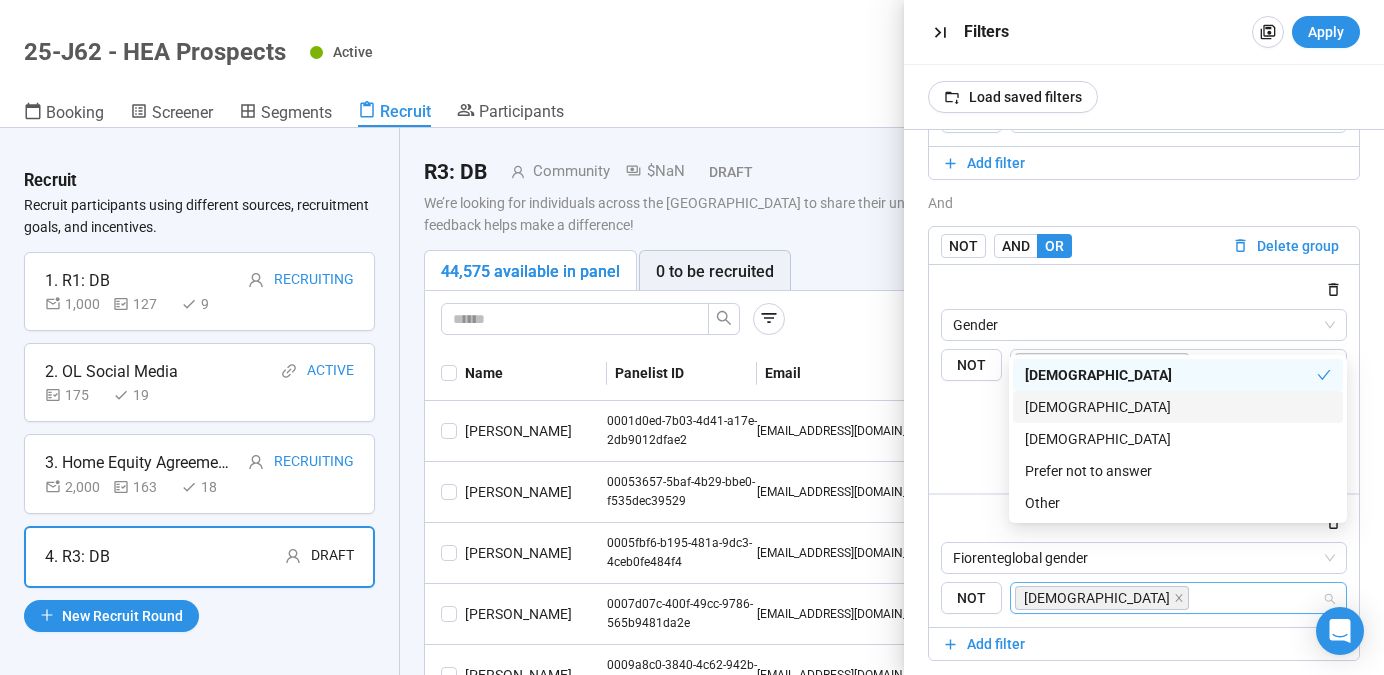 drag, startPoint x: 1062, startPoint y: 410, endPoint x: 1062, endPoint y: 441, distance: 31 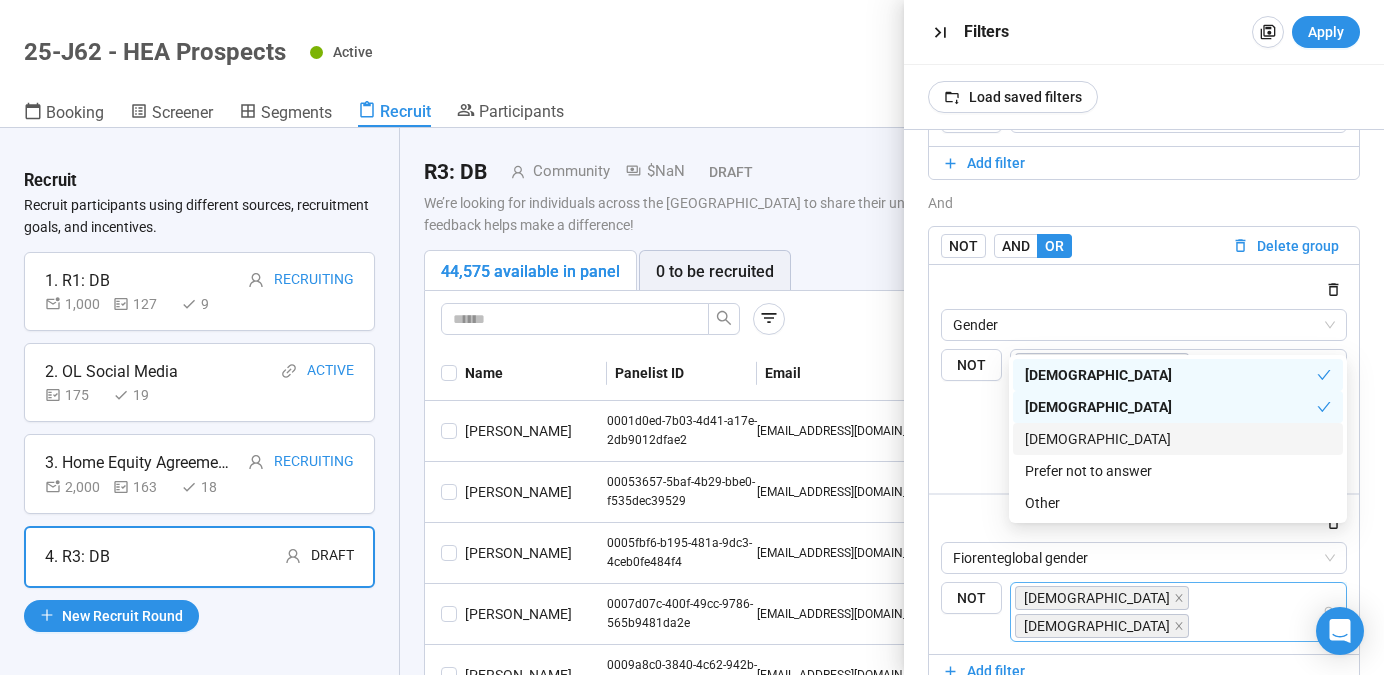 click on "[DEMOGRAPHIC_DATA]" at bounding box center [1178, 439] 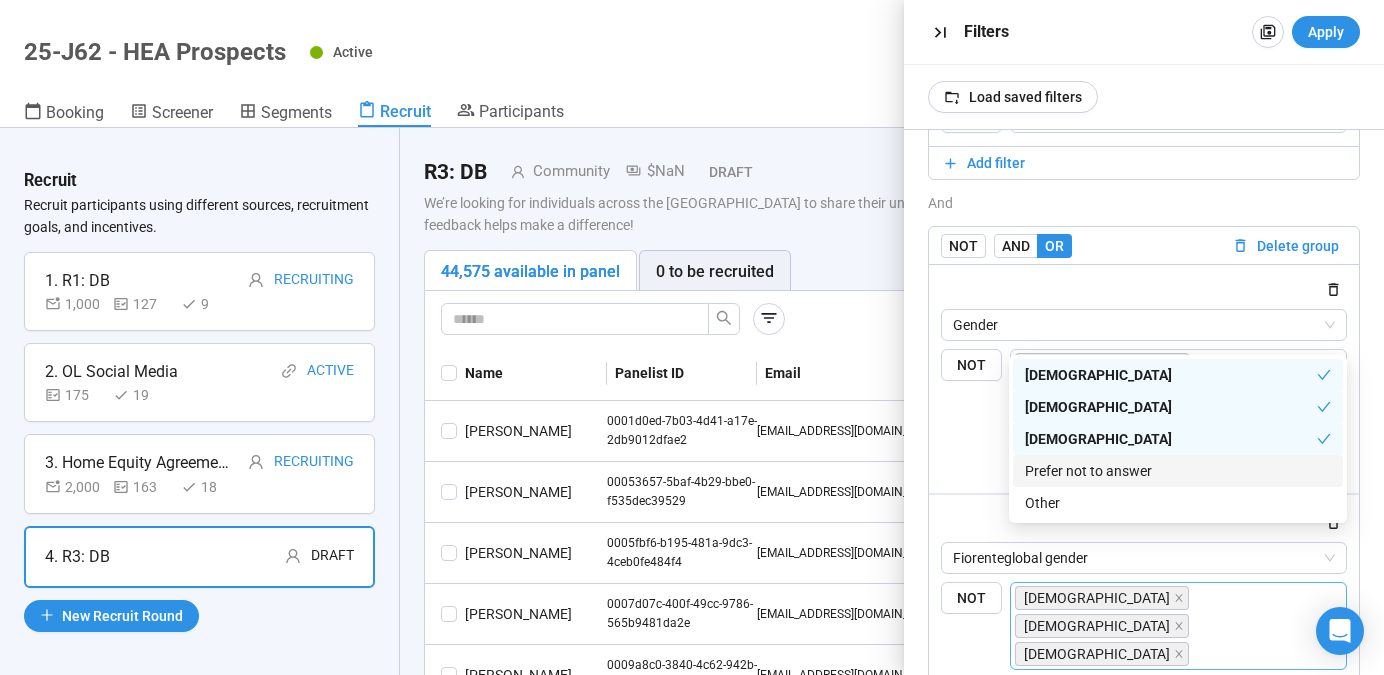 click on "Prefer not to answer" at bounding box center [1178, 471] 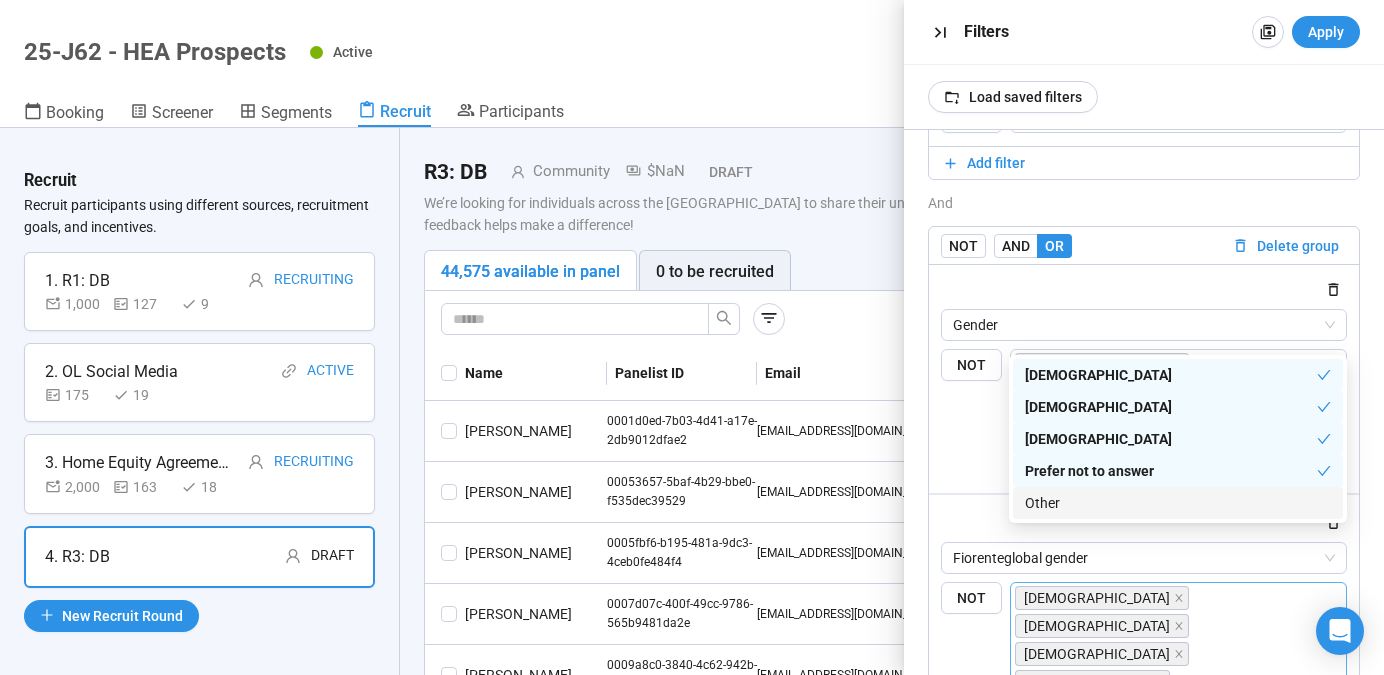 click on "Other" at bounding box center (1178, 503) 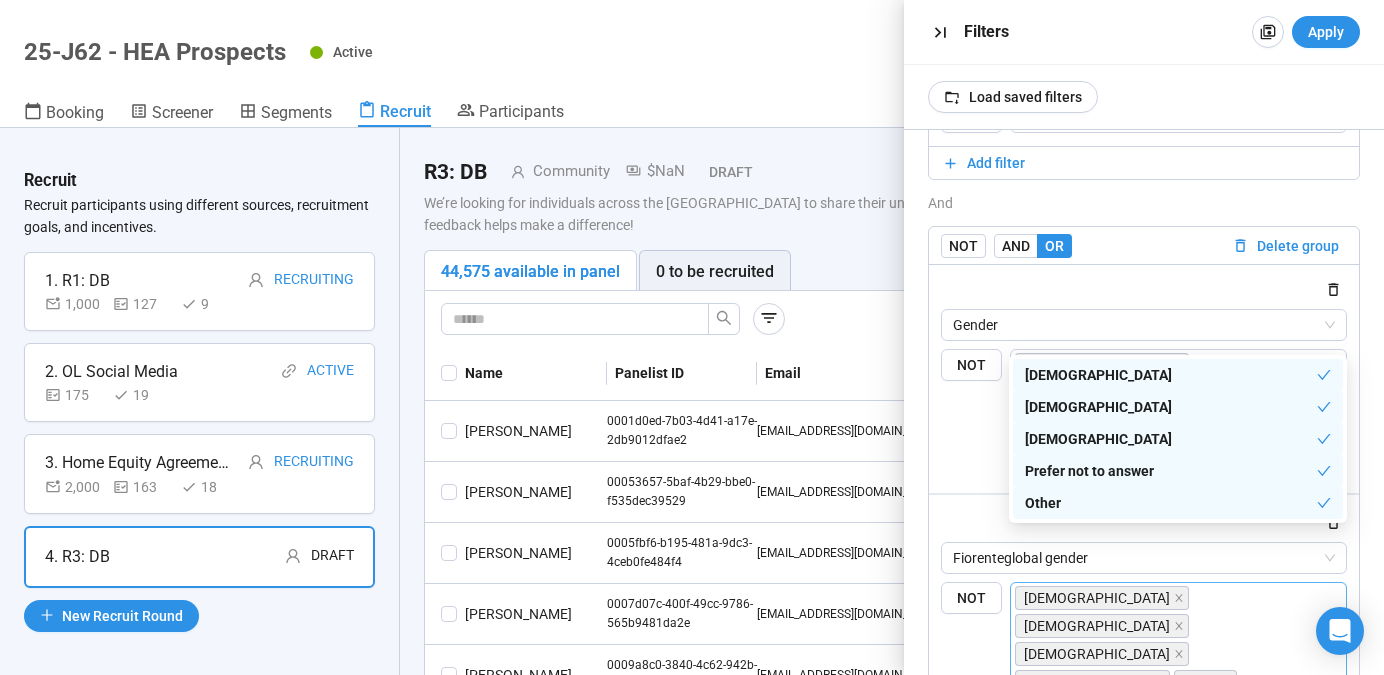 click on "Add filter" at bounding box center [1144, 727] 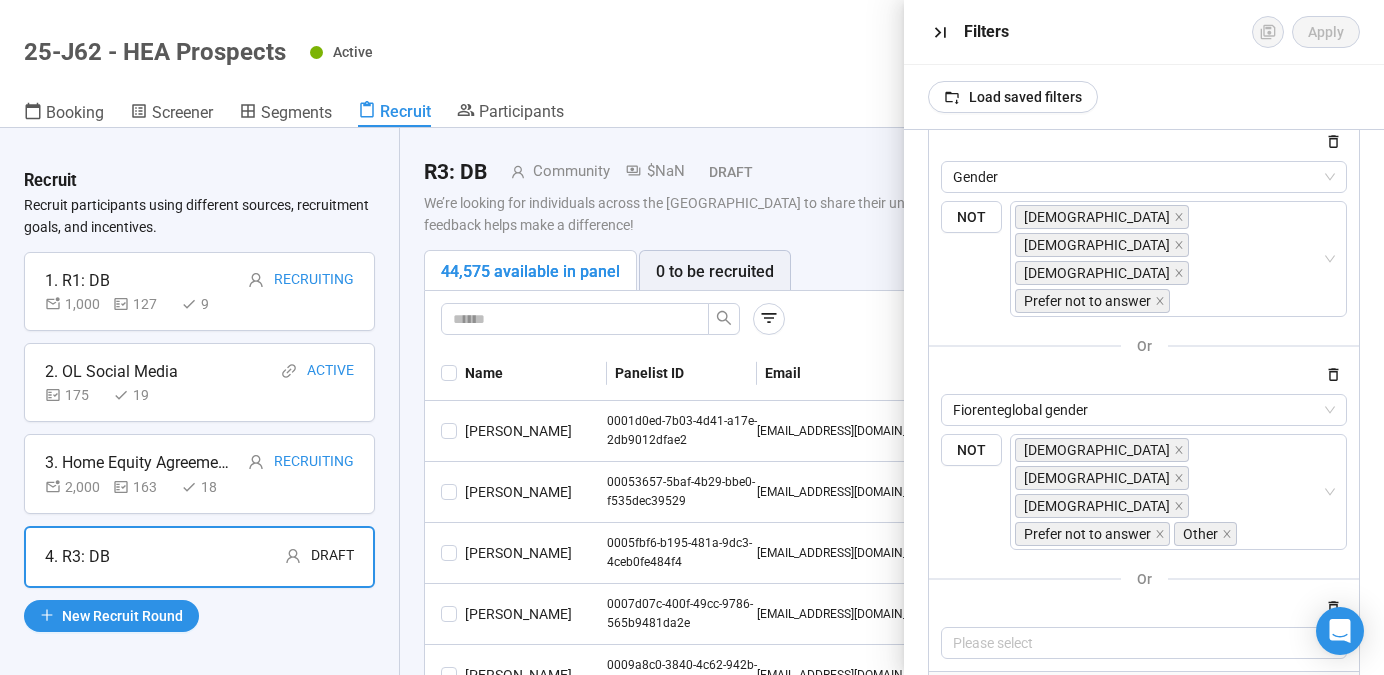 scroll, scrollTop: 526, scrollLeft: 0, axis: vertical 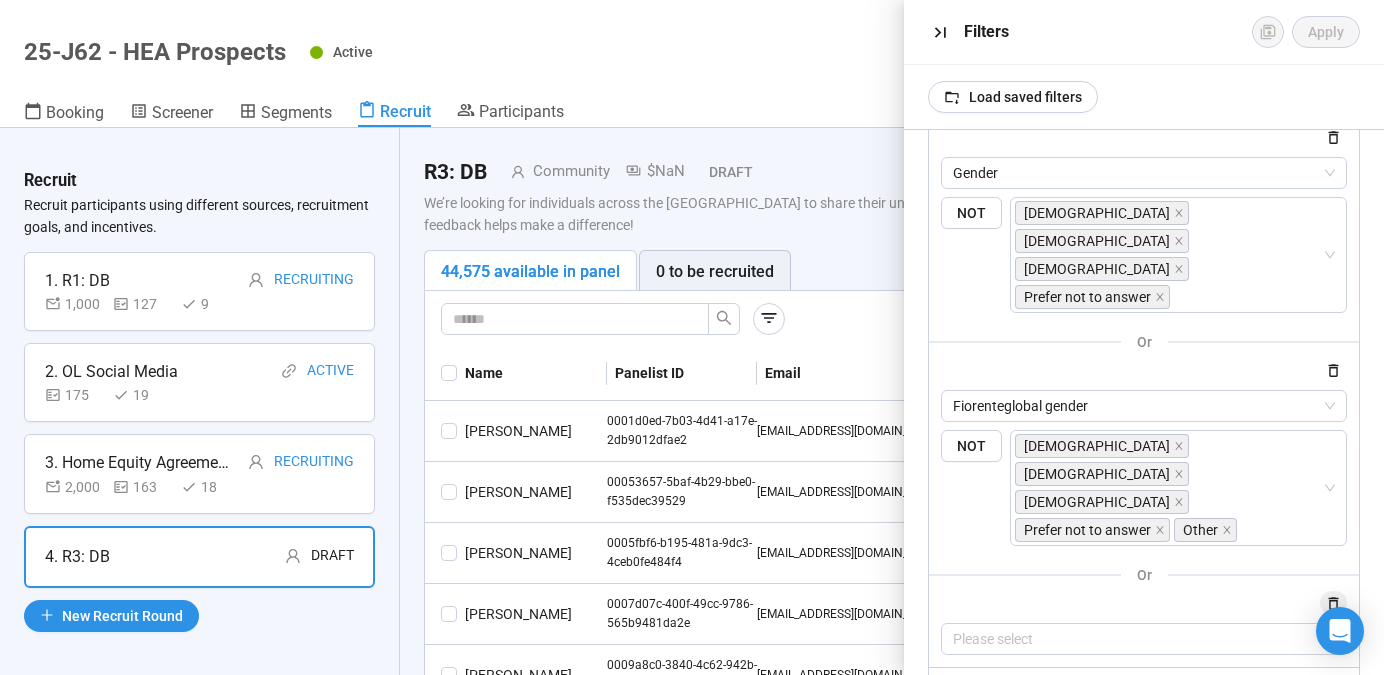 click 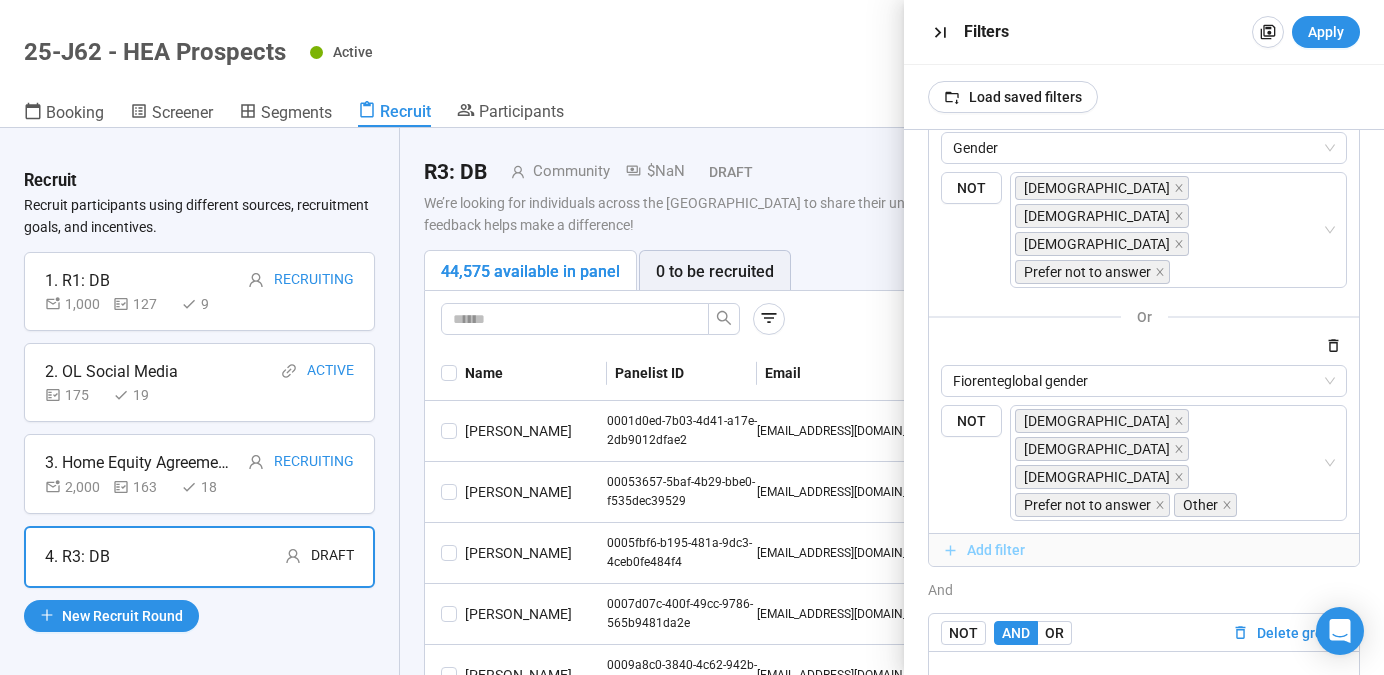 scroll, scrollTop: 550, scrollLeft: 0, axis: vertical 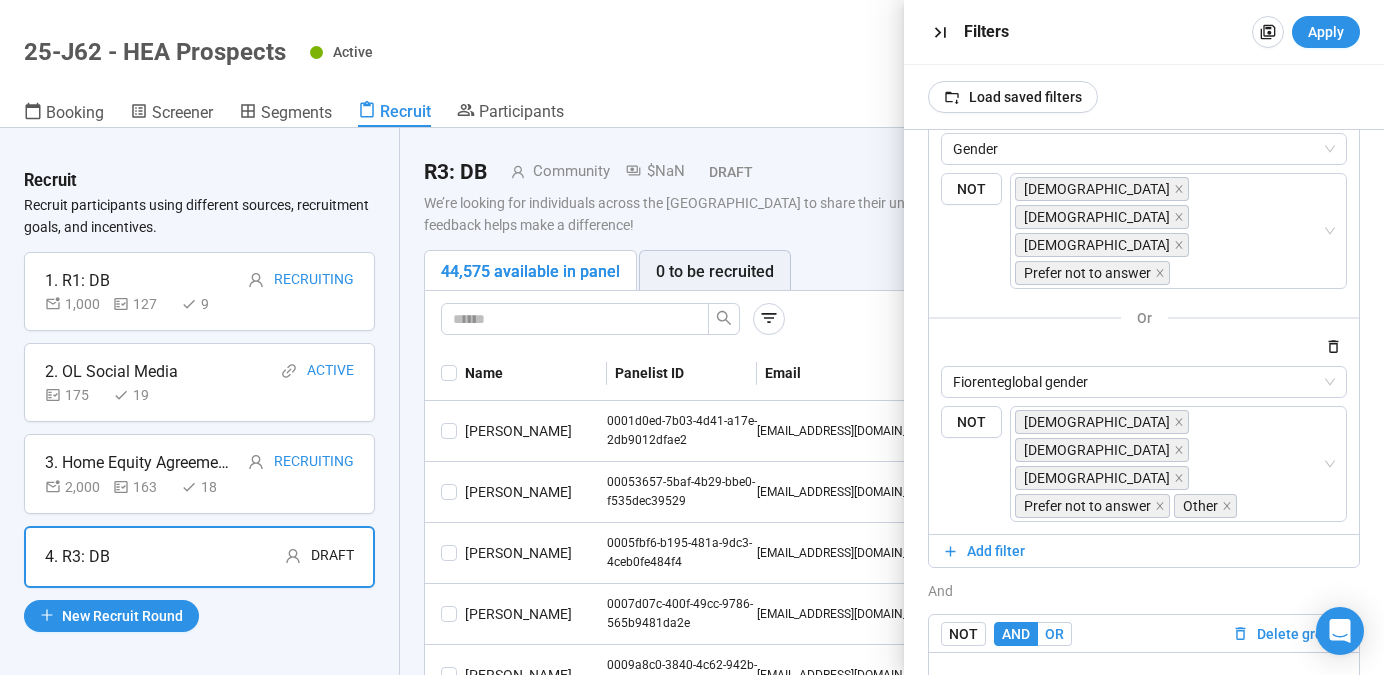 click on "OR" at bounding box center [1054, 634] 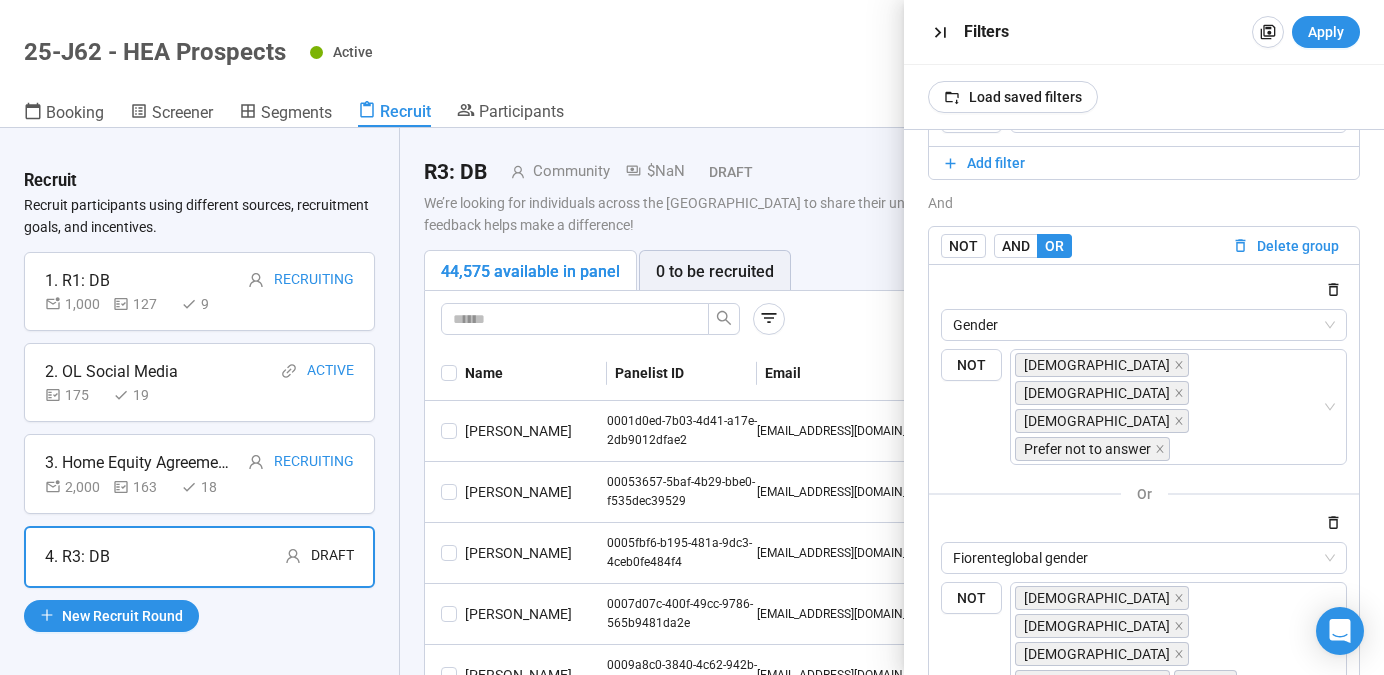 scroll, scrollTop: 551, scrollLeft: 0, axis: vertical 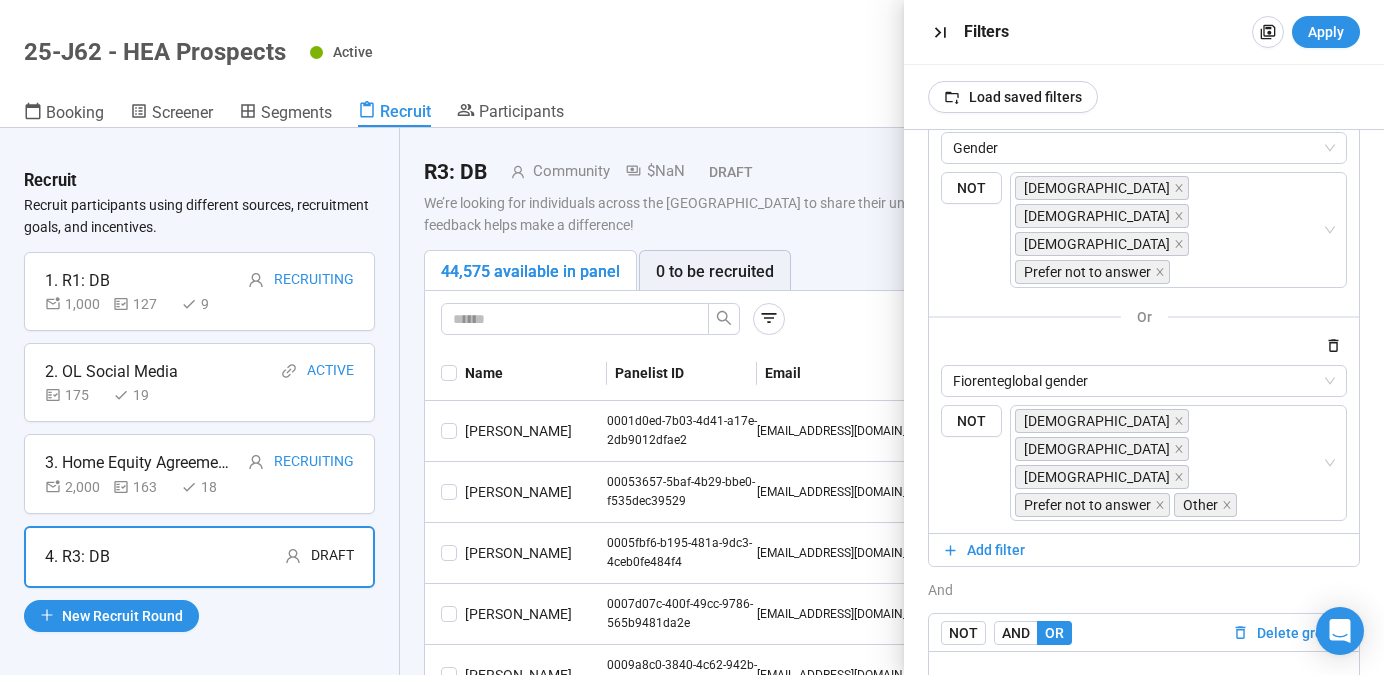 click on "Add filter" at bounding box center [996, 693] 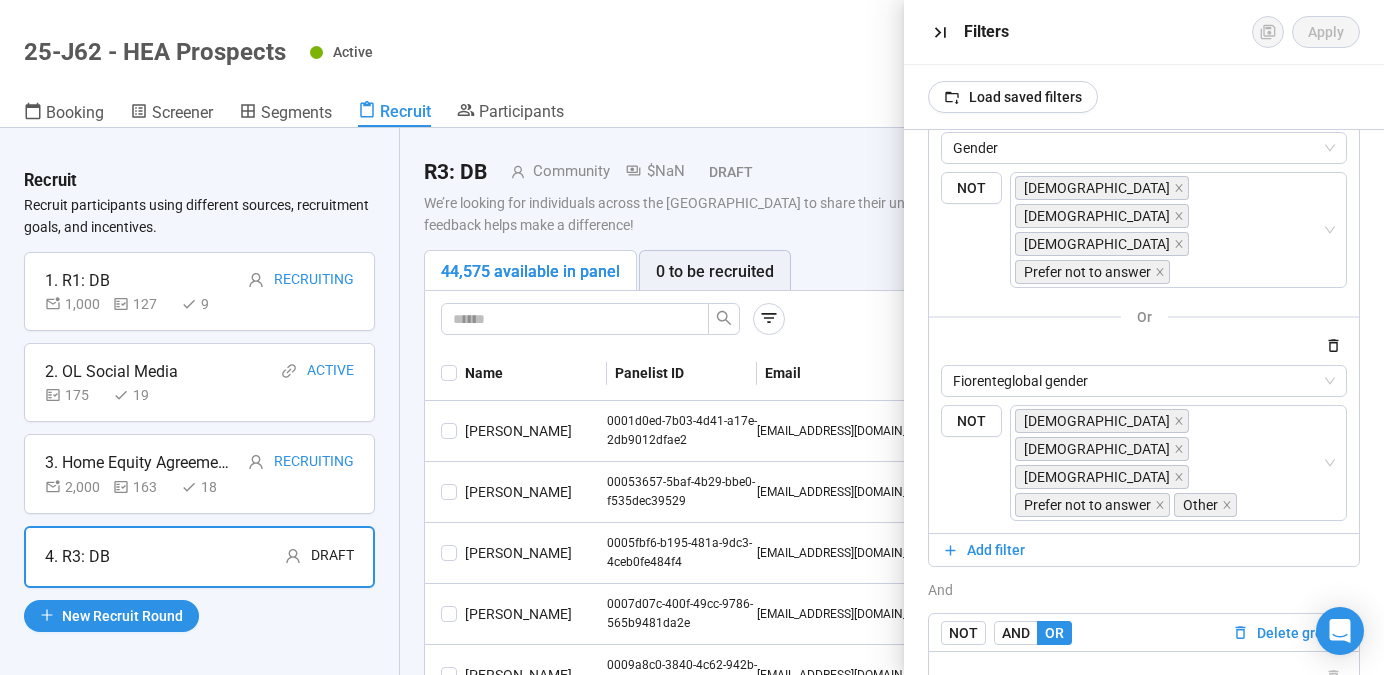 scroll, scrollTop: 615, scrollLeft: 0, axis: vertical 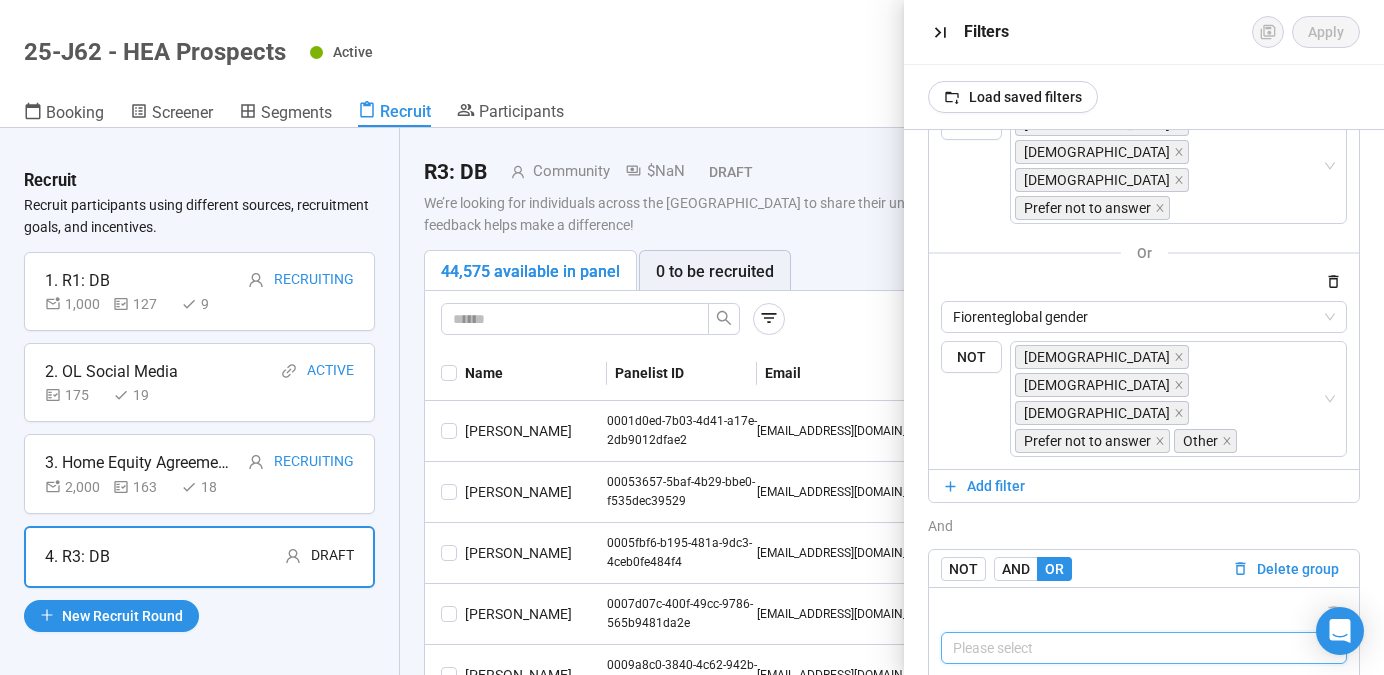click at bounding box center [1144, 648] 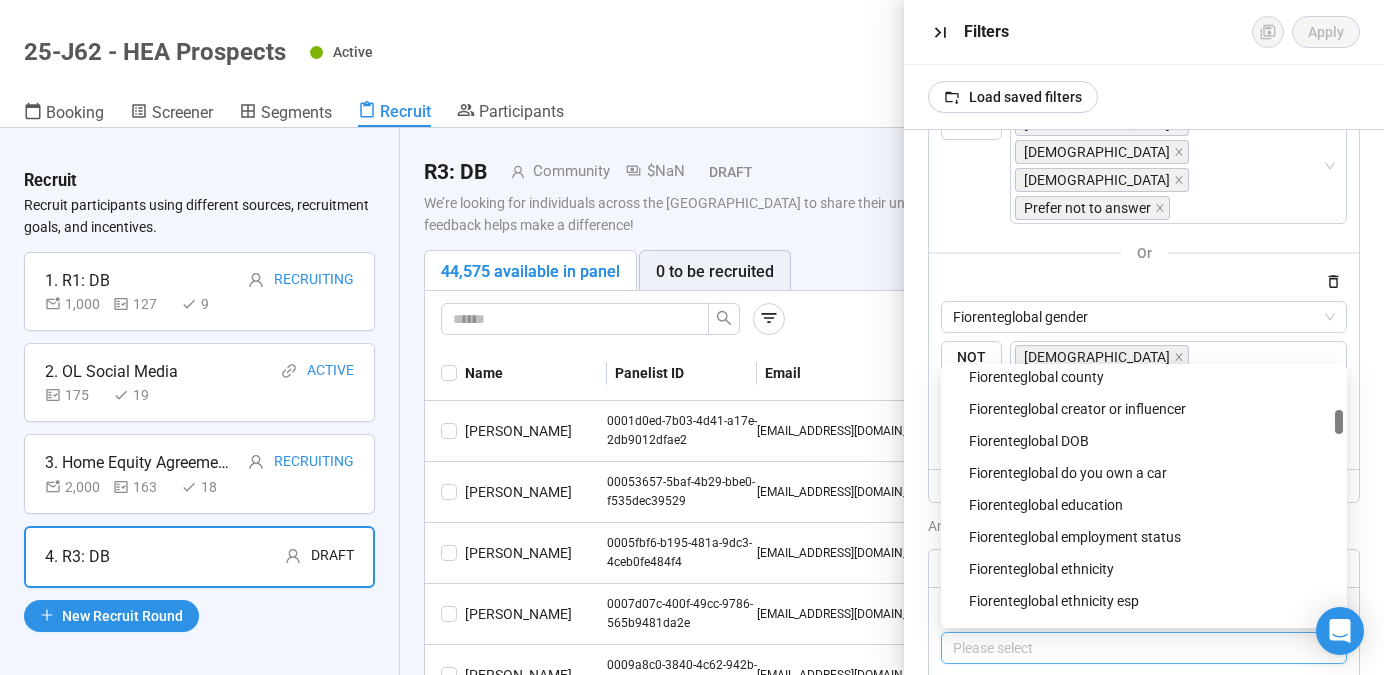 scroll, scrollTop: 454, scrollLeft: 0, axis: vertical 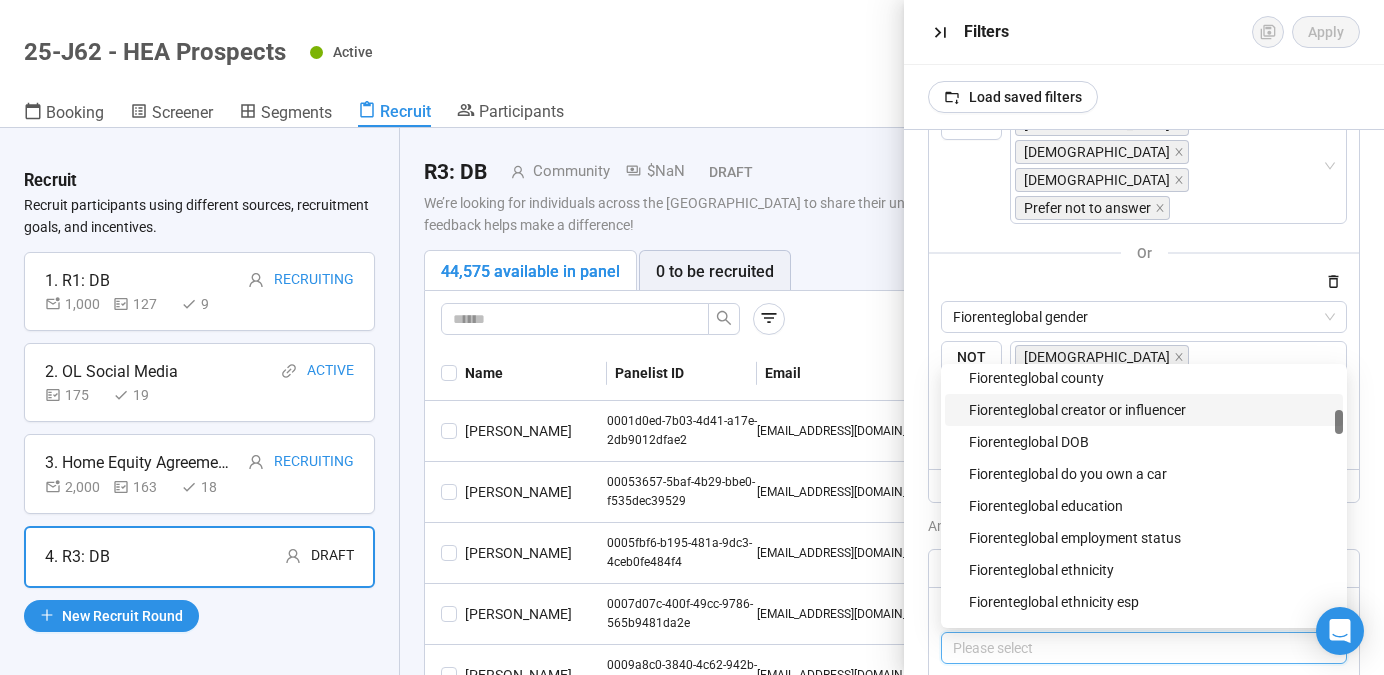 click on "Fiorenteglobal creator or influencer" at bounding box center (1150, 410) 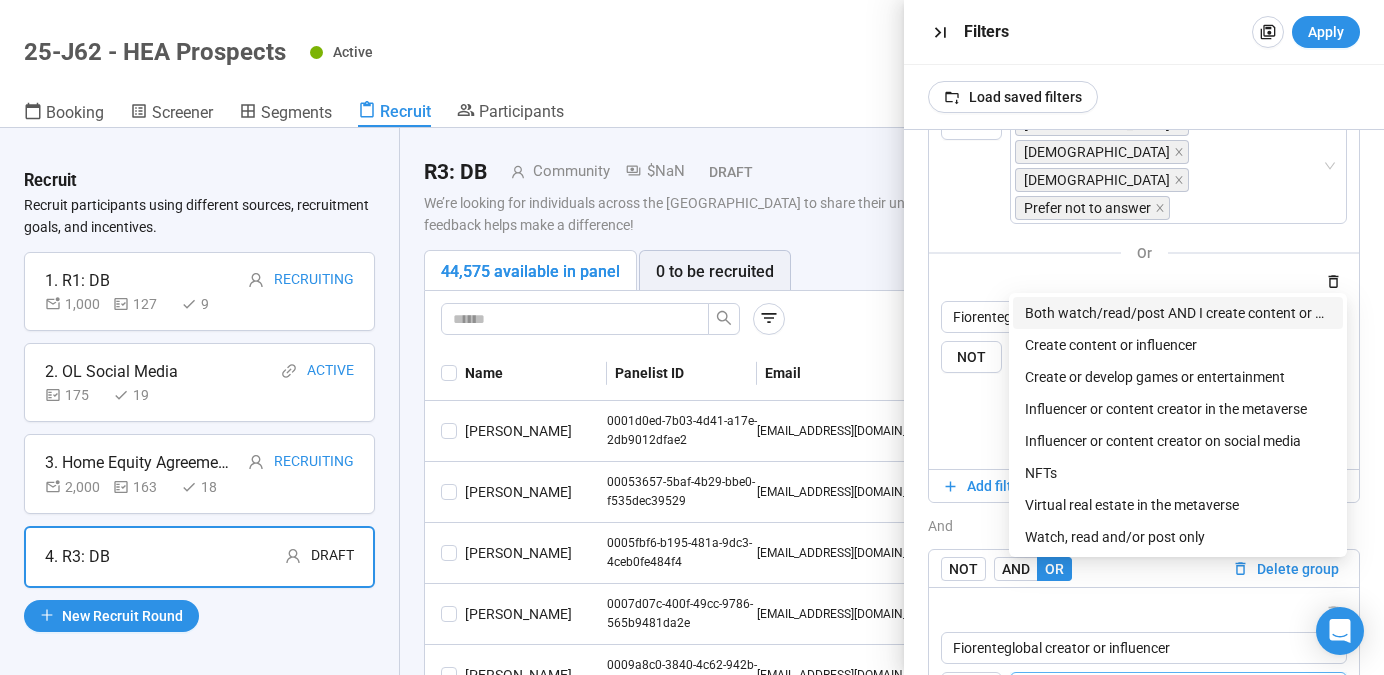 click at bounding box center (1172, 688) 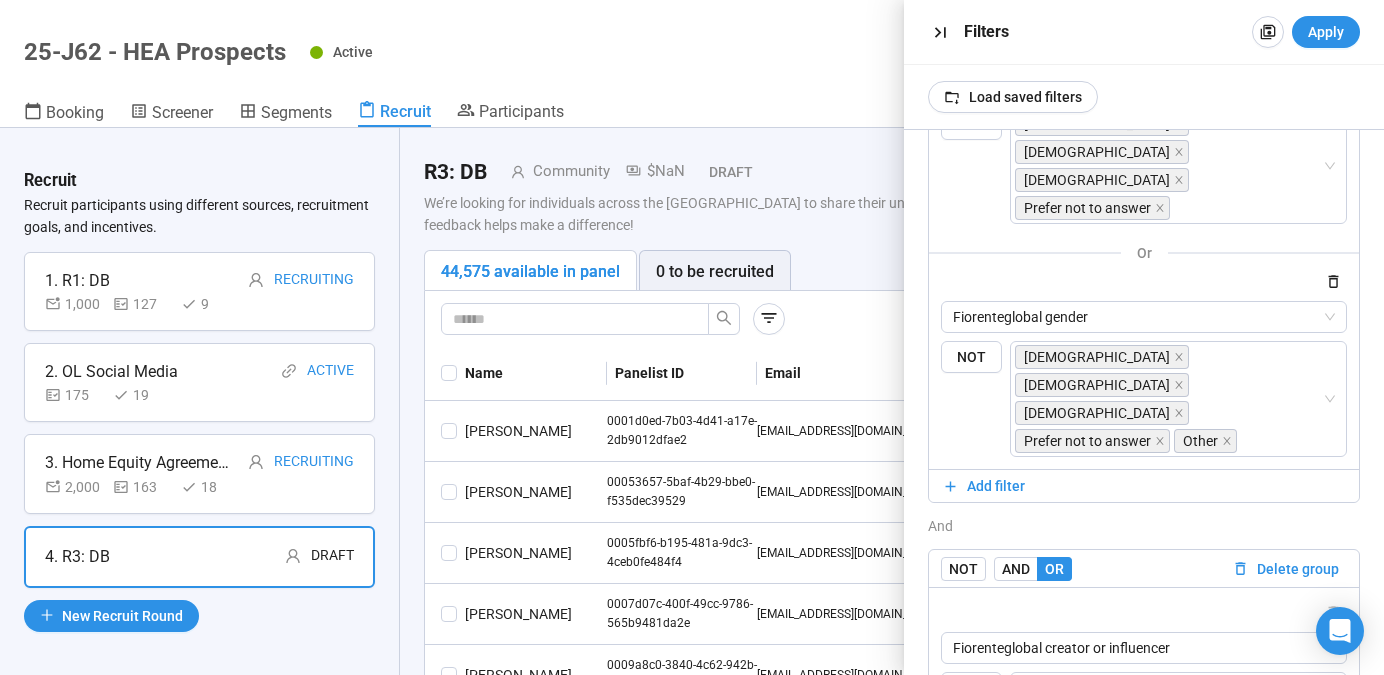 click on "Add filter" at bounding box center [1144, 734] 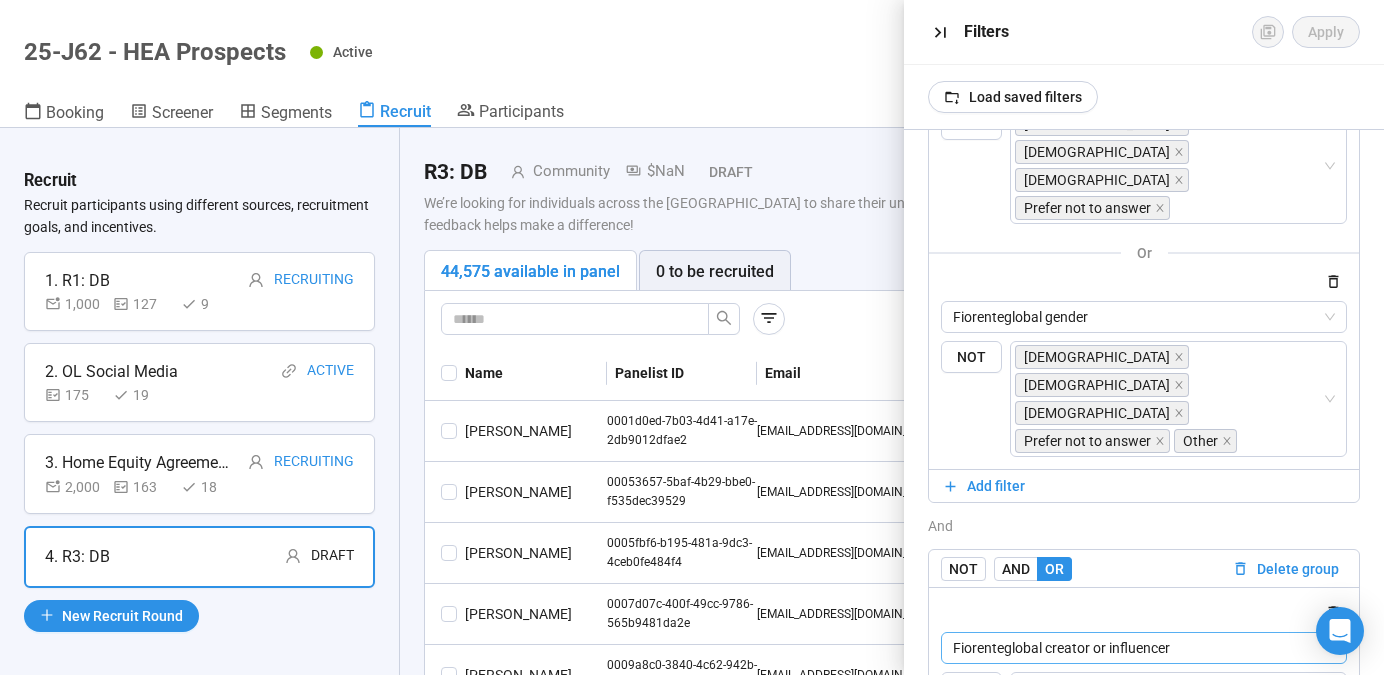 click on "Fiorenteglobal creator or influencer" at bounding box center [1144, 648] 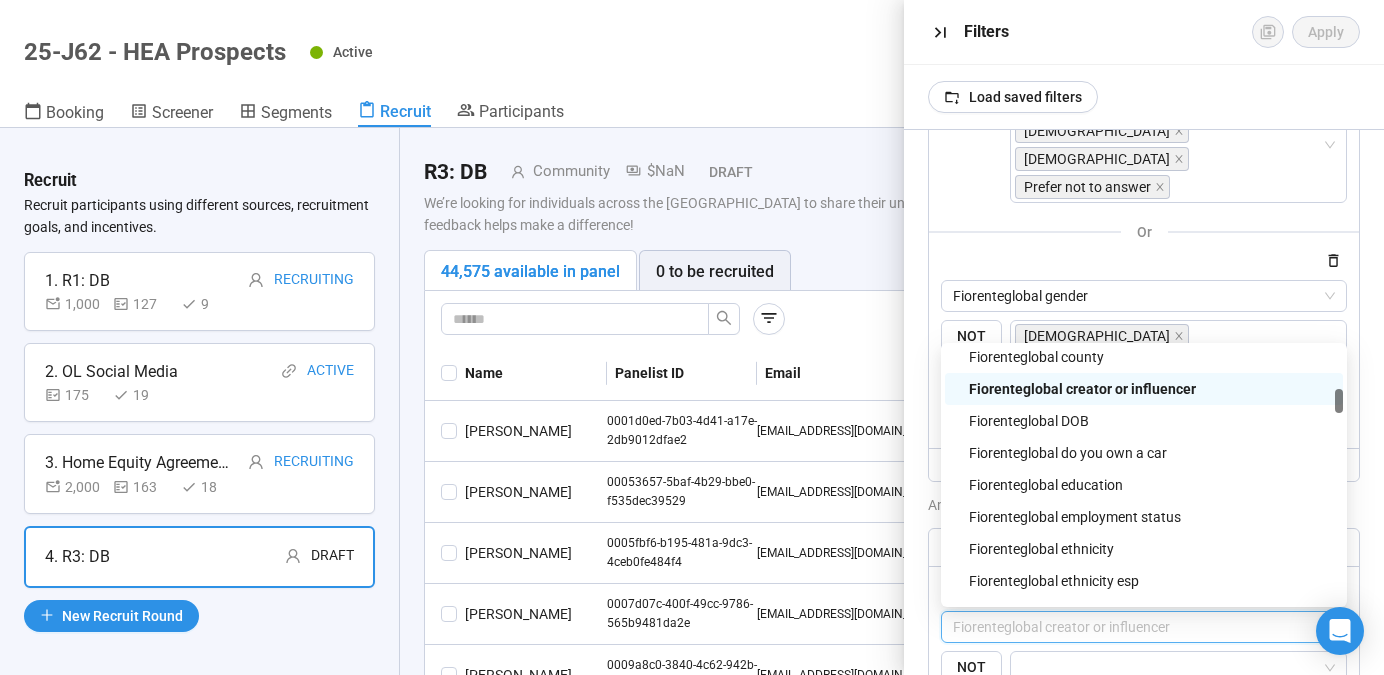 scroll, scrollTop: 674, scrollLeft: 0, axis: vertical 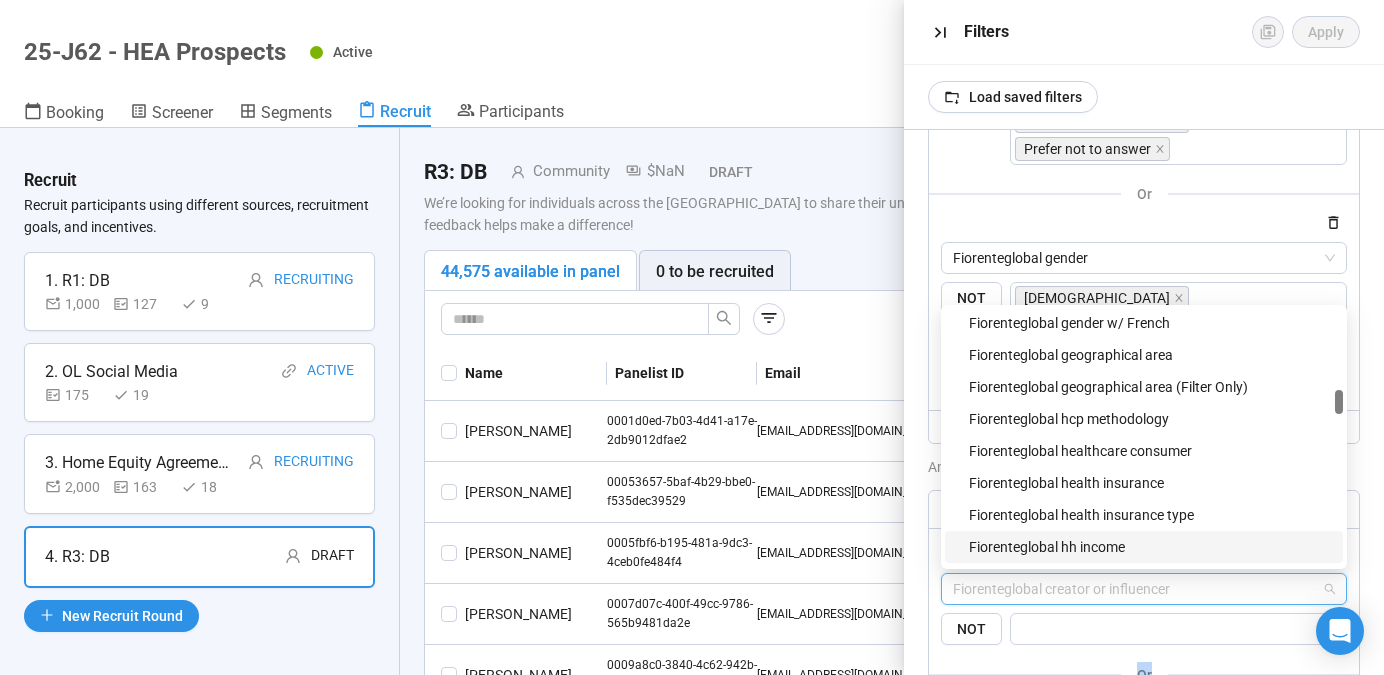 click on "or Please select" at bounding box center (1144, 708) 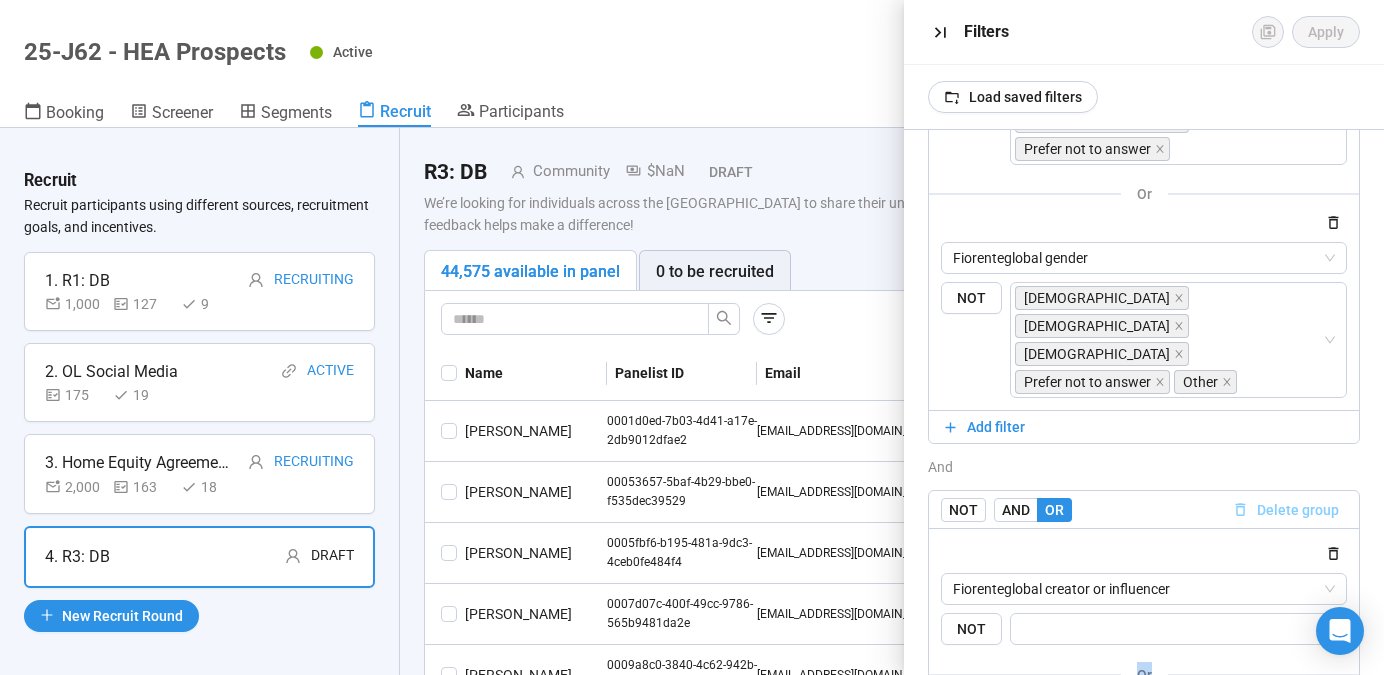 click on "Delete group" at bounding box center [1298, 510] 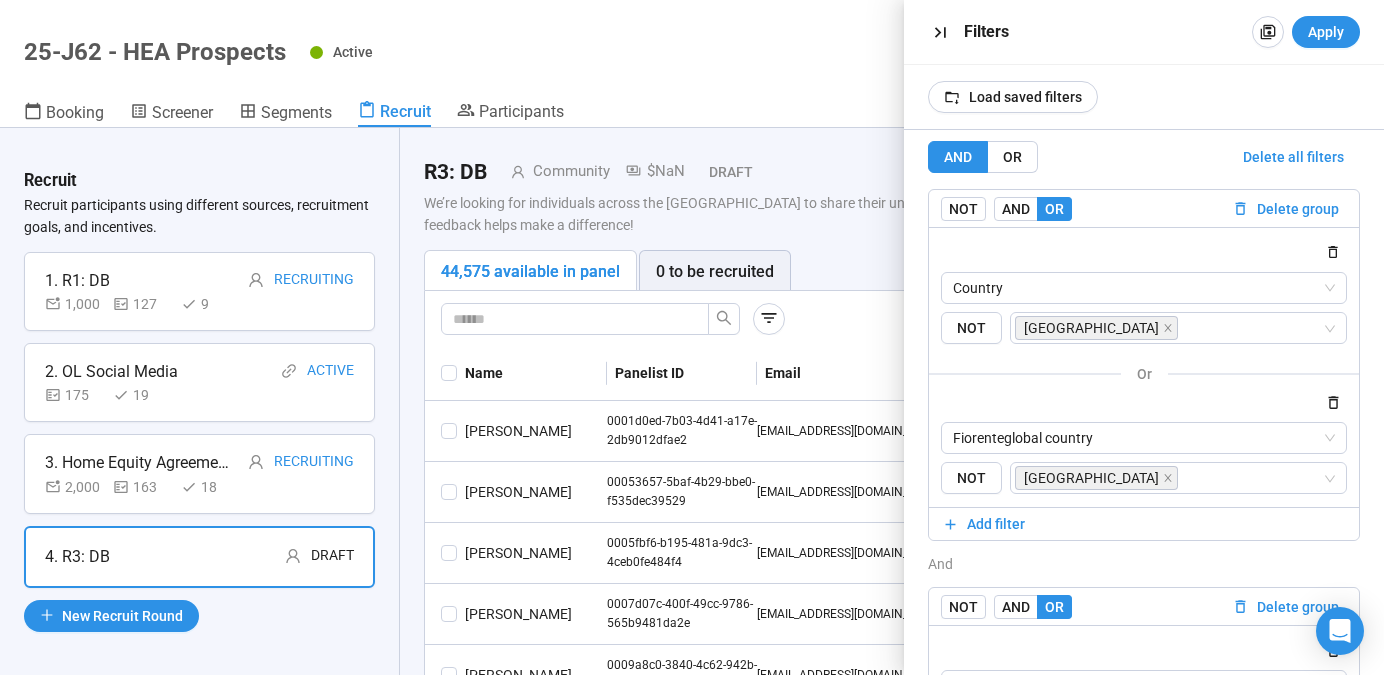 scroll, scrollTop: 0, scrollLeft: 0, axis: both 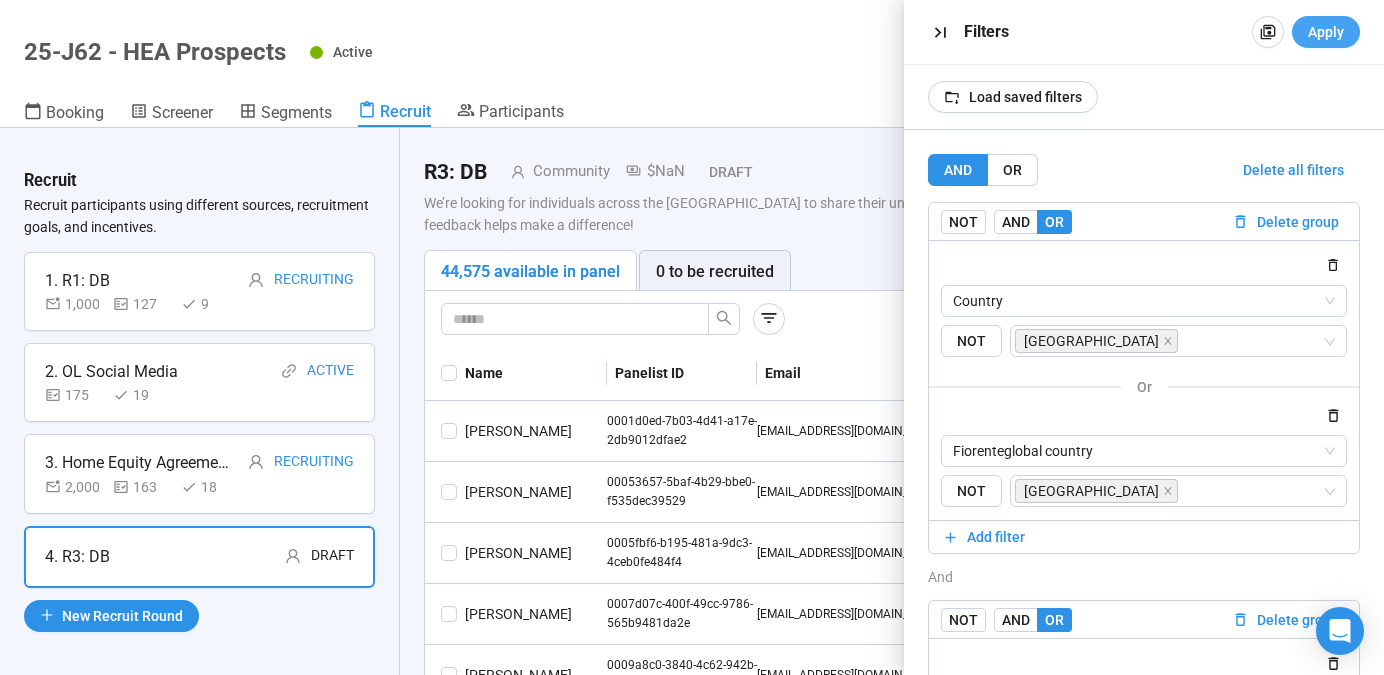 click on "Apply" at bounding box center [1326, 32] 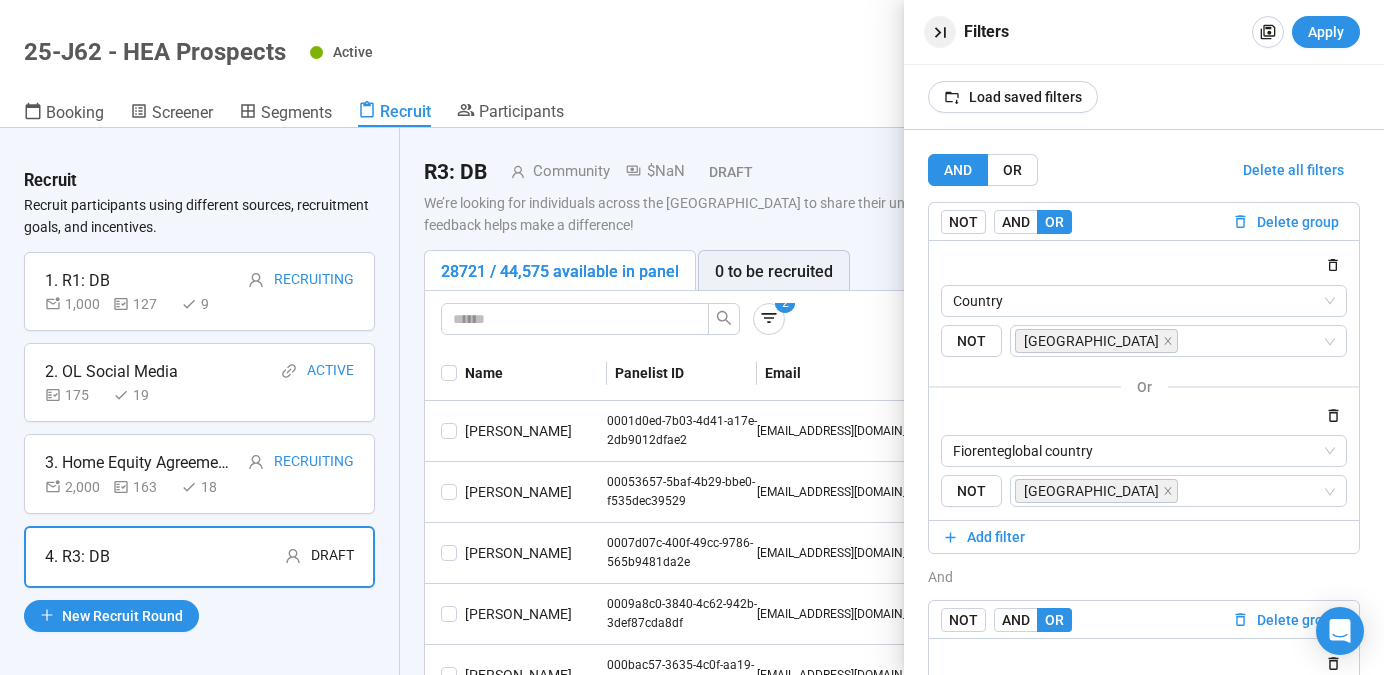 click 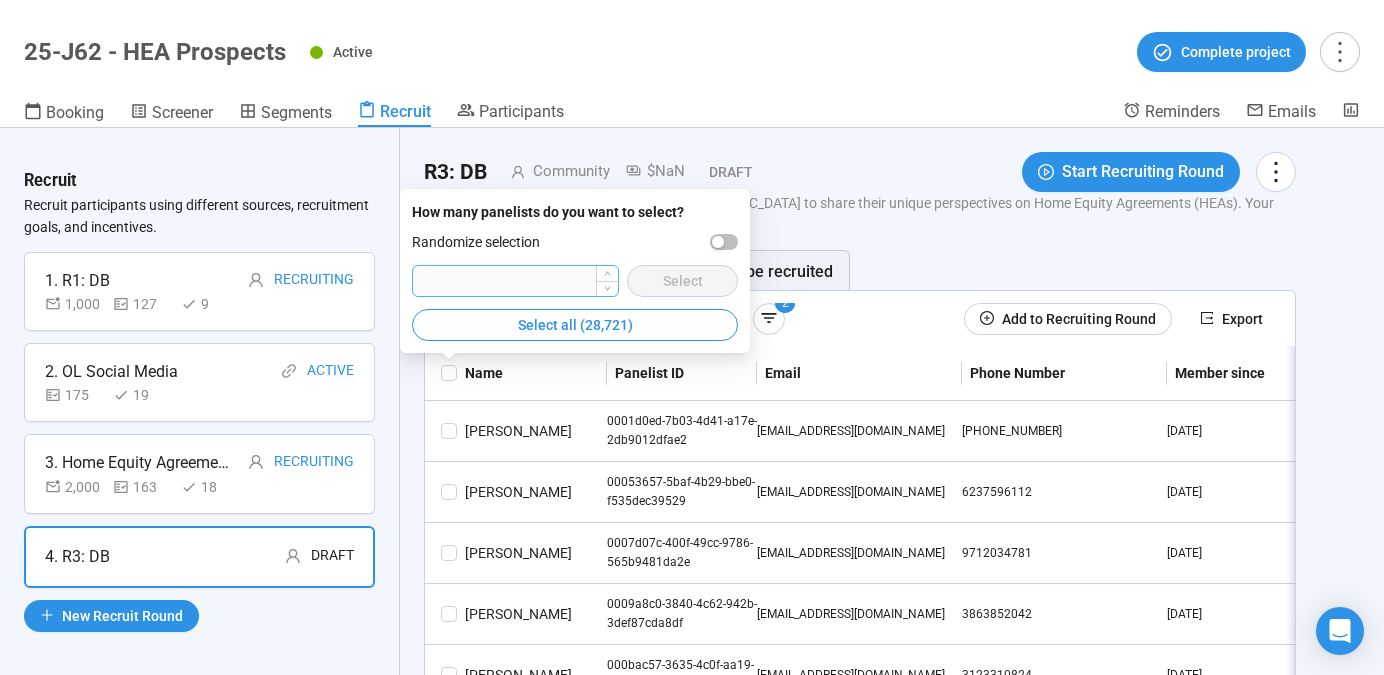 click at bounding box center (515, 281) 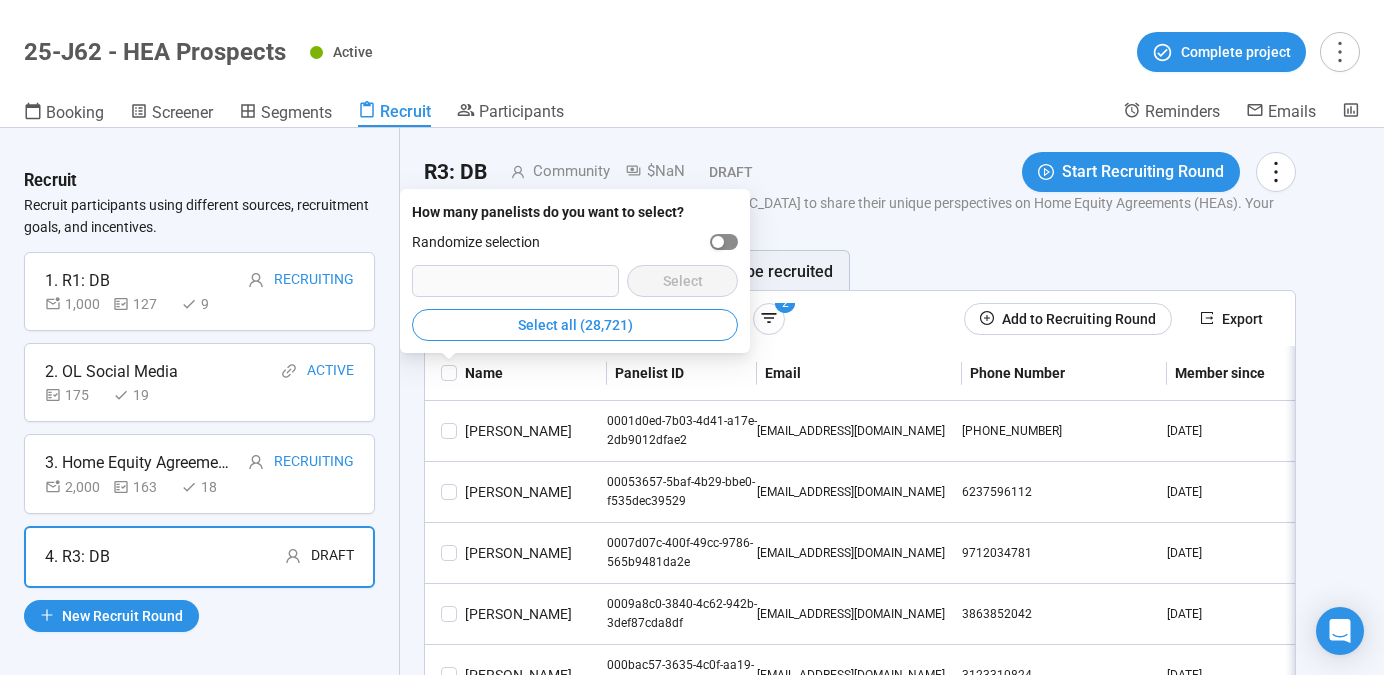 click at bounding box center [724, 242] 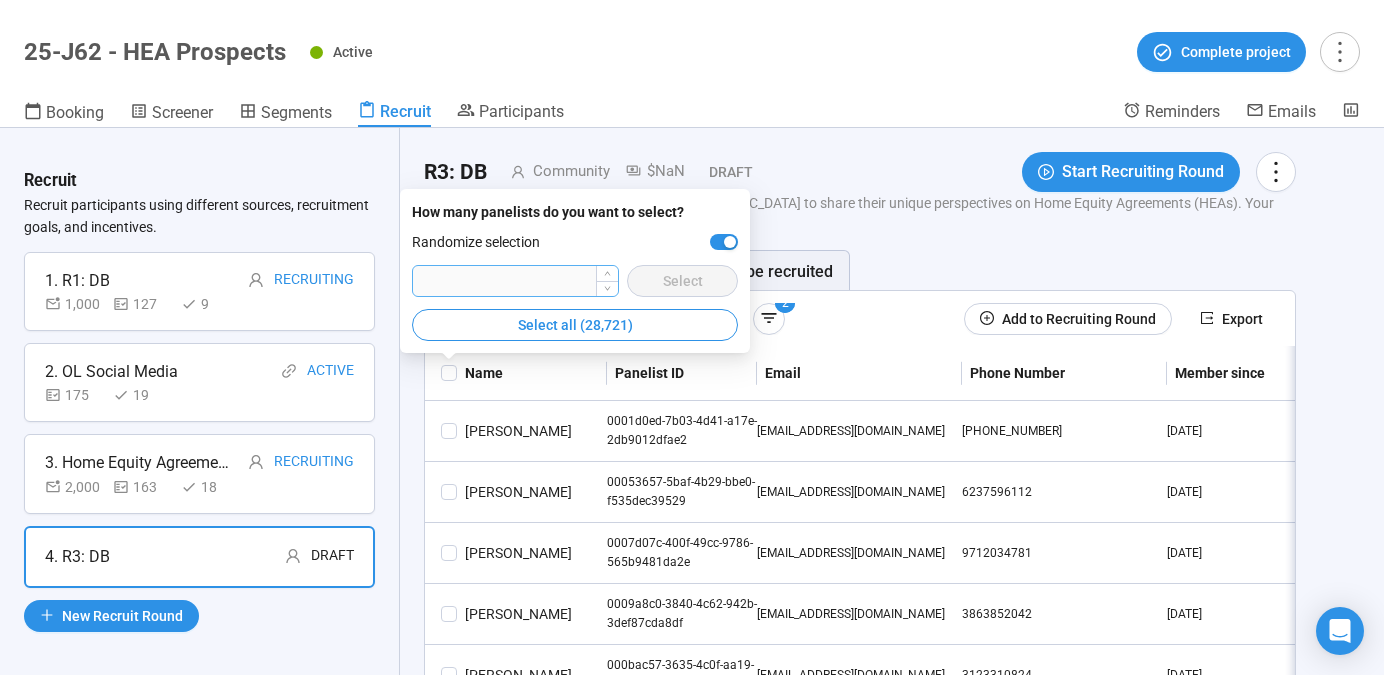 click at bounding box center [515, 281] 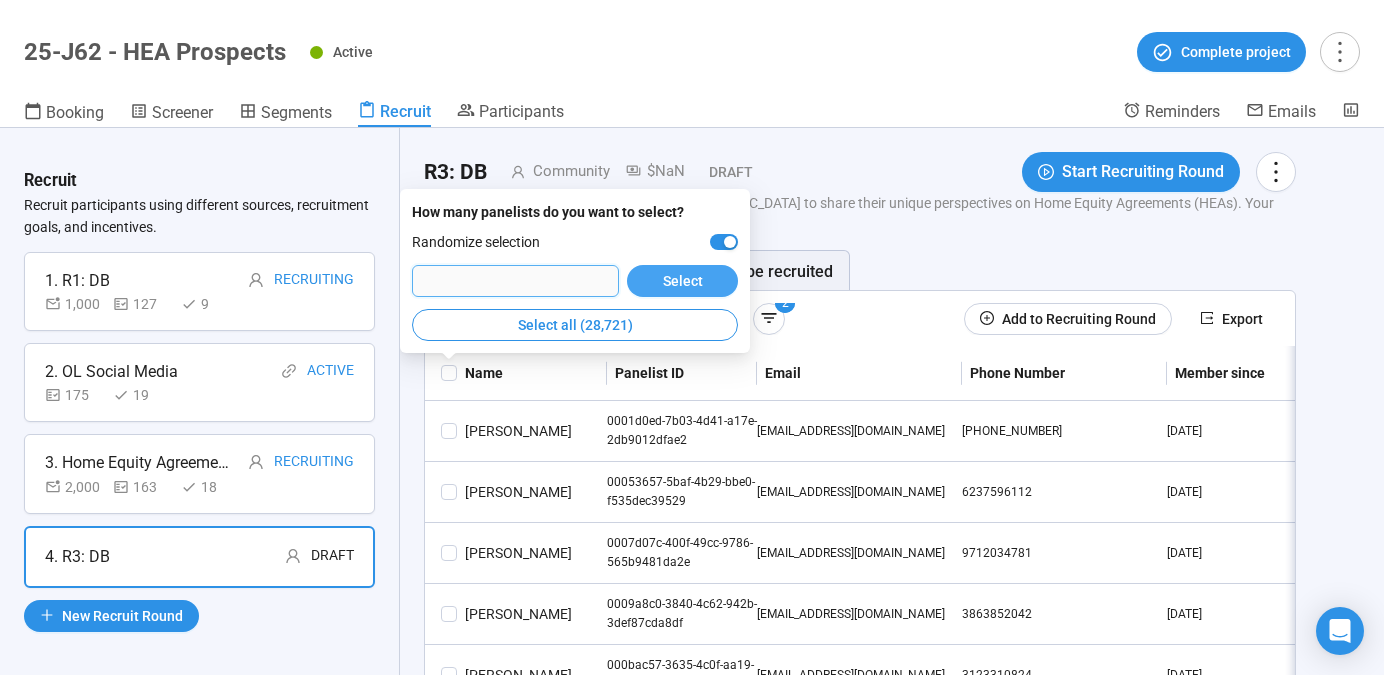 type on "****" 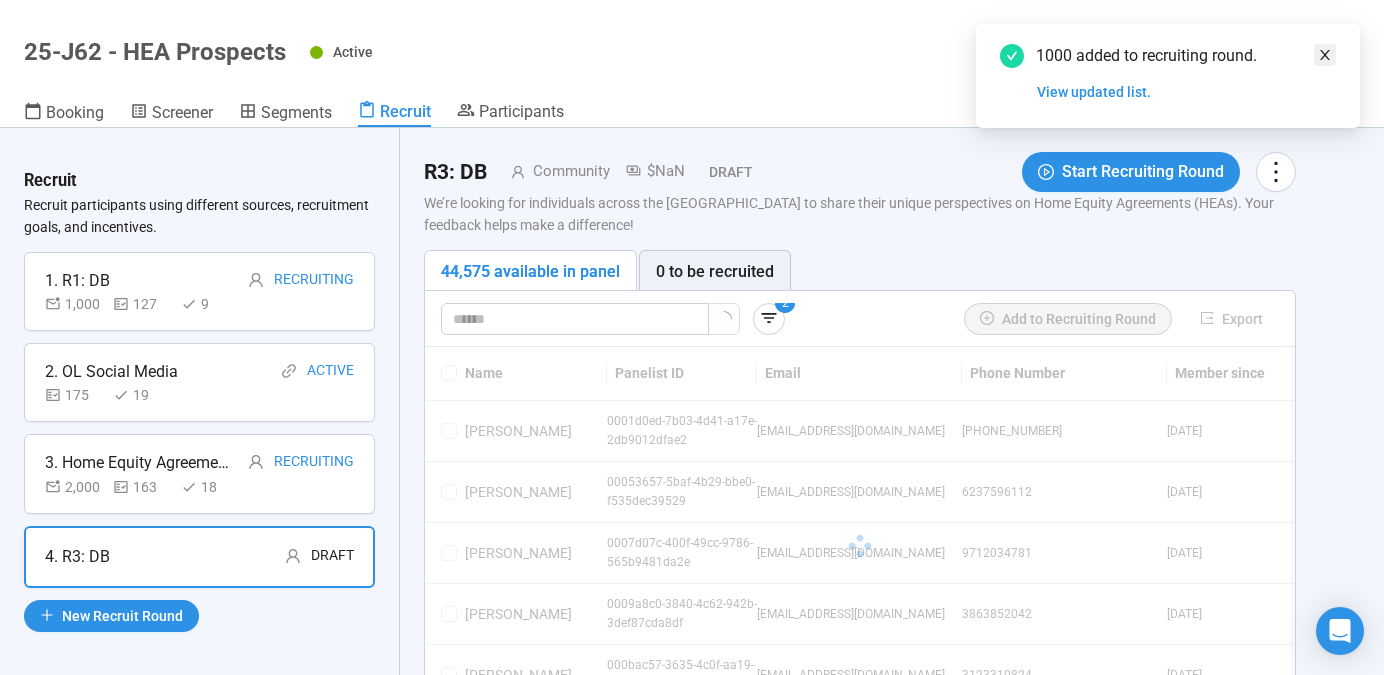 click 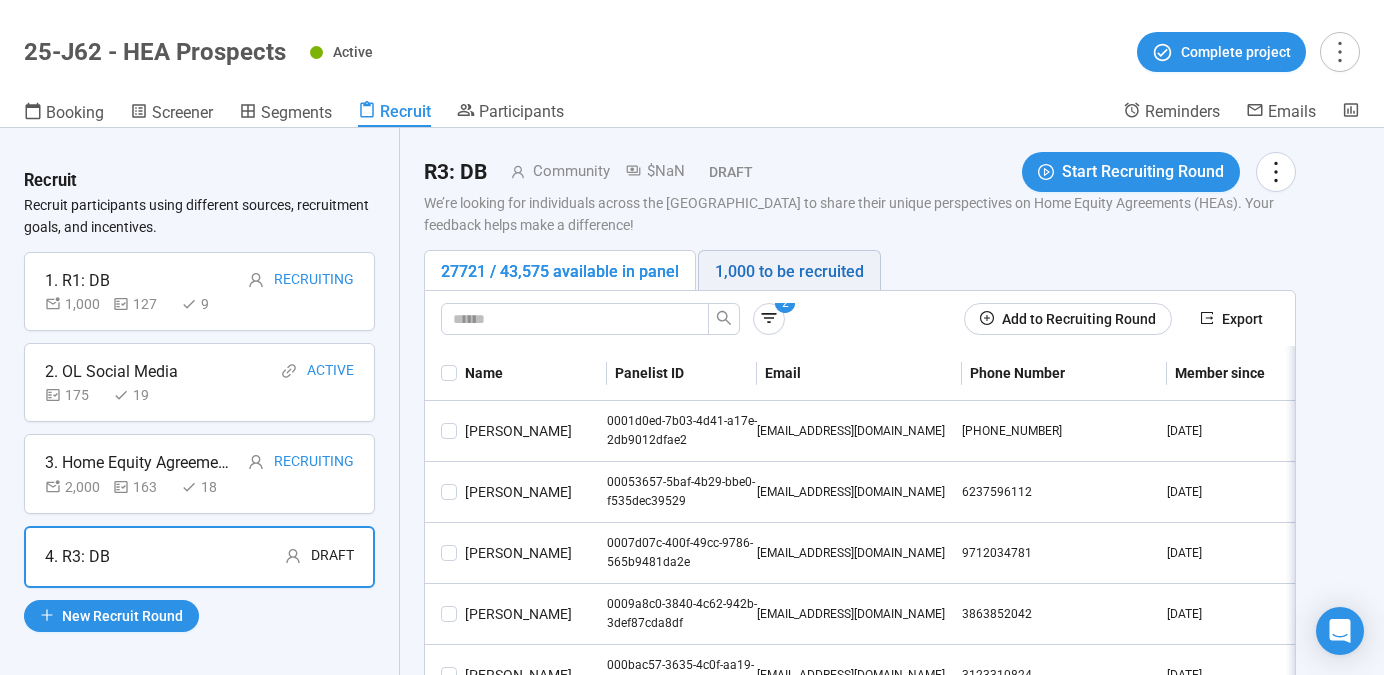 click on "1,000 to be recruited" at bounding box center (789, 271) 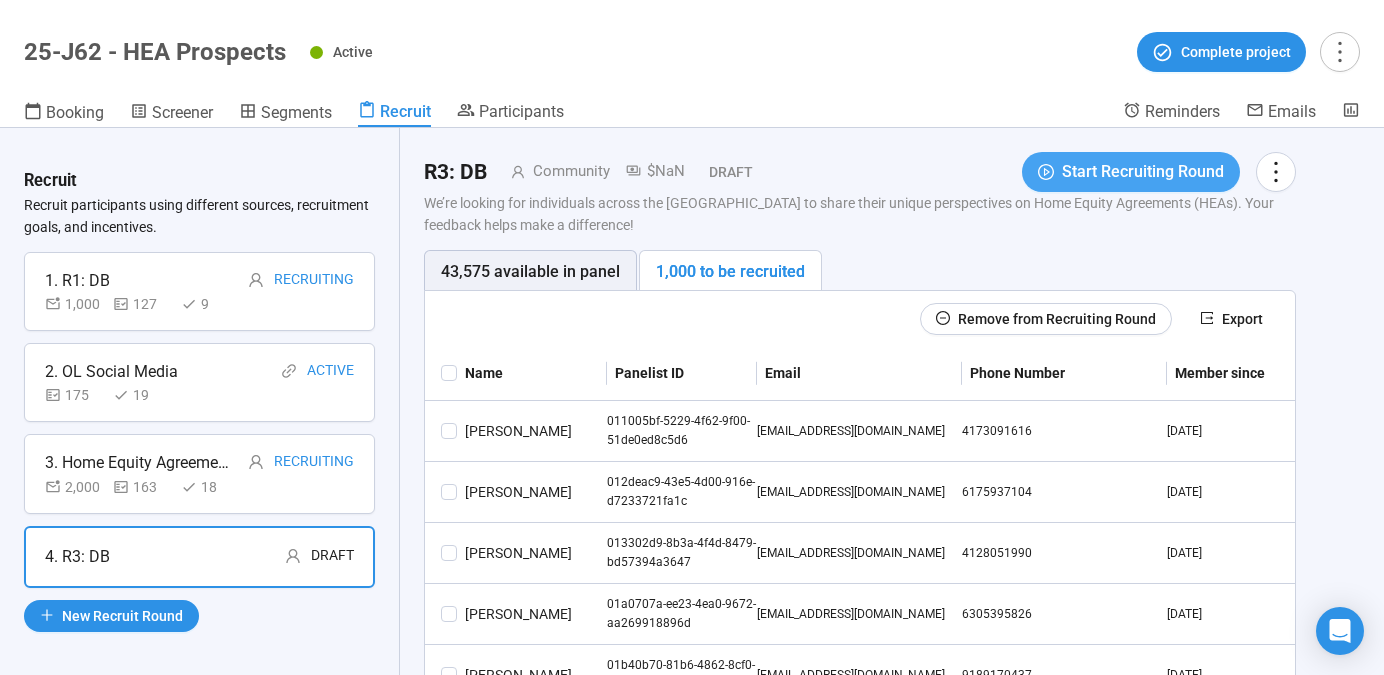 click on "Start Recruiting Round" at bounding box center (1143, 171) 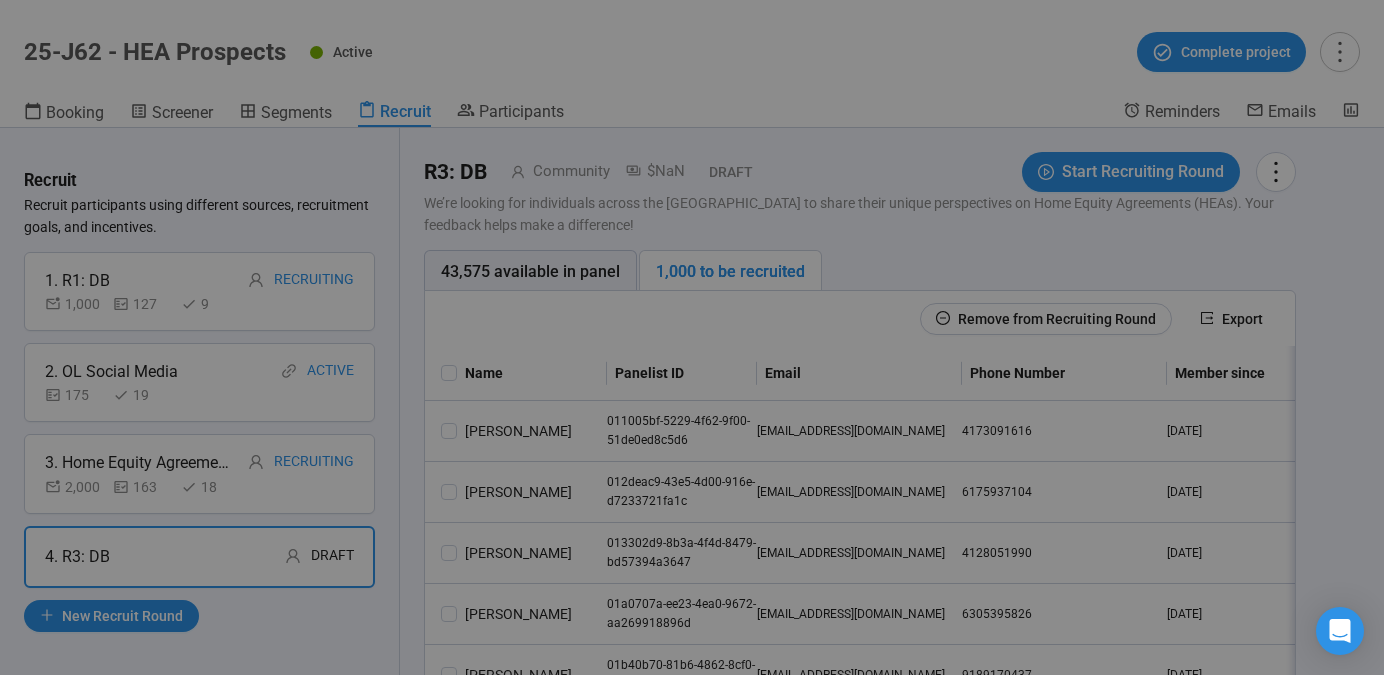 click on "Start recruiting round Are you sure you're ready to start this recruiting round? Cancel Start Recruiting Round" at bounding box center [692, 337] 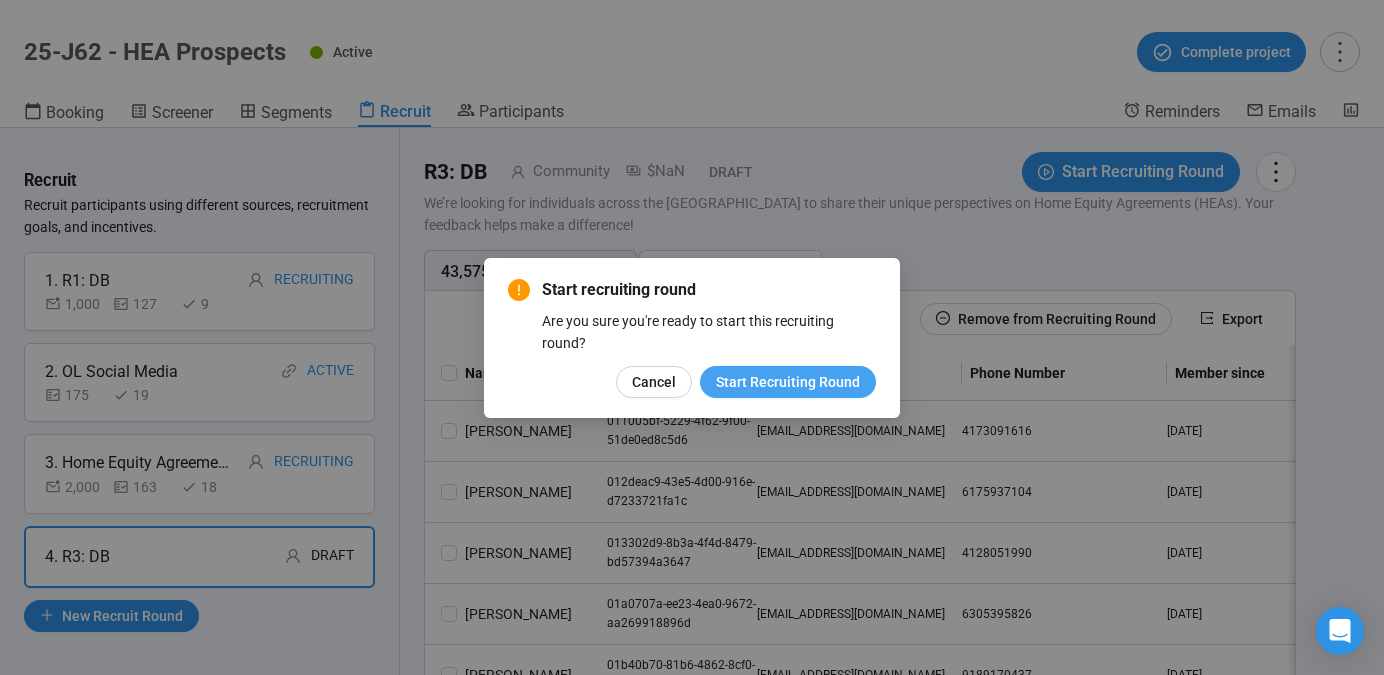 click on "Start Recruiting Round" at bounding box center [788, 382] 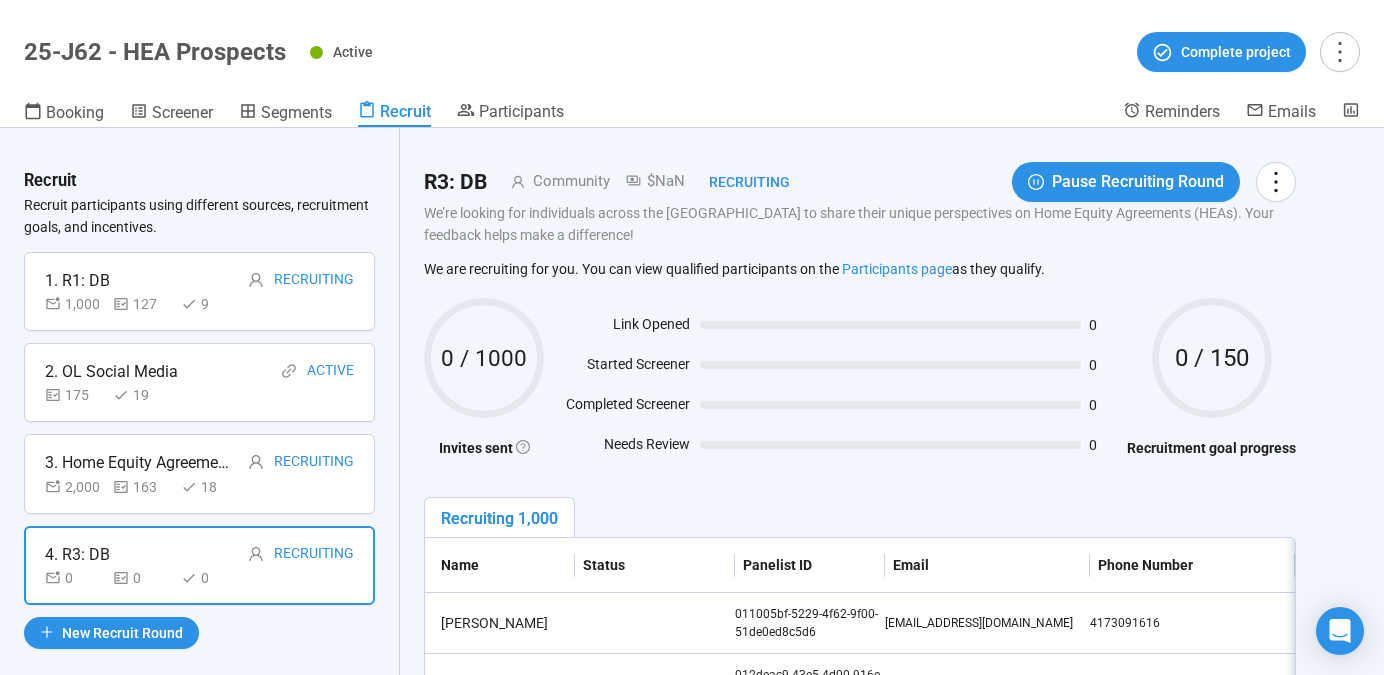 scroll, scrollTop: 124, scrollLeft: 0, axis: vertical 